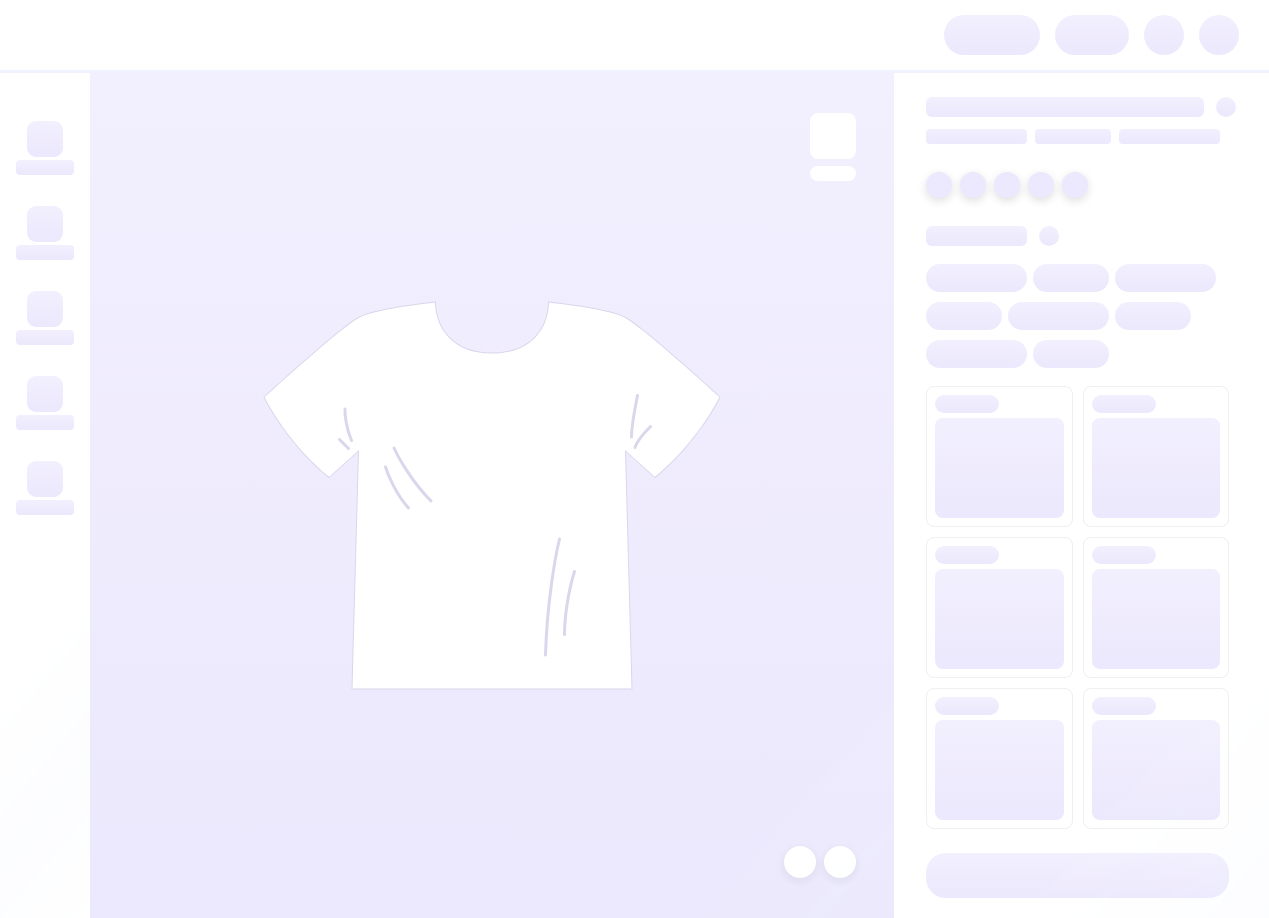 scroll, scrollTop: 0, scrollLeft: 0, axis: both 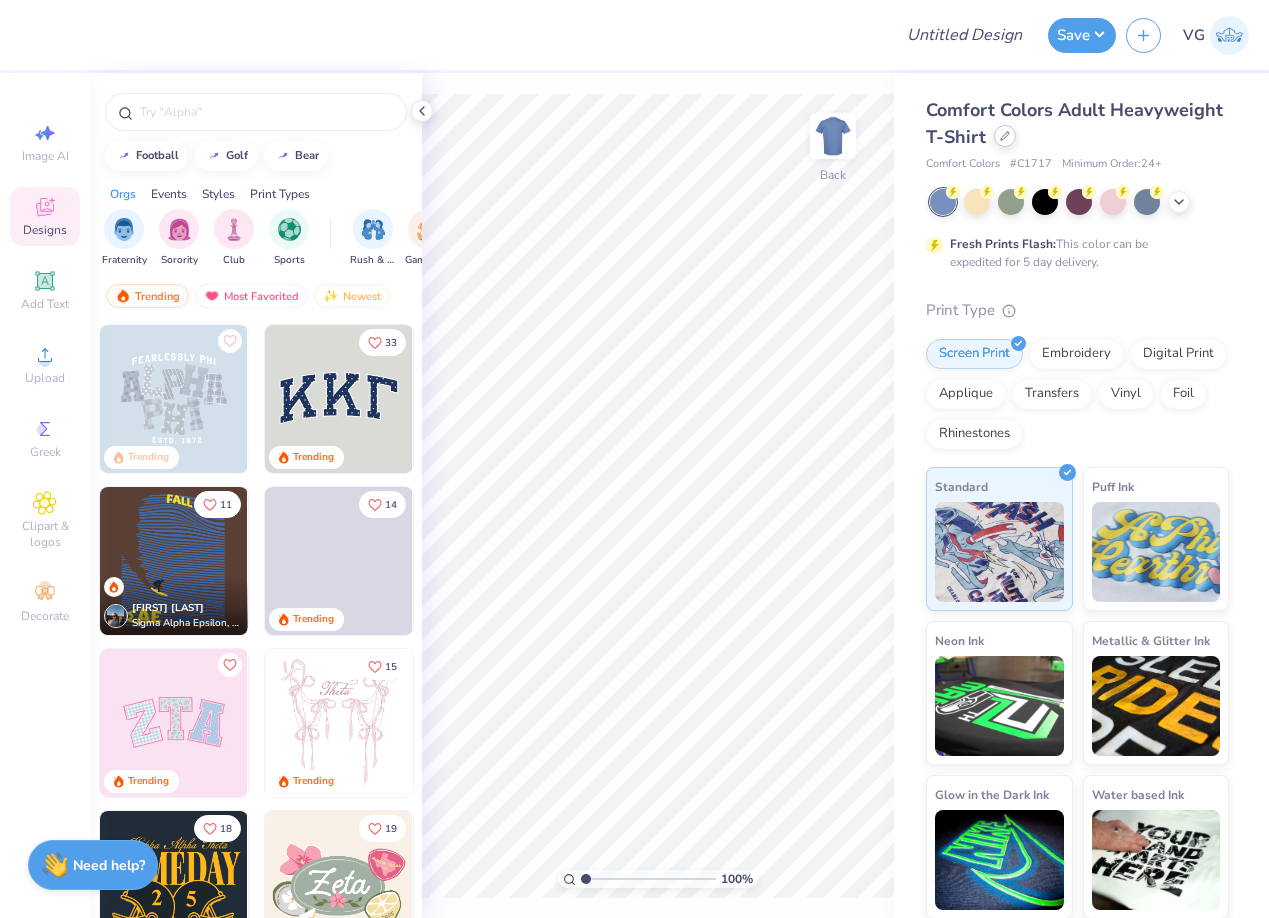 click on "Comfort Colors Adult Heavyweight T-Shirt" at bounding box center (1077, 124) 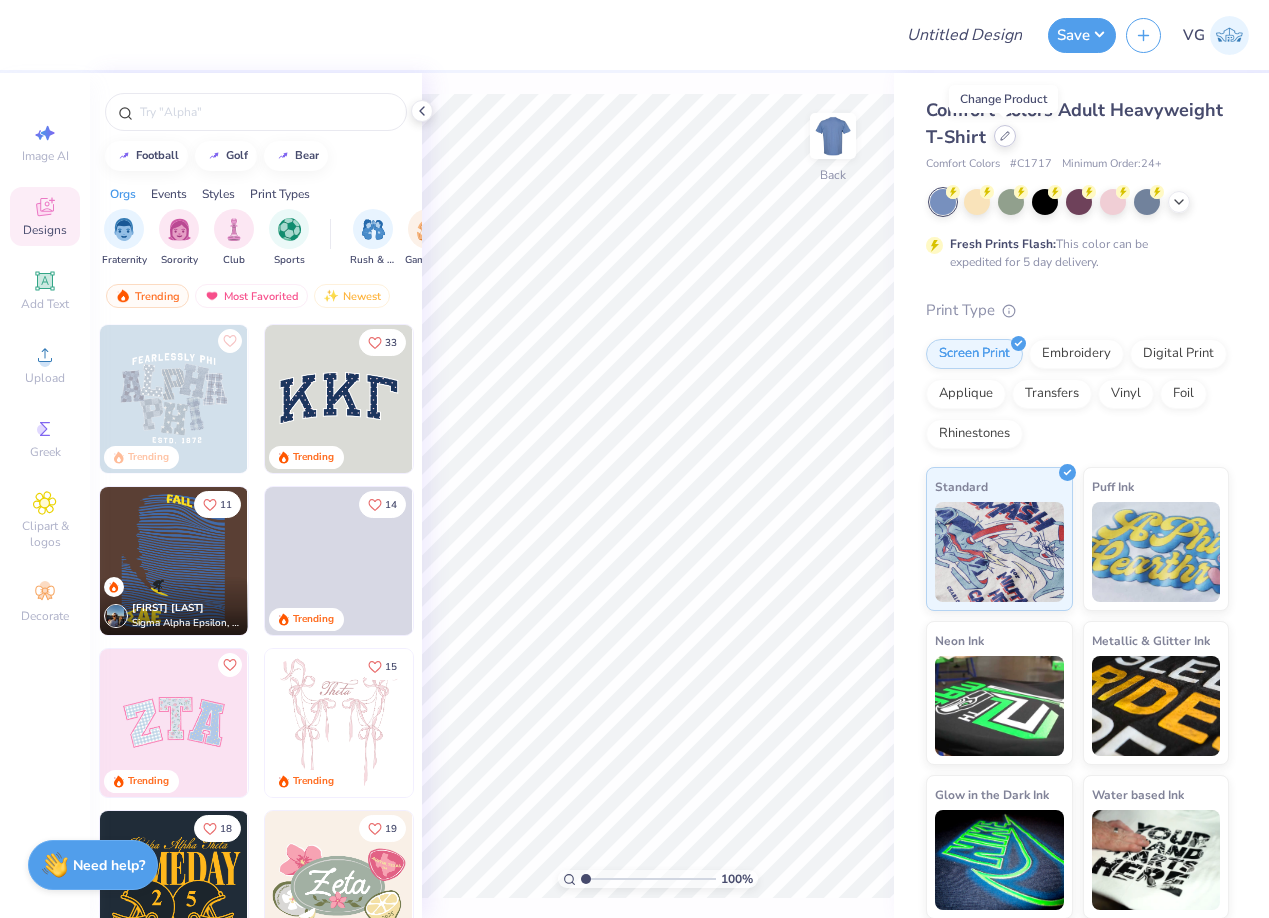 click 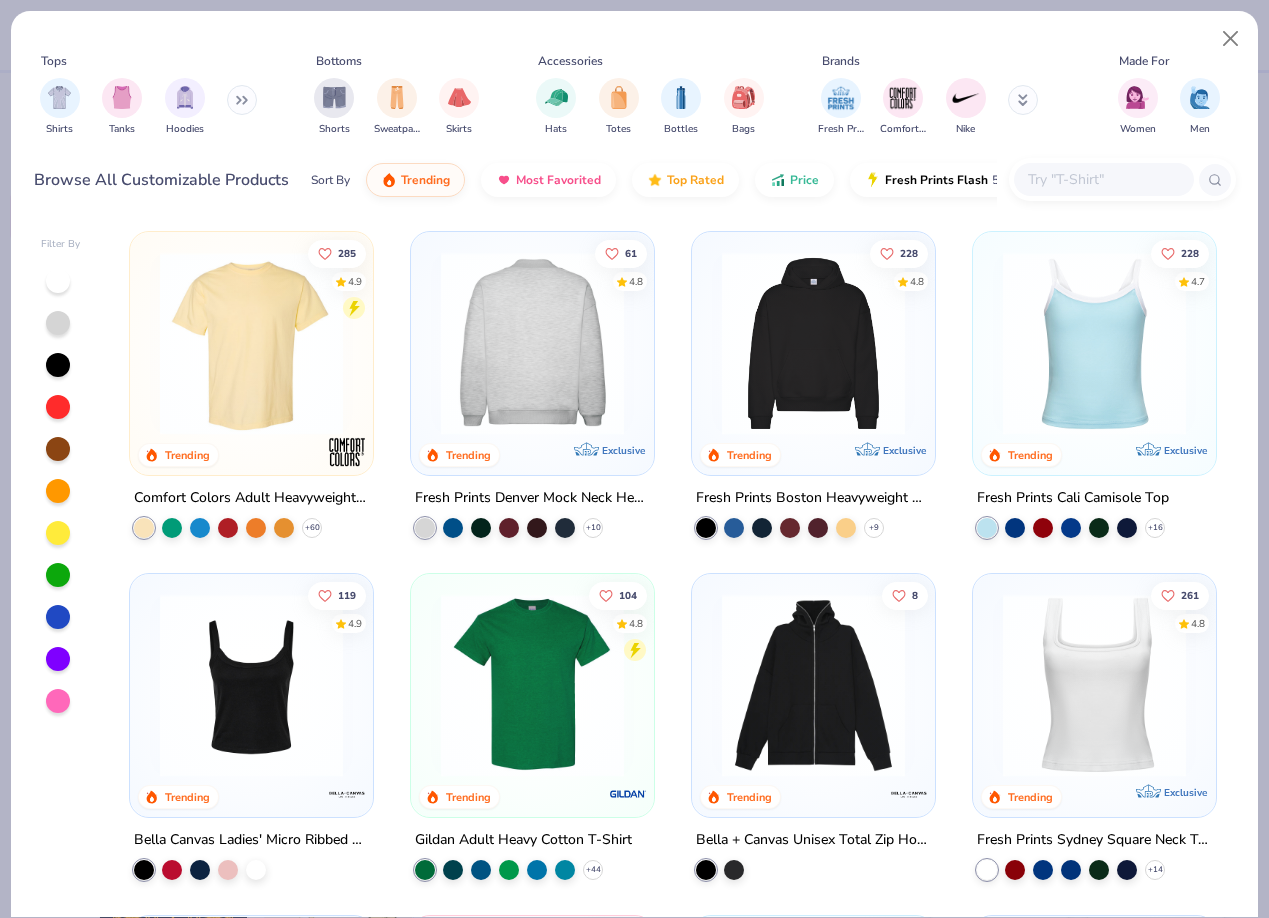 click at bounding box center [532, 343] 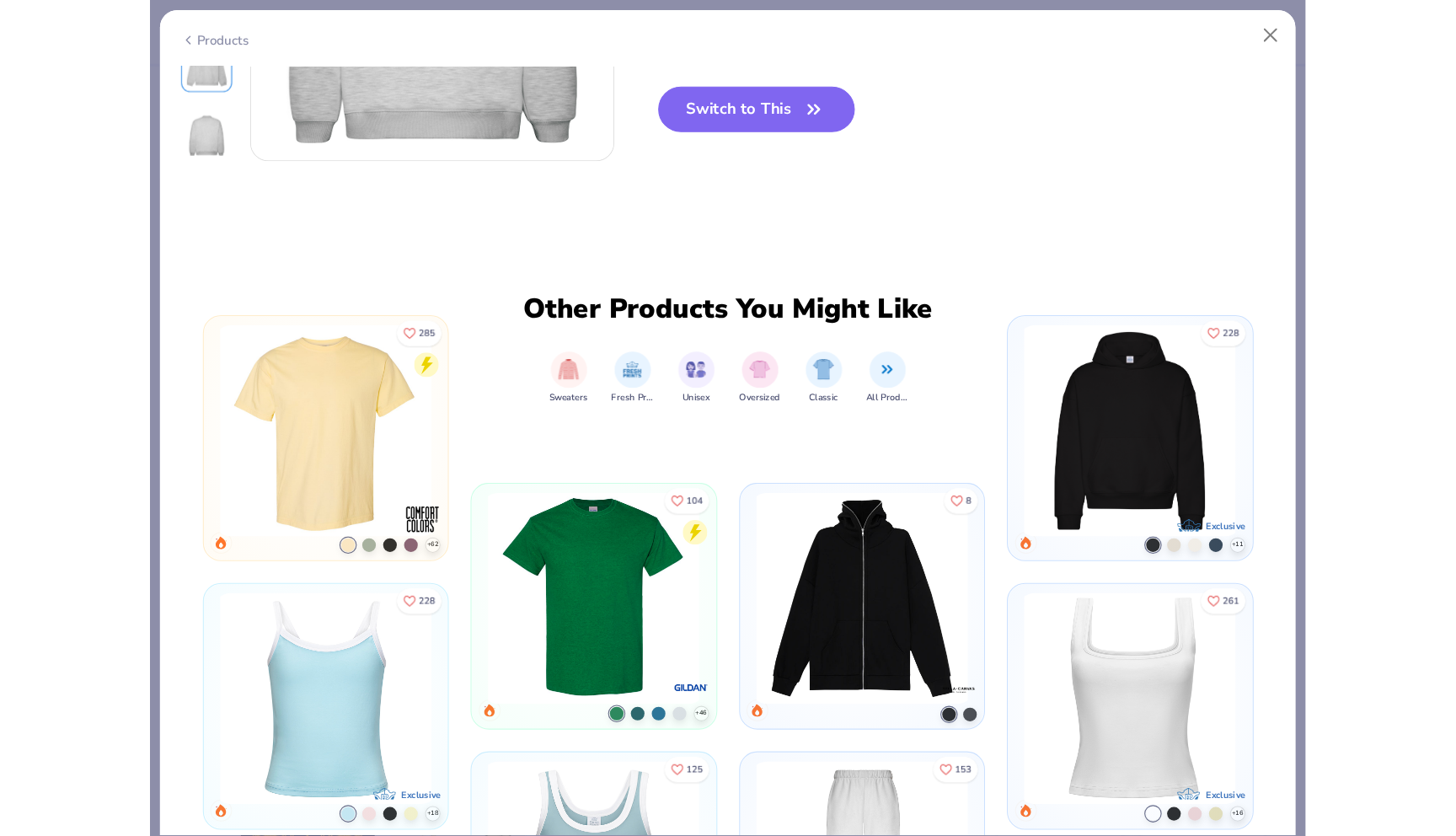 scroll, scrollTop: 0, scrollLeft: 0, axis: both 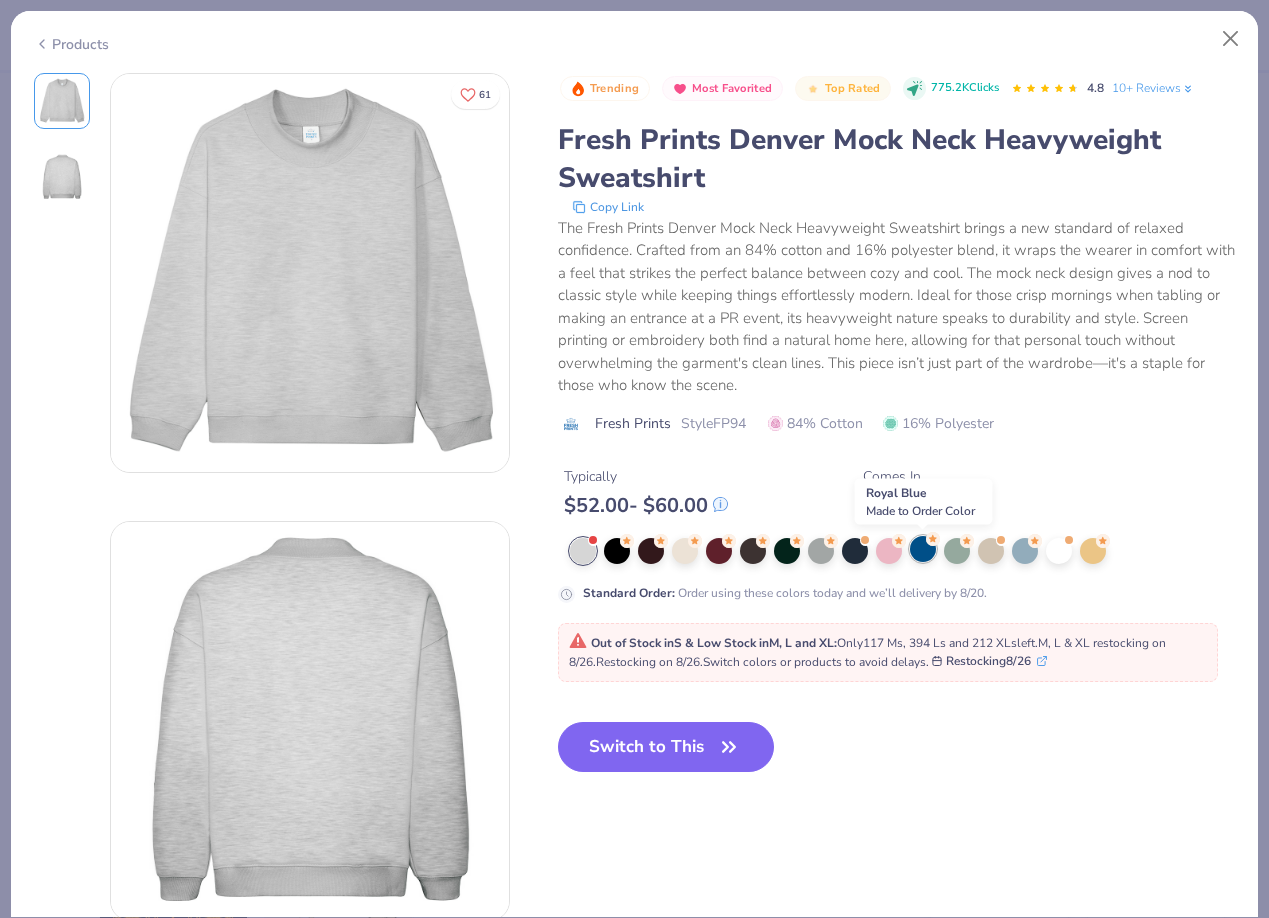 click at bounding box center [923, 549] 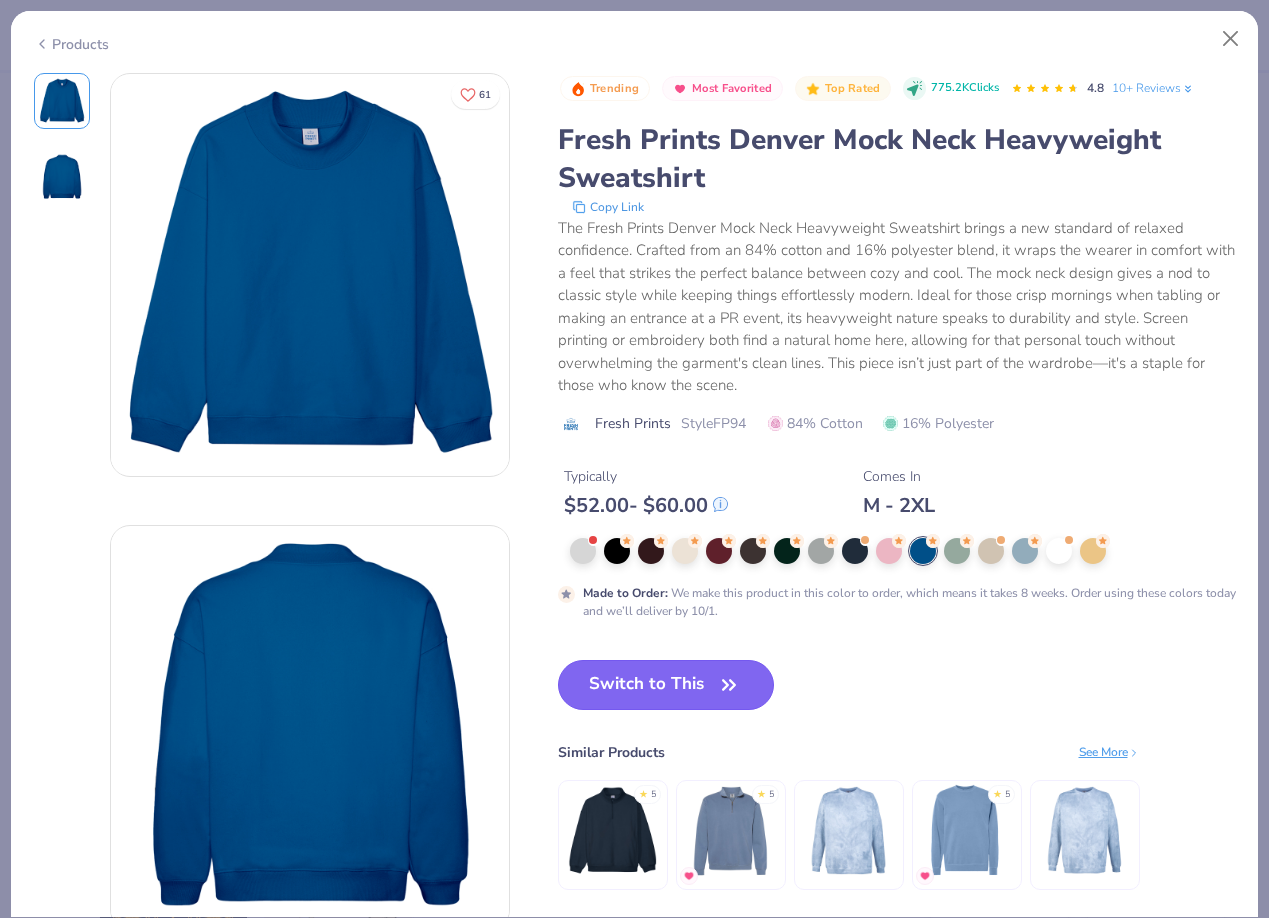 click on "Switch to This" at bounding box center (666, 685) 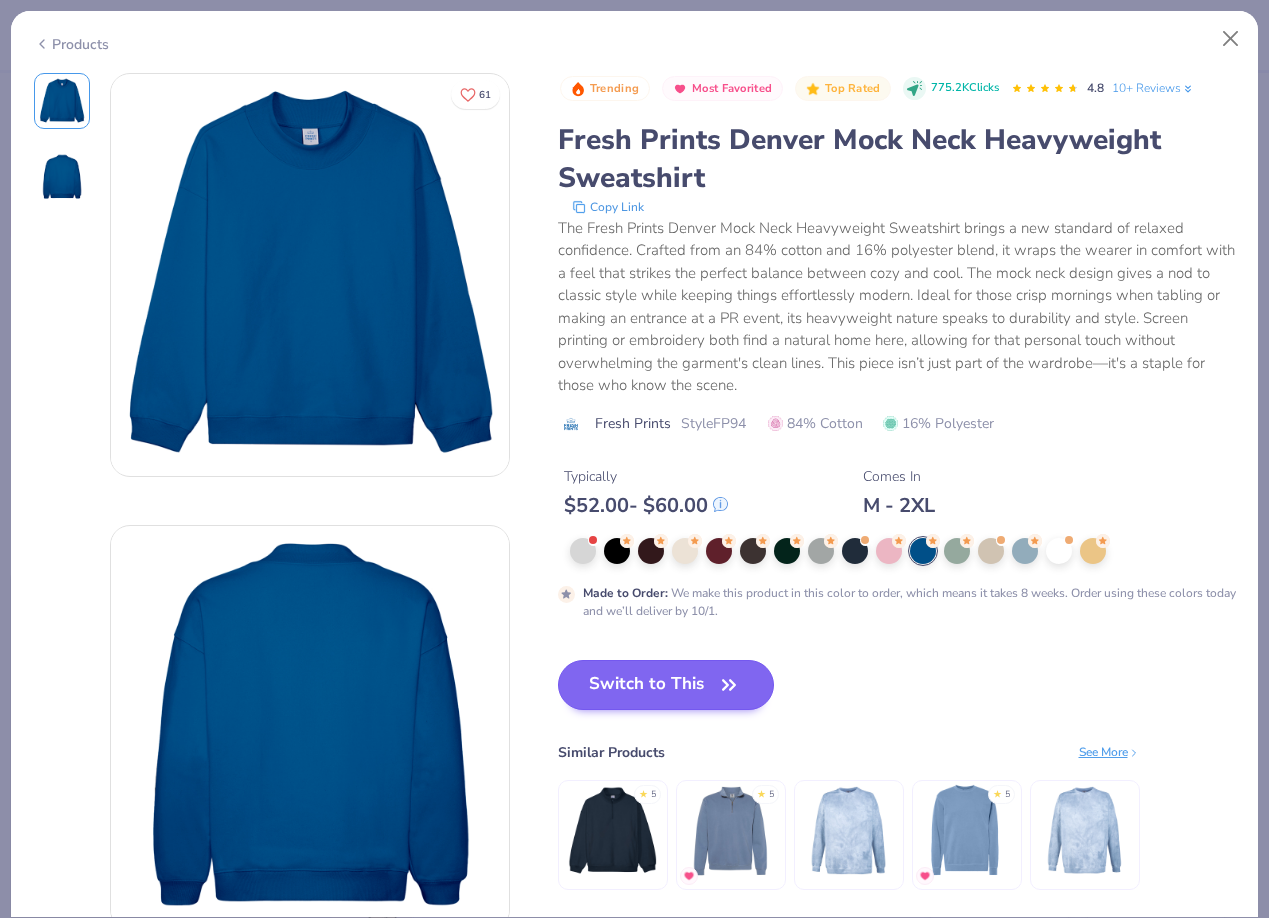 type on "x" 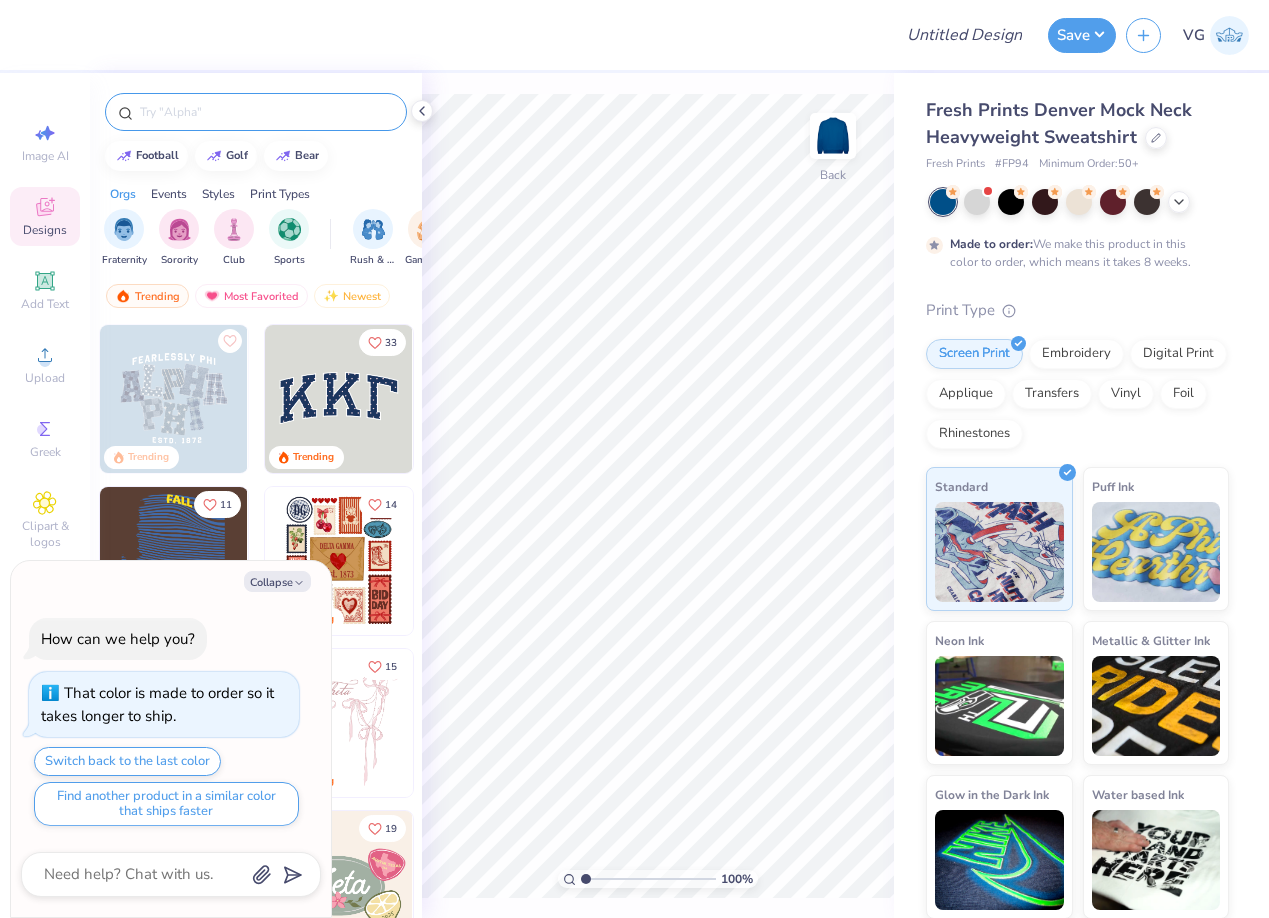 click at bounding box center [256, 112] 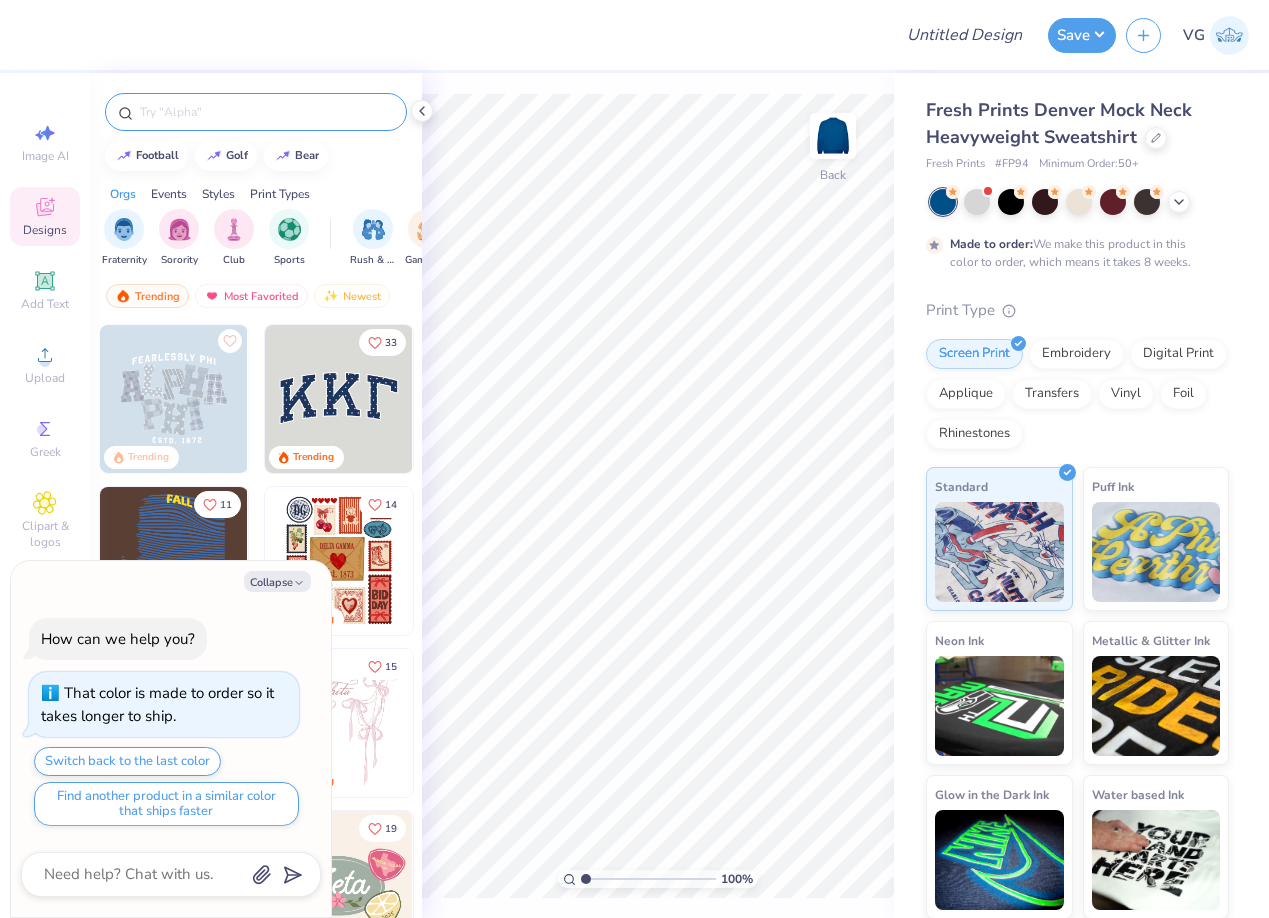 click at bounding box center (266, 112) 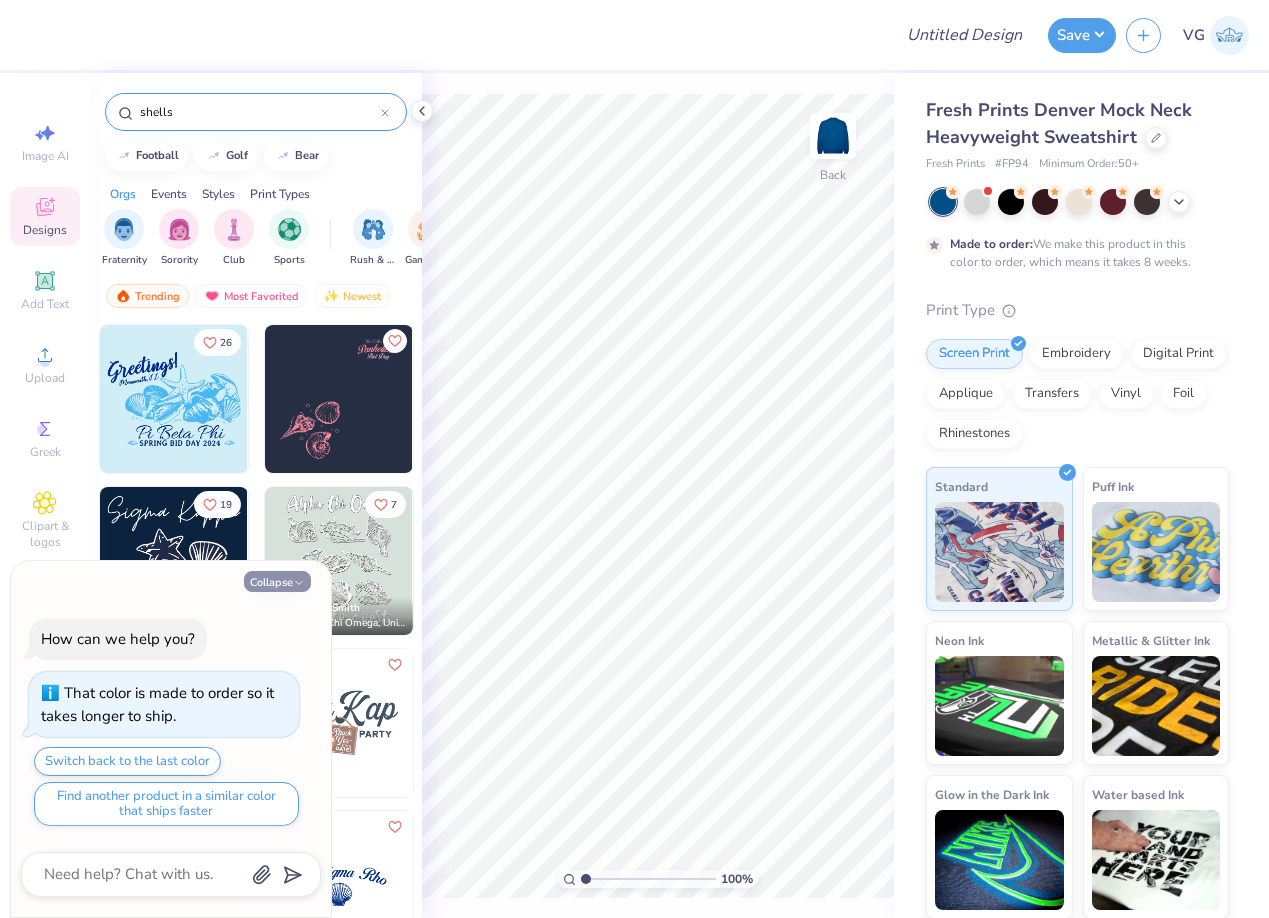 type on "shells" 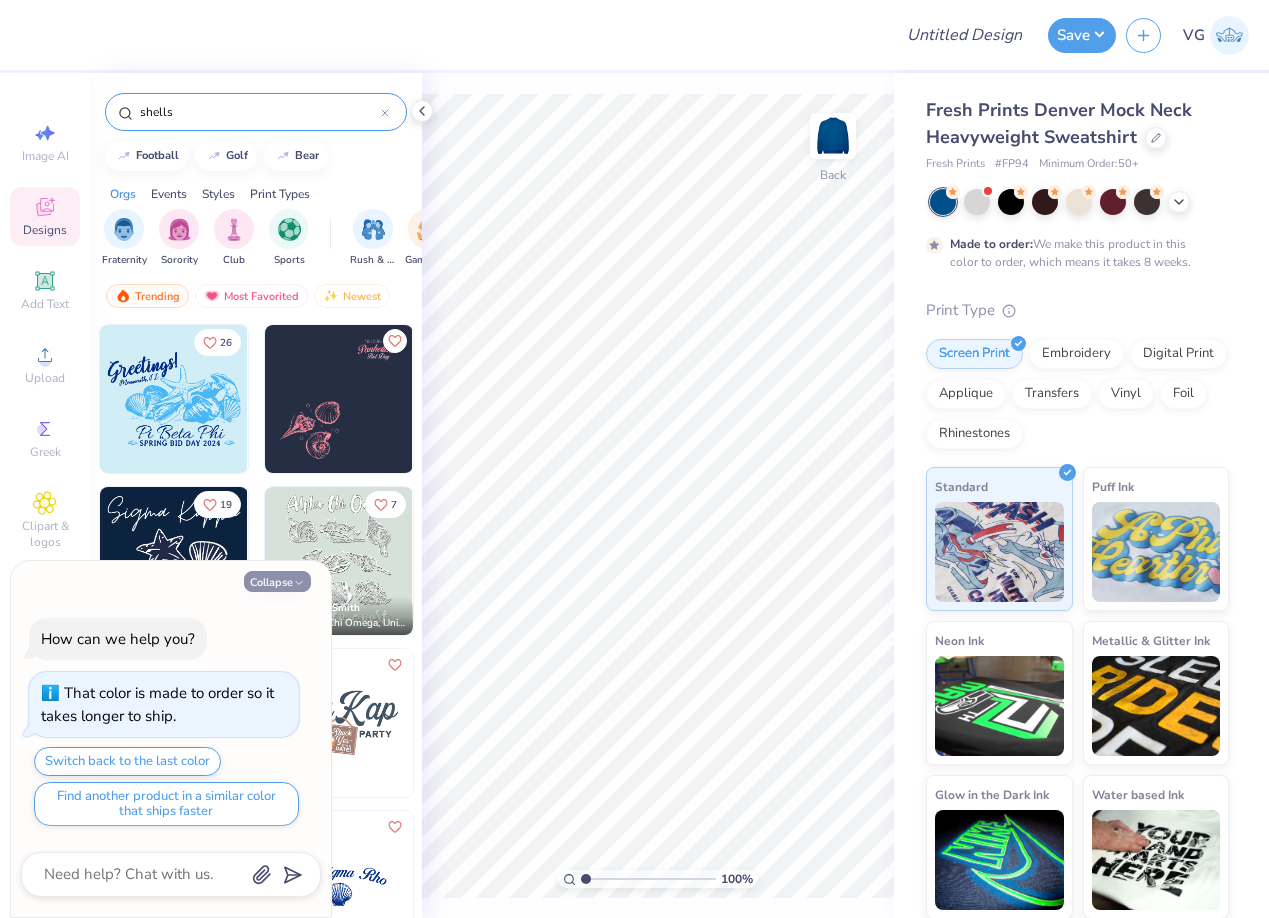 click on "Collapse" at bounding box center [277, 581] 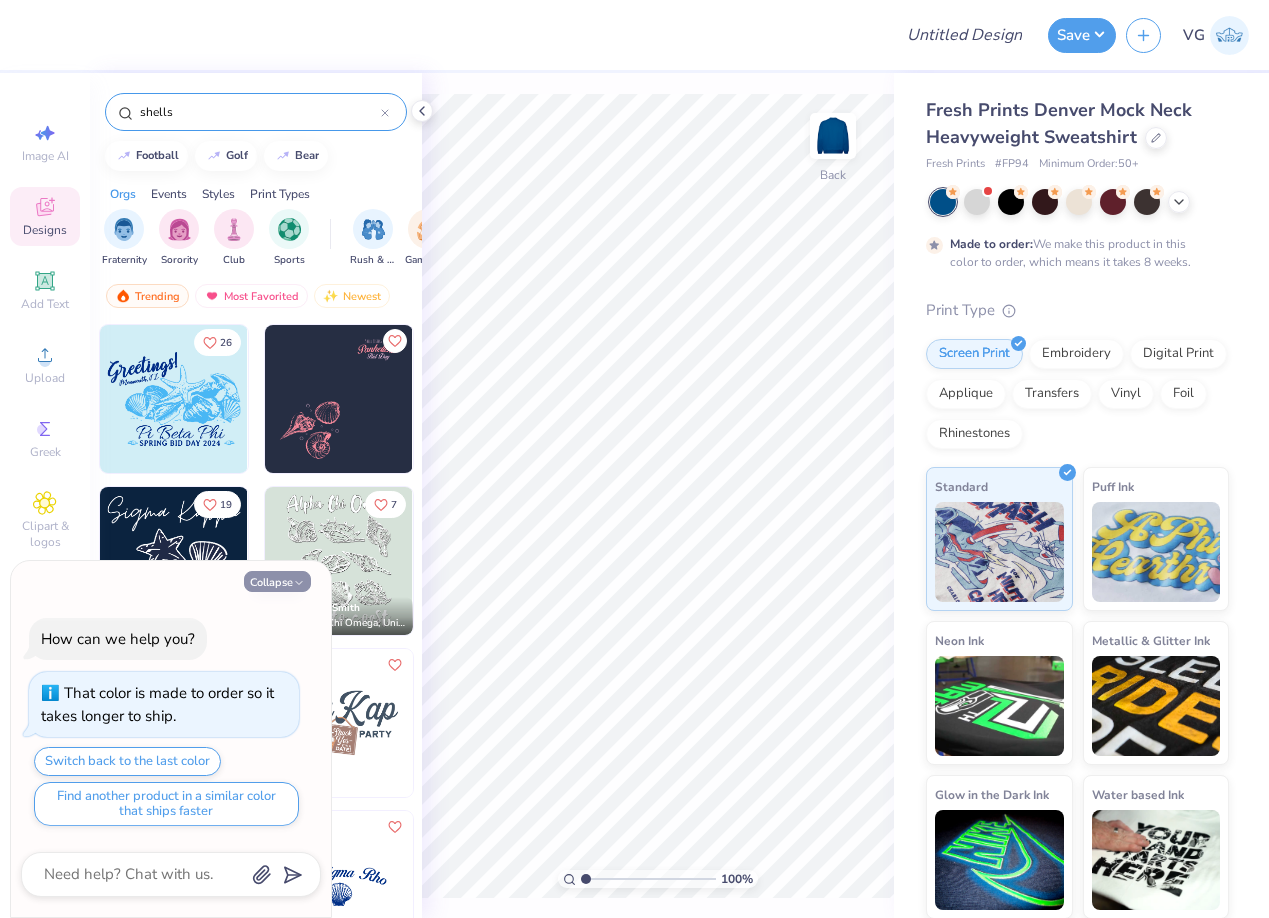 type on "x" 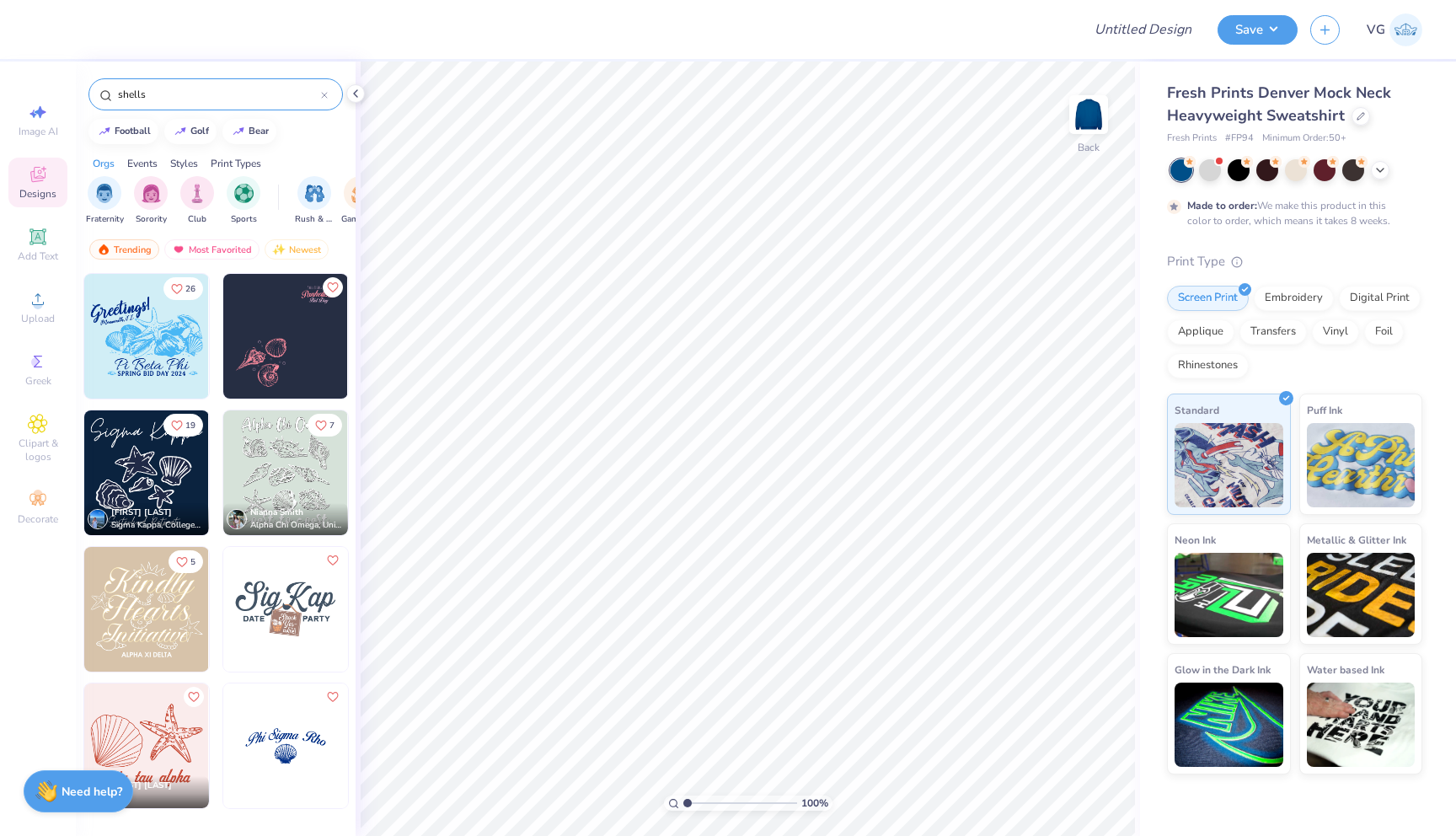 click on "shells" at bounding box center [218, 94] 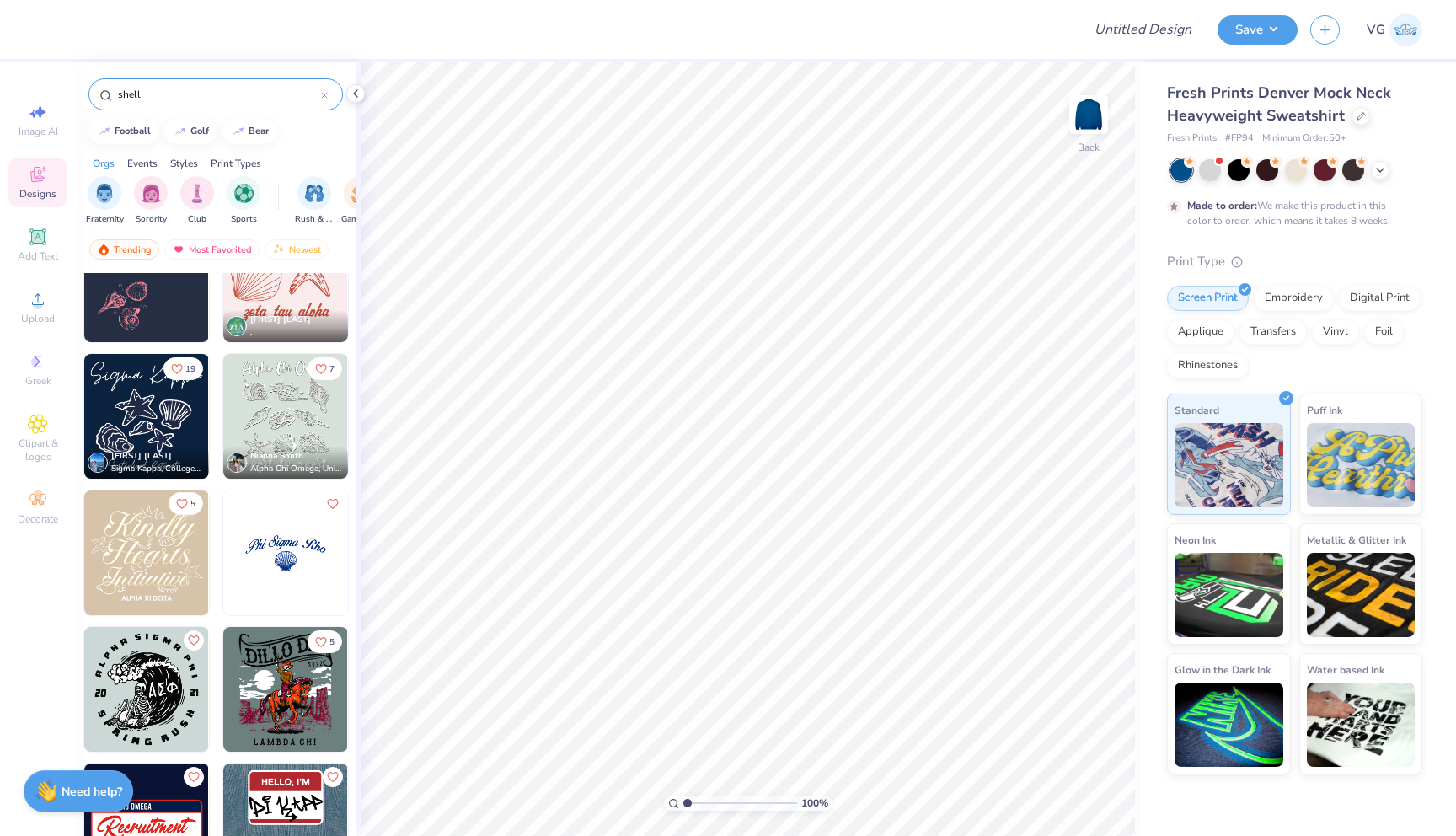 scroll, scrollTop: 0, scrollLeft: 0, axis: both 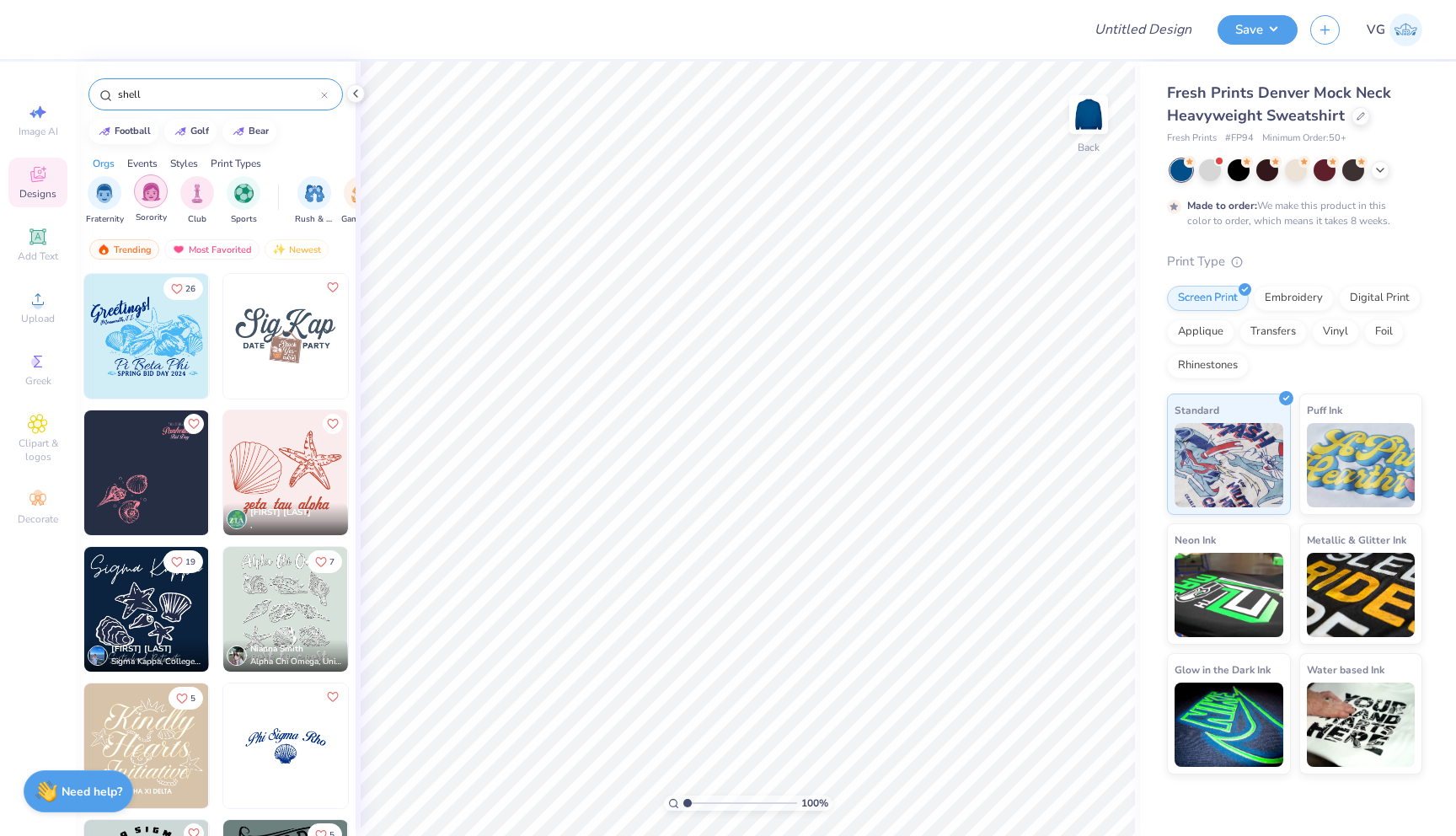 click at bounding box center [151, 191] 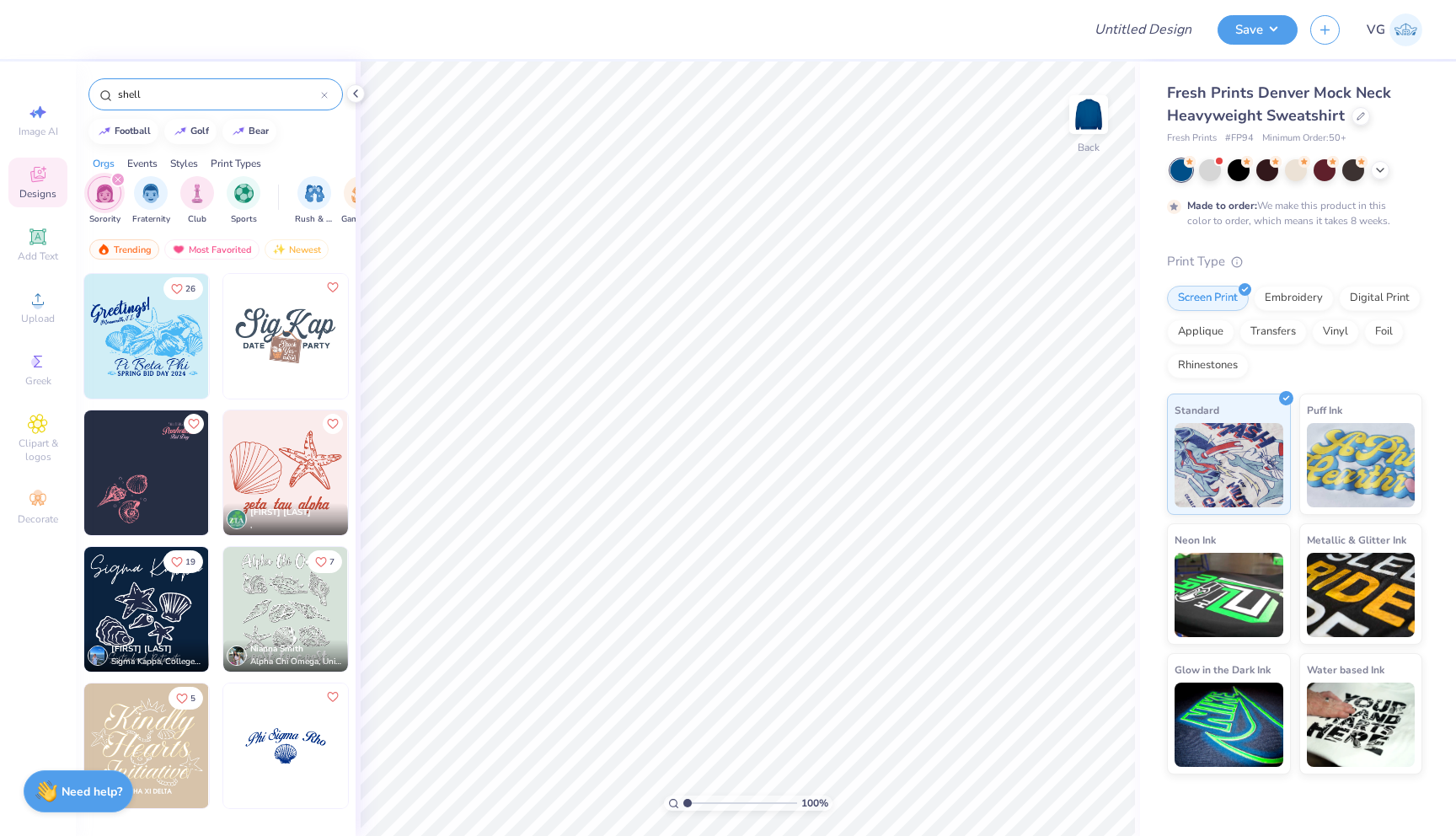 click on "shell" at bounding box center (218, 94) 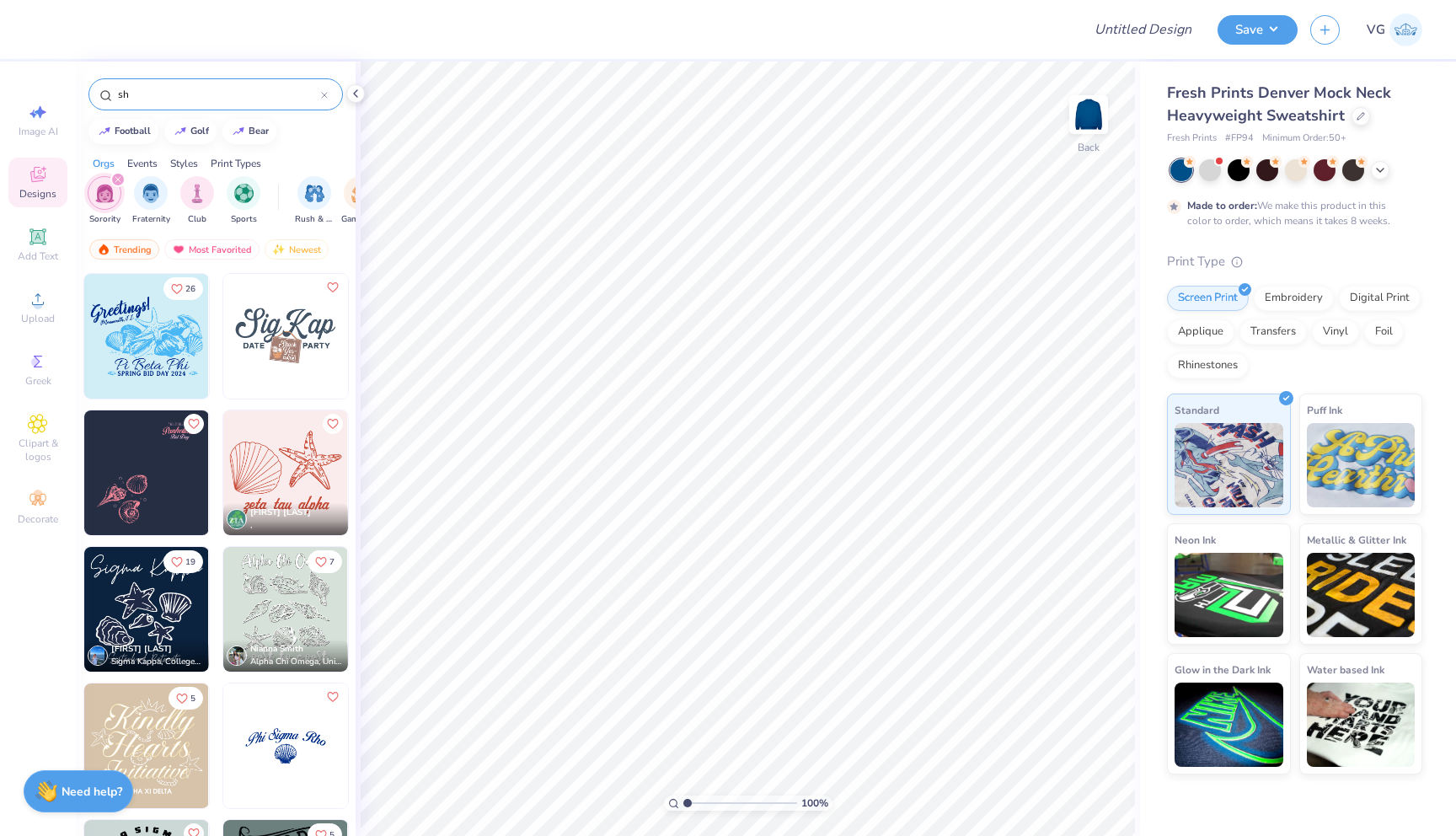 type on "s" 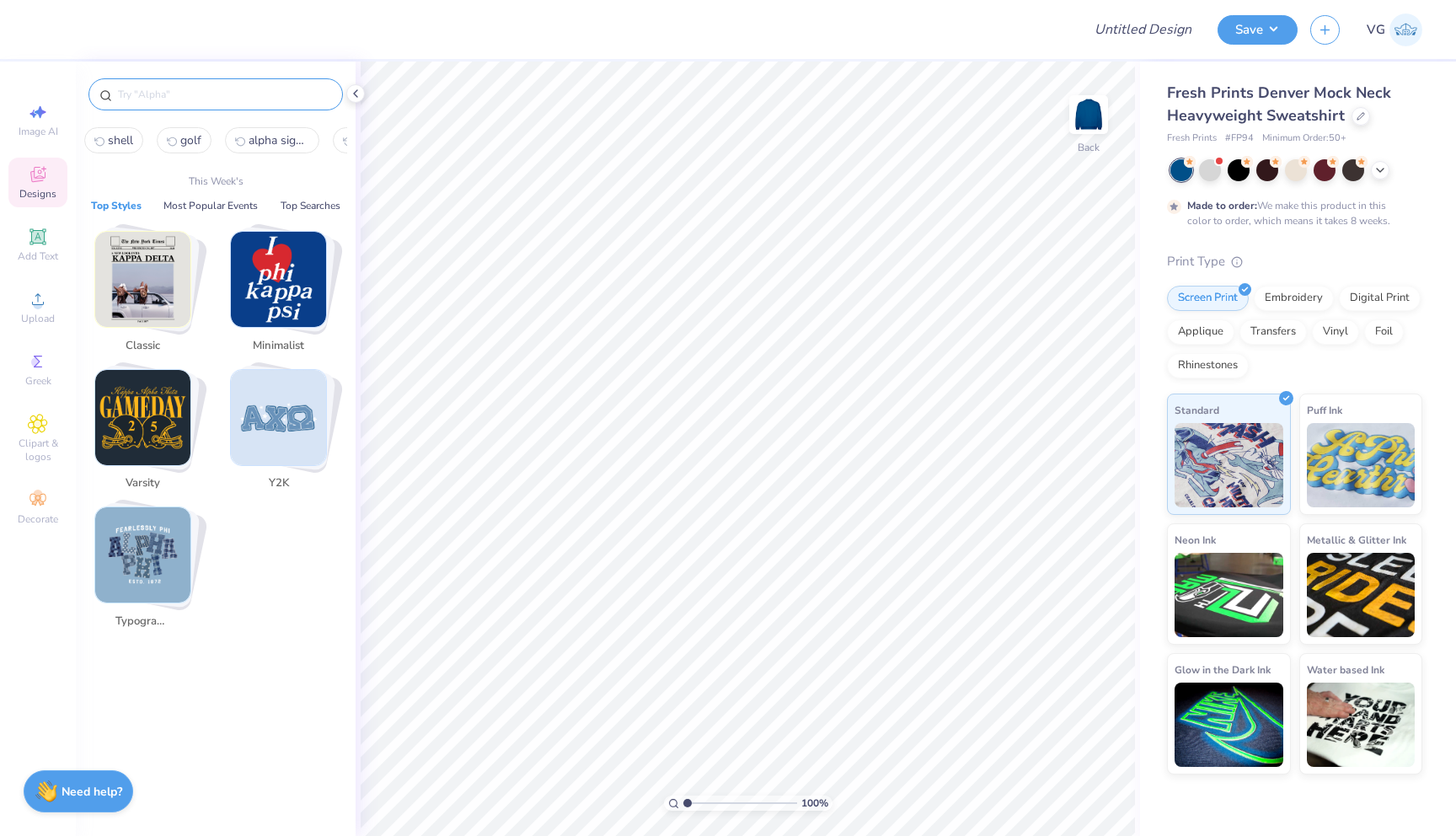 type 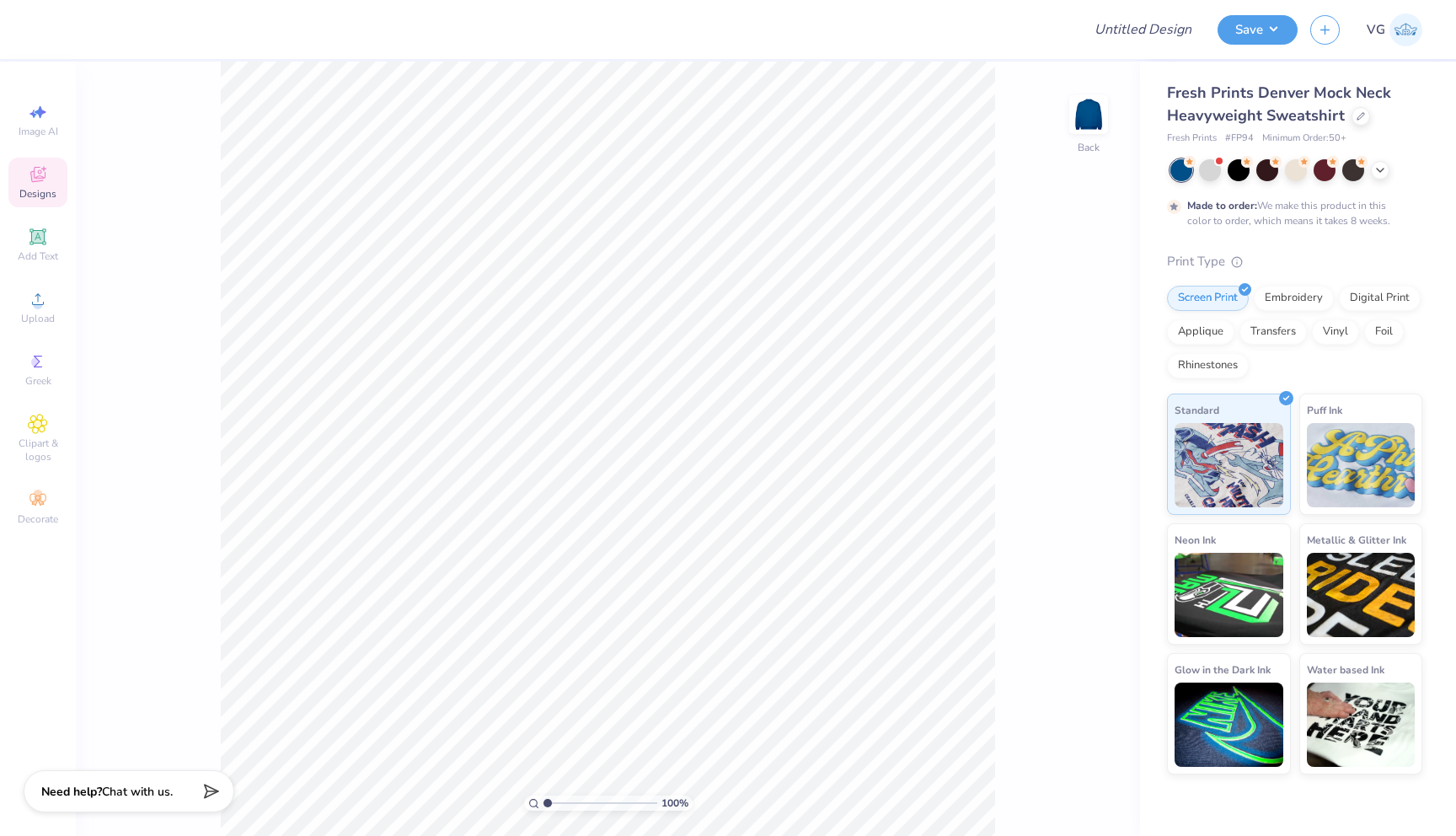 click 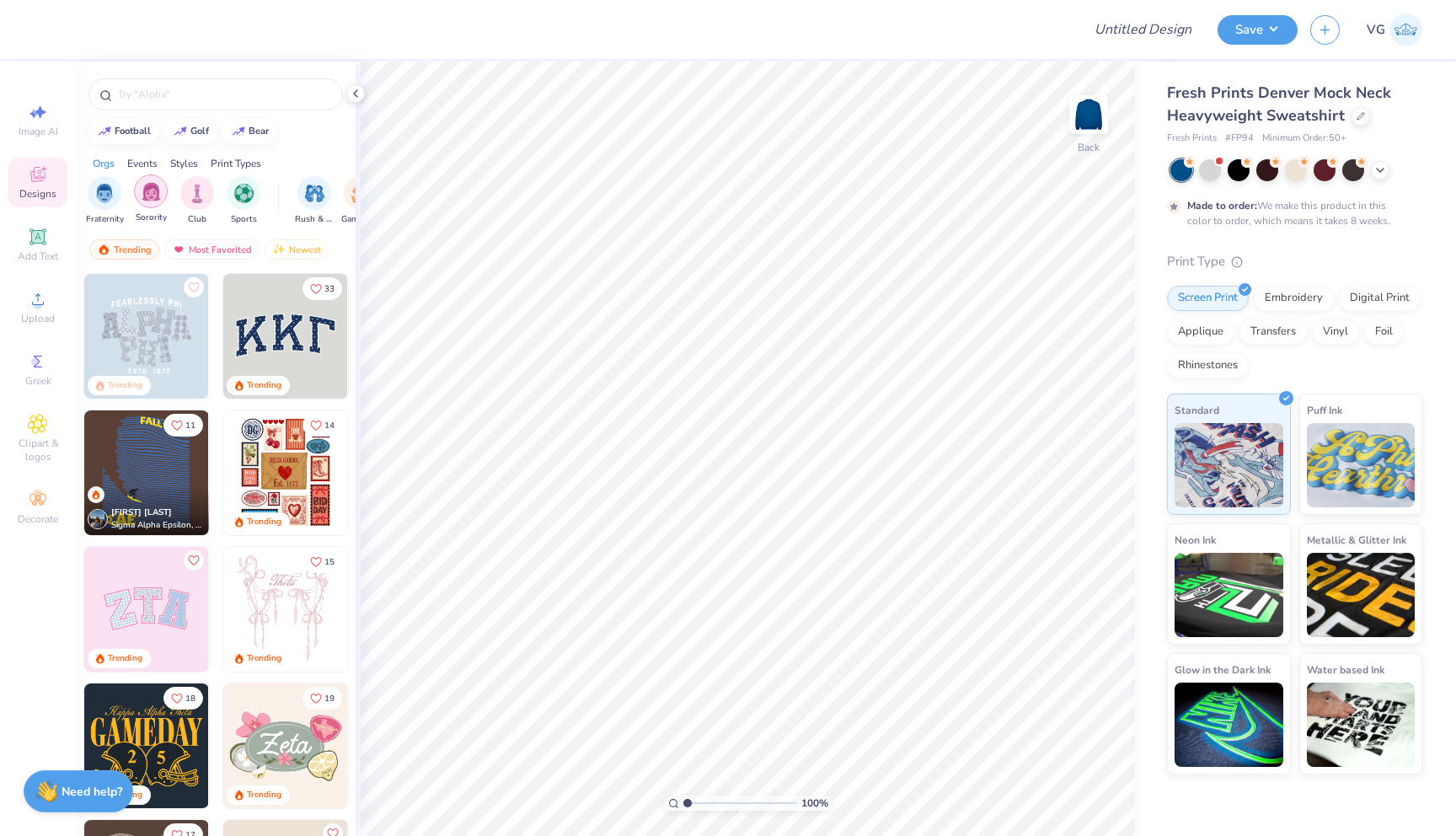 click at bounding box center [151, 191] 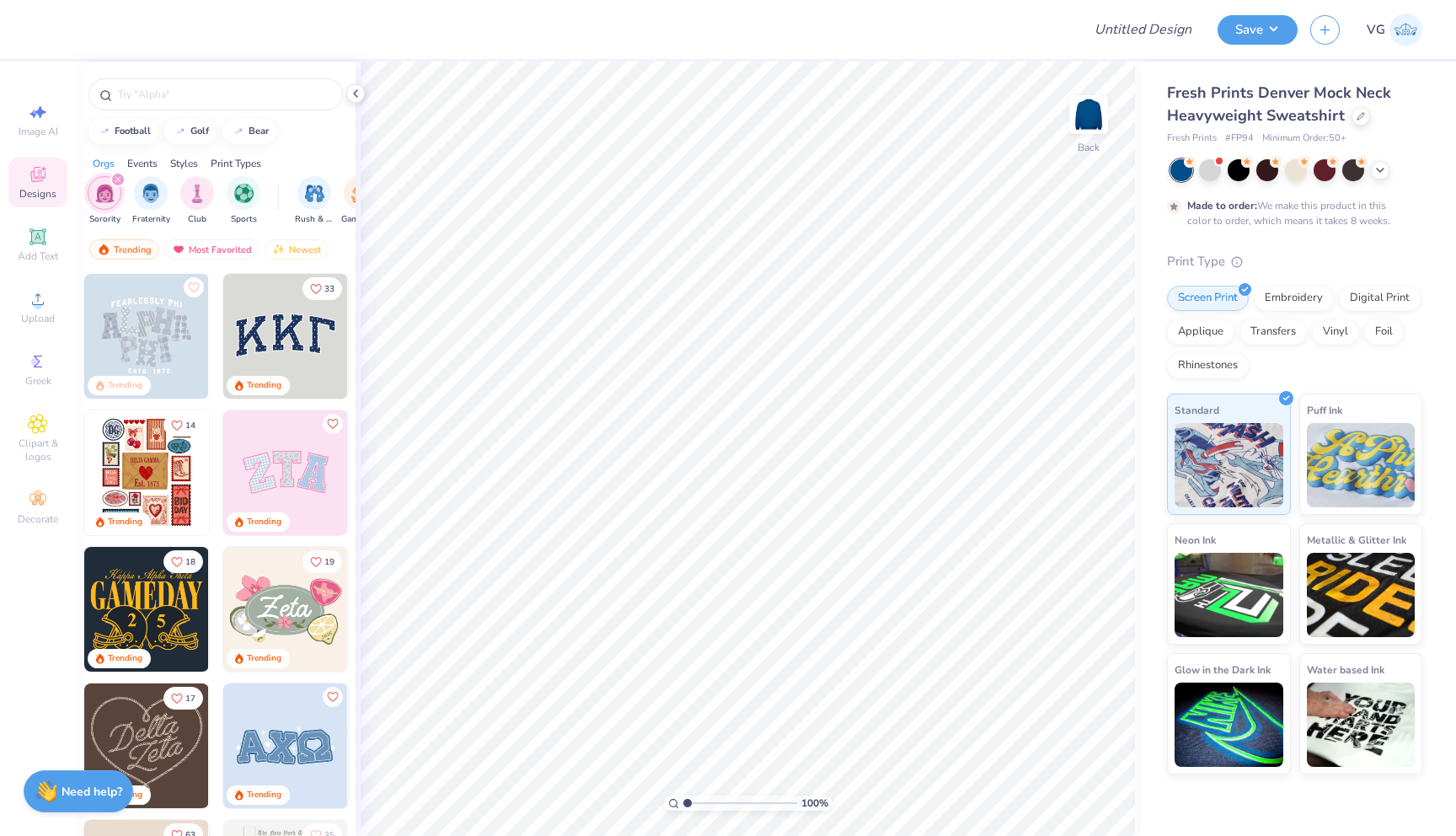click on "Events" at bounding box center [142, 163] 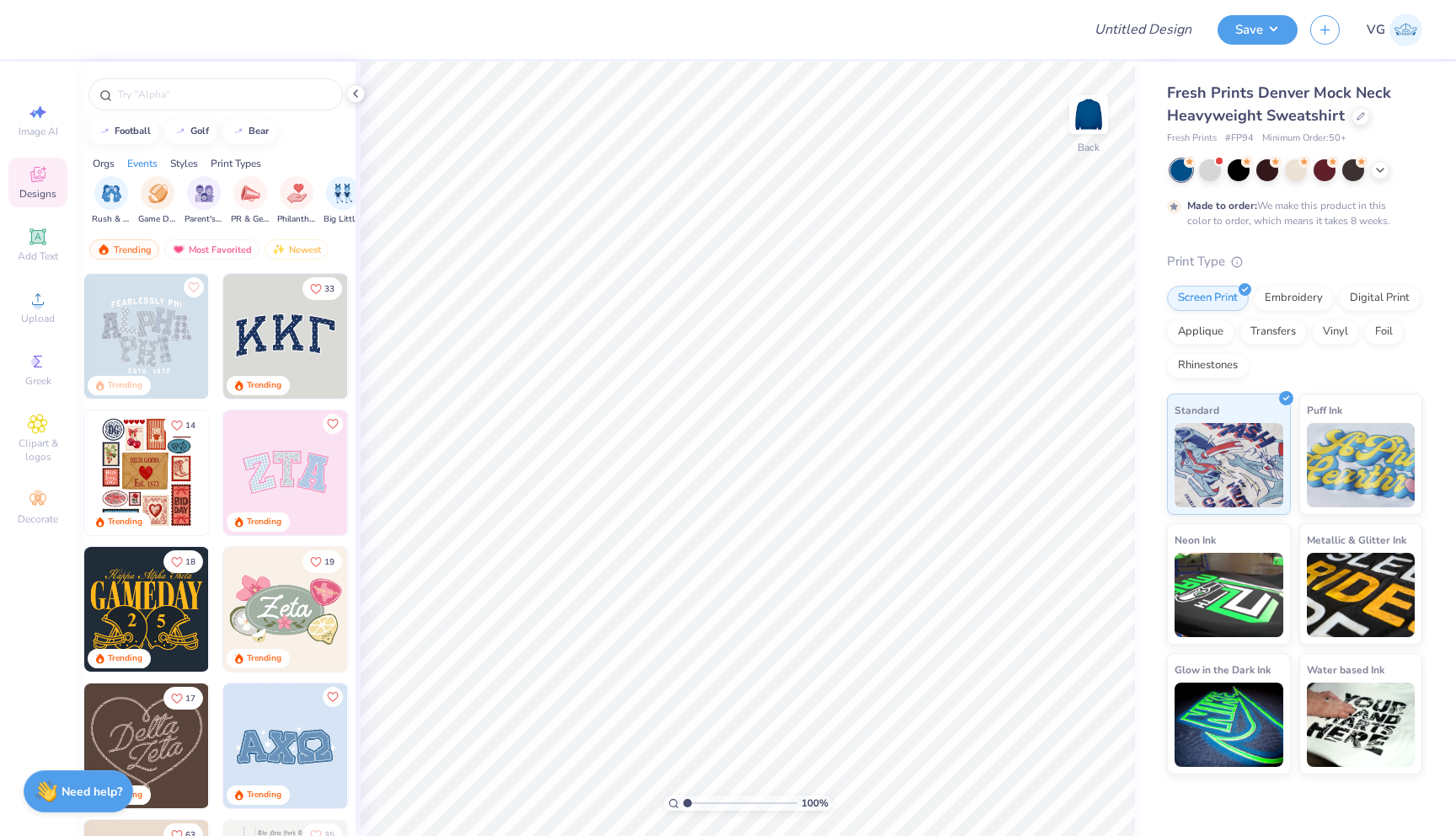 scroll, scrollTop: 0, scrollLeft: 210, axis: horizontal 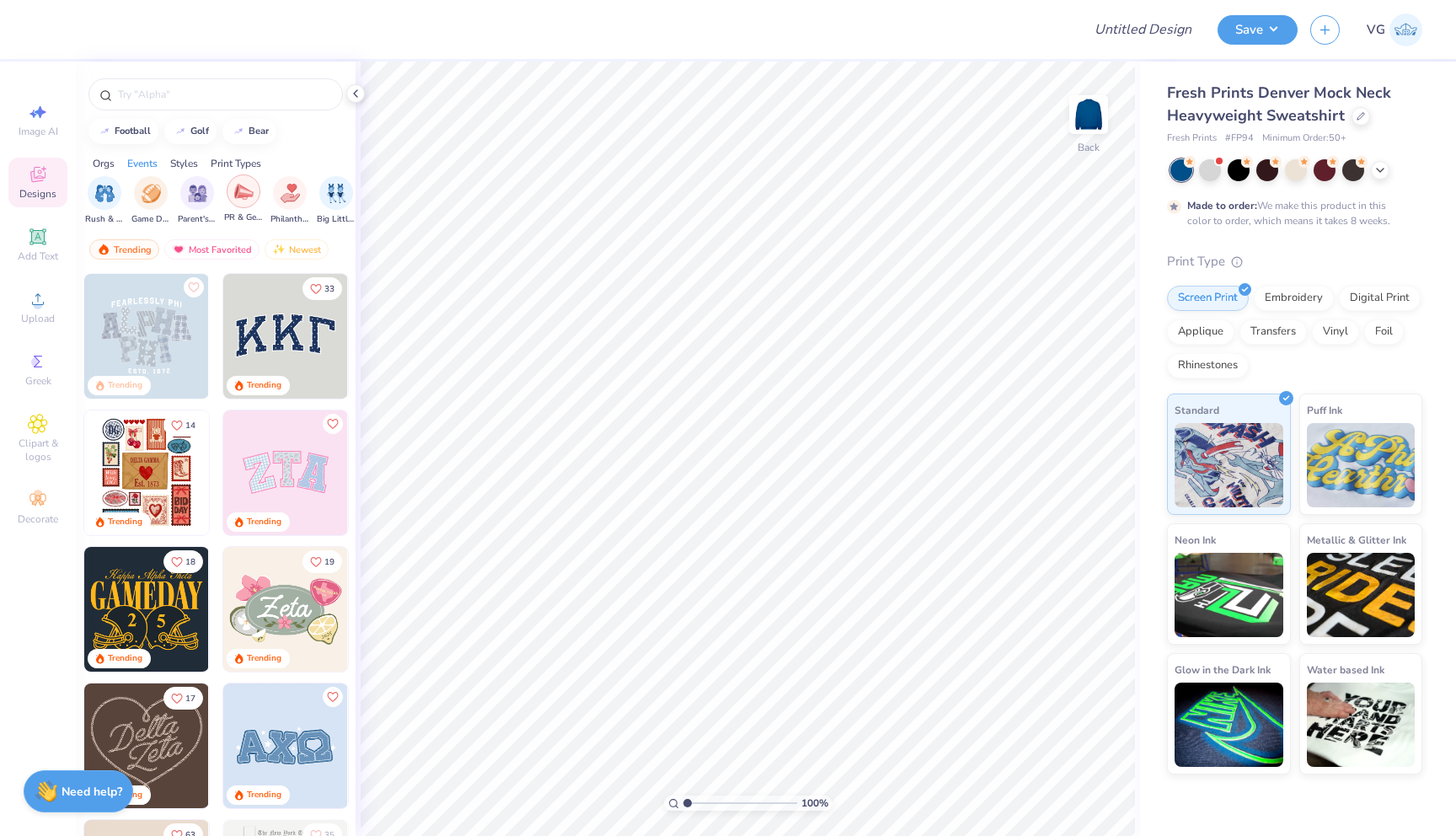 click at bounding box center [244, 191] 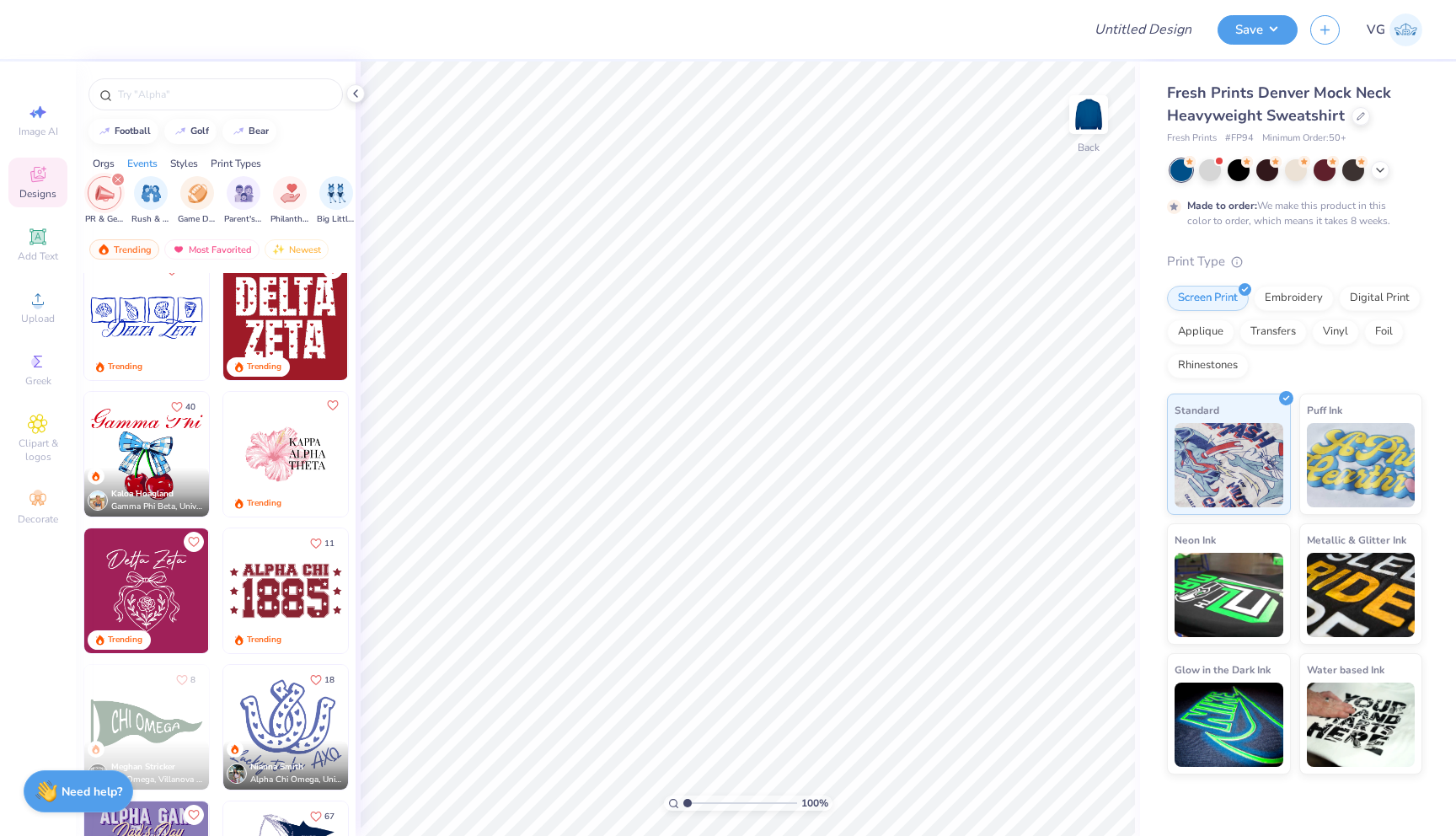 scroll, scrollTop: 975, scrollLeft: 0, axis: vertical 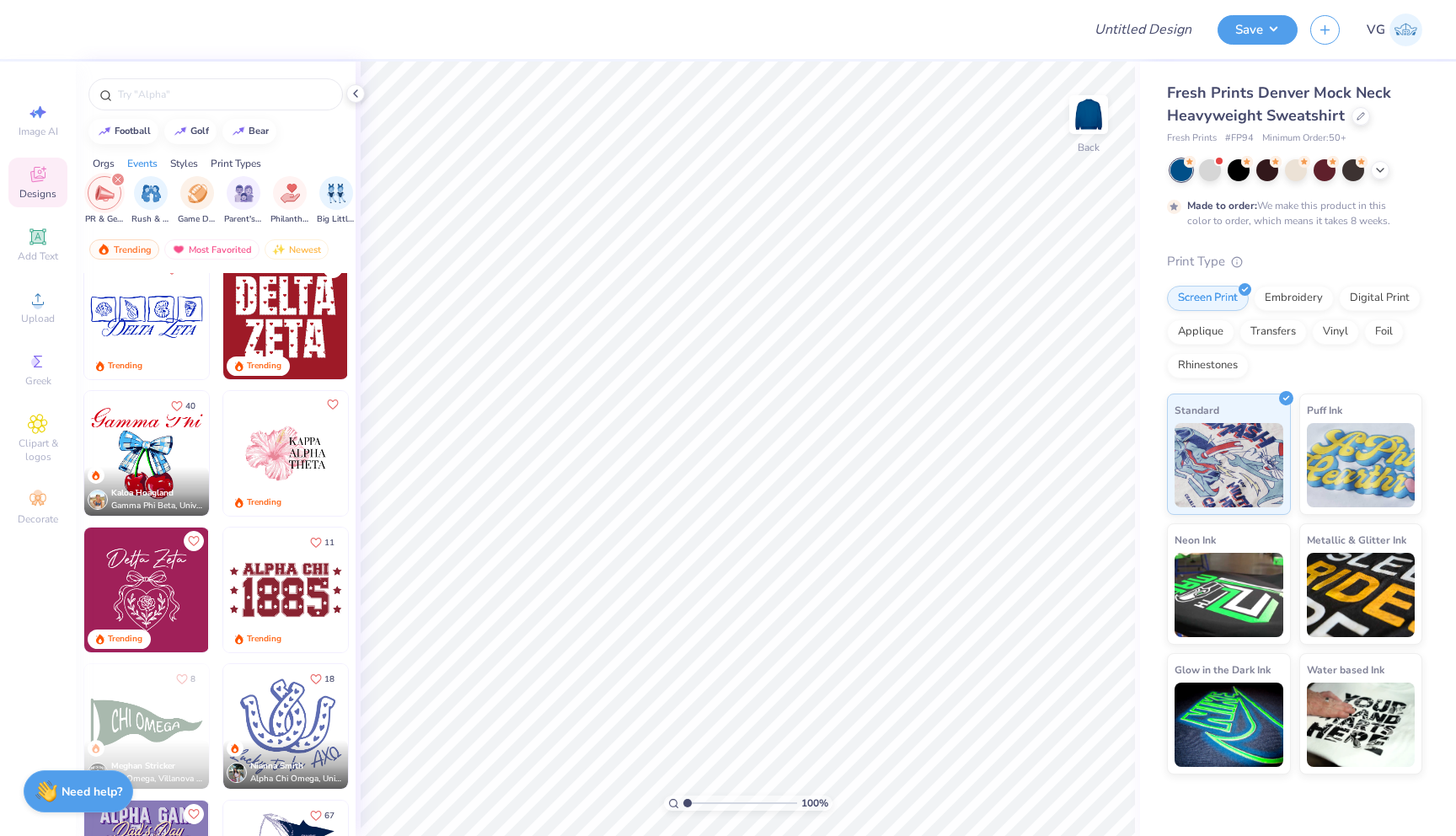 click at bounding box center [147, 317] 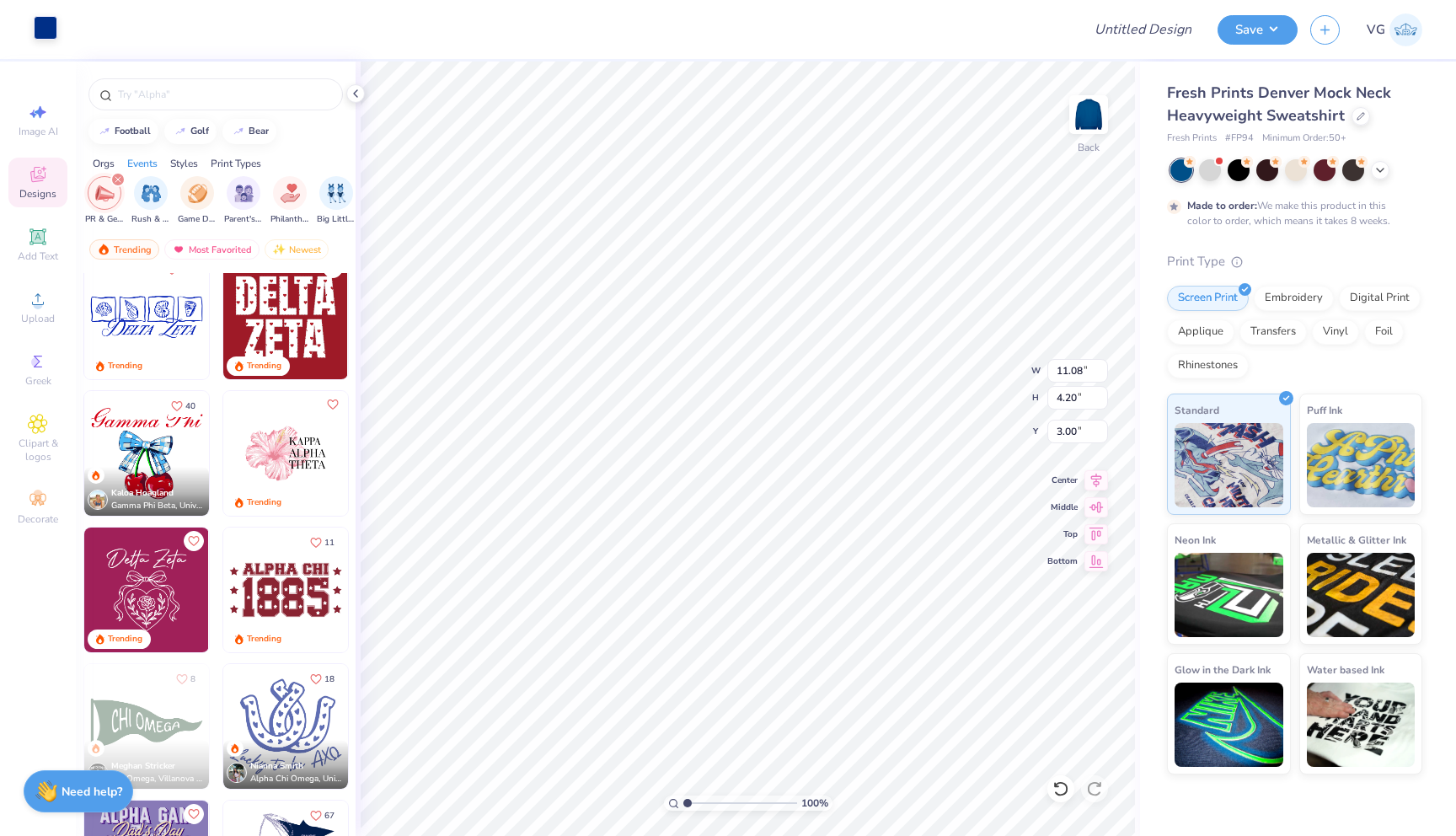 click at bounding box center [46, 28] 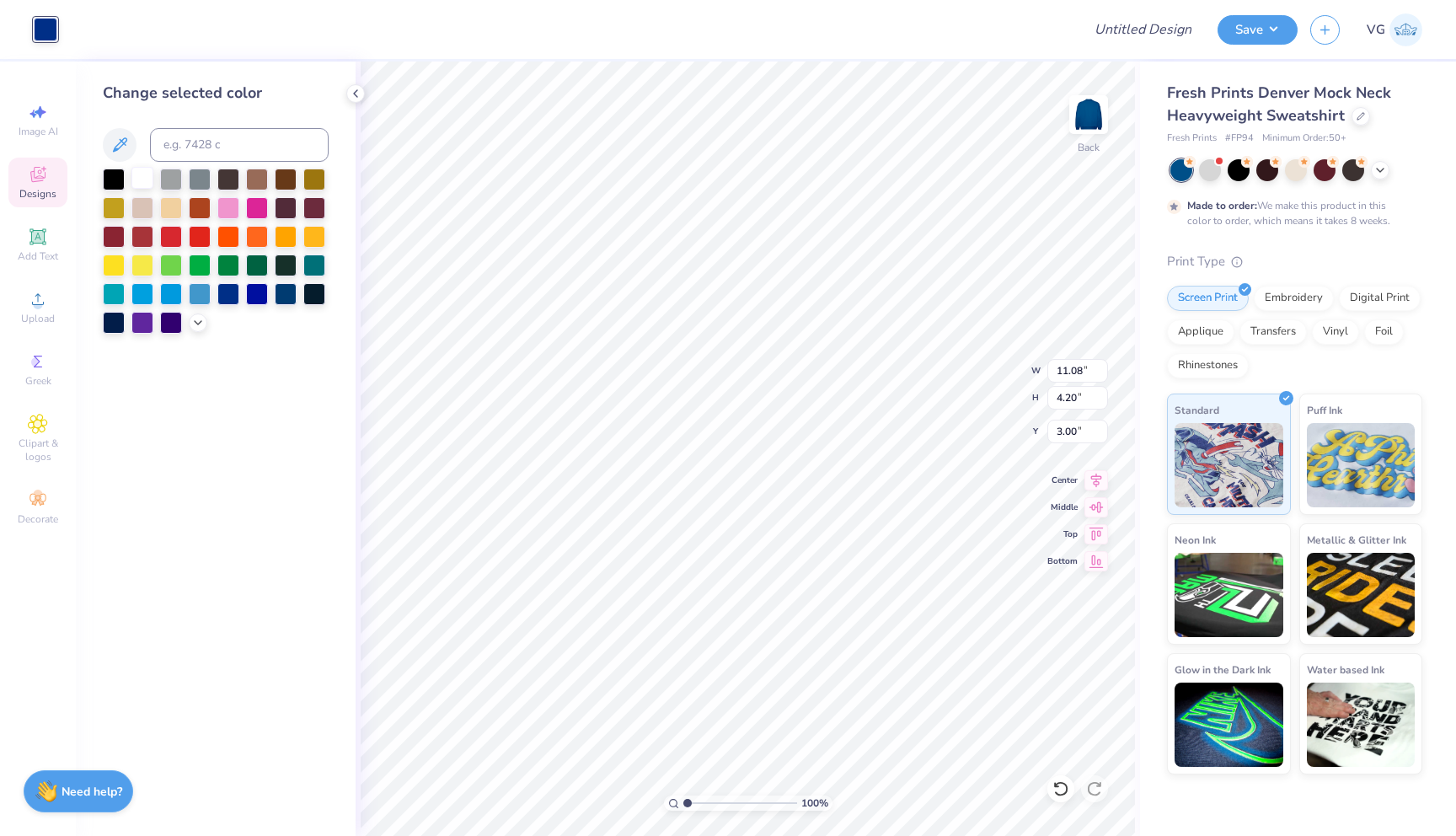 click at bounding box center (142, 178) 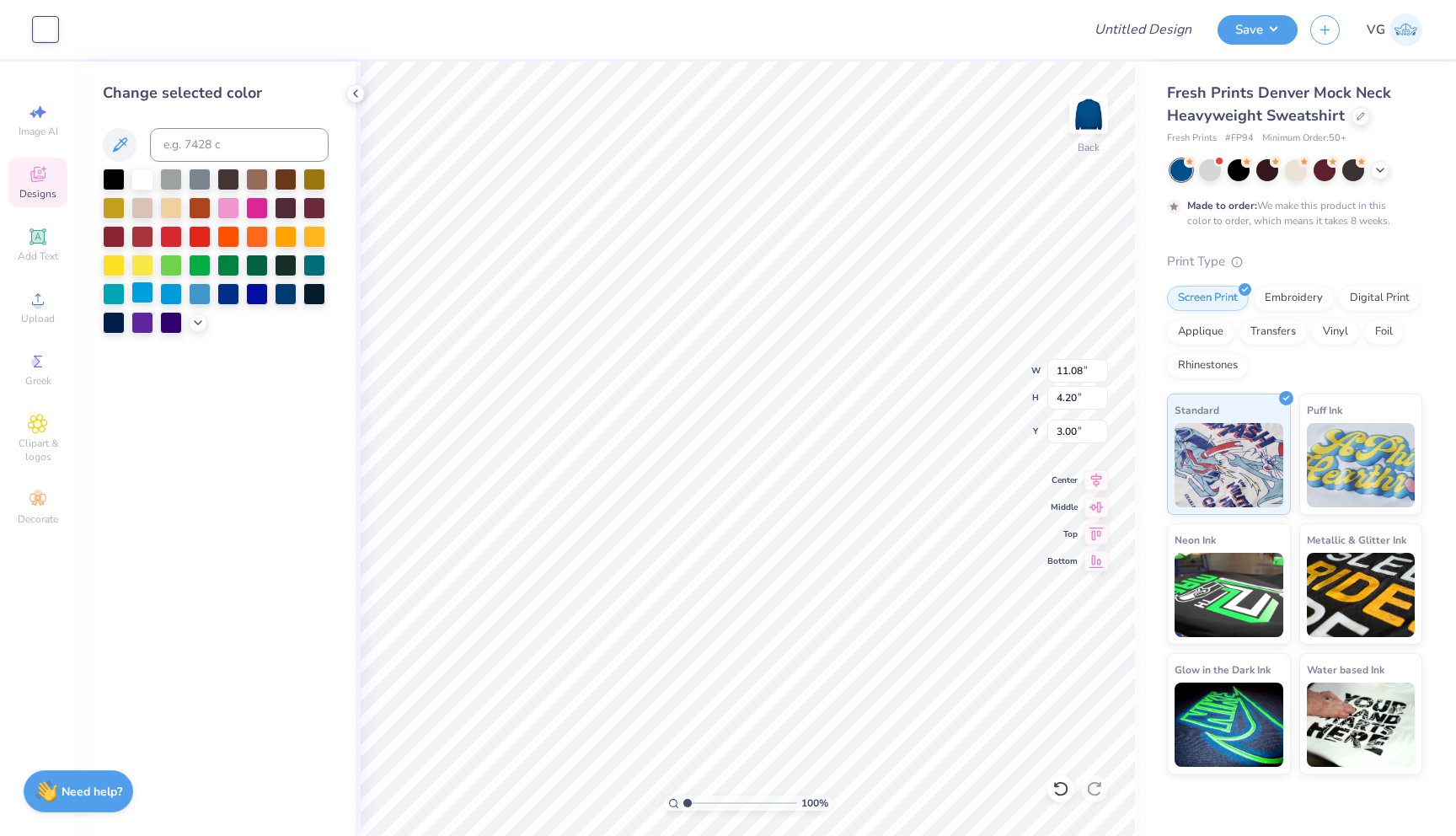 click at bounding box center (142, 292) 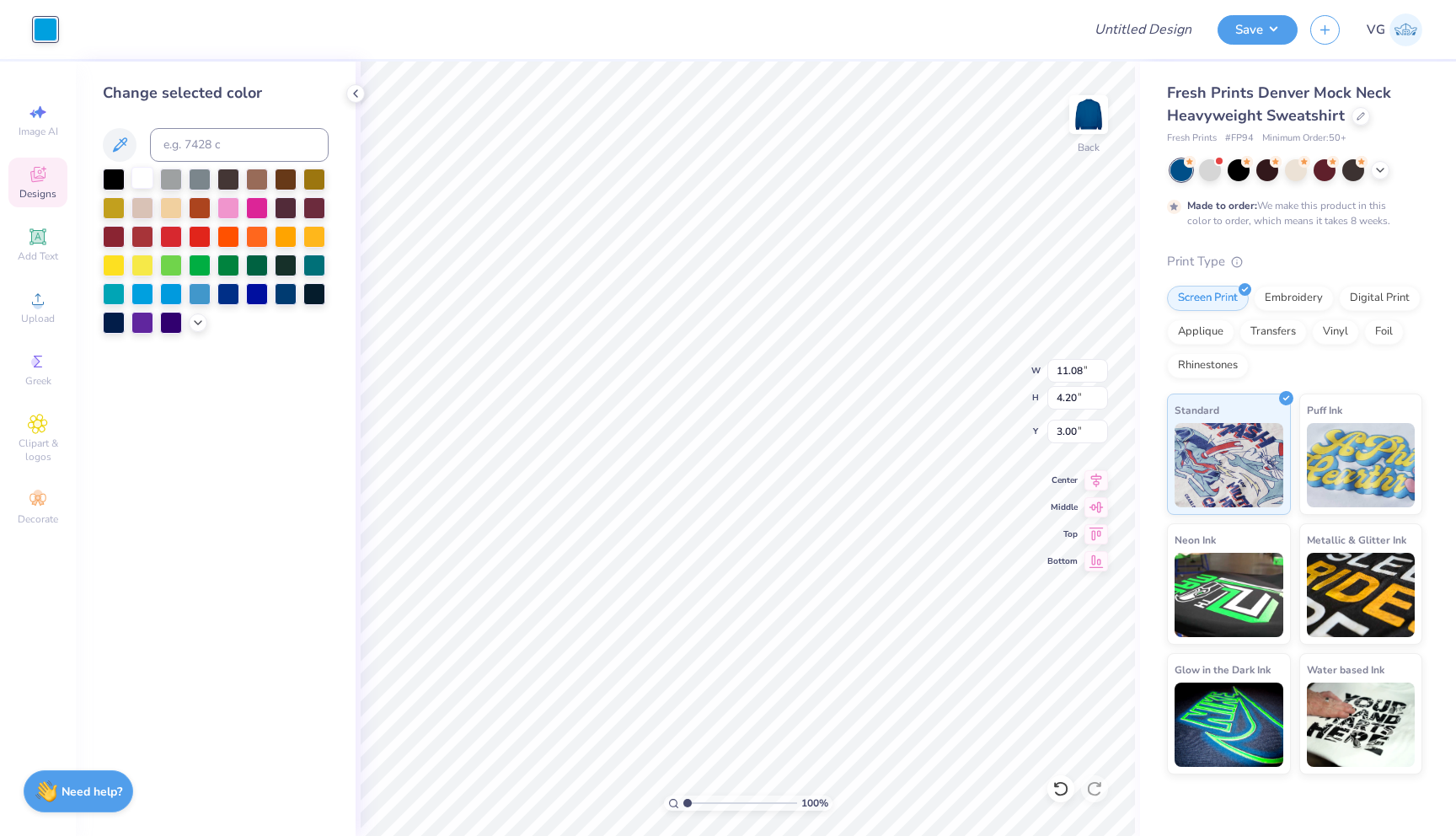 click at bounding box center [142, 178] 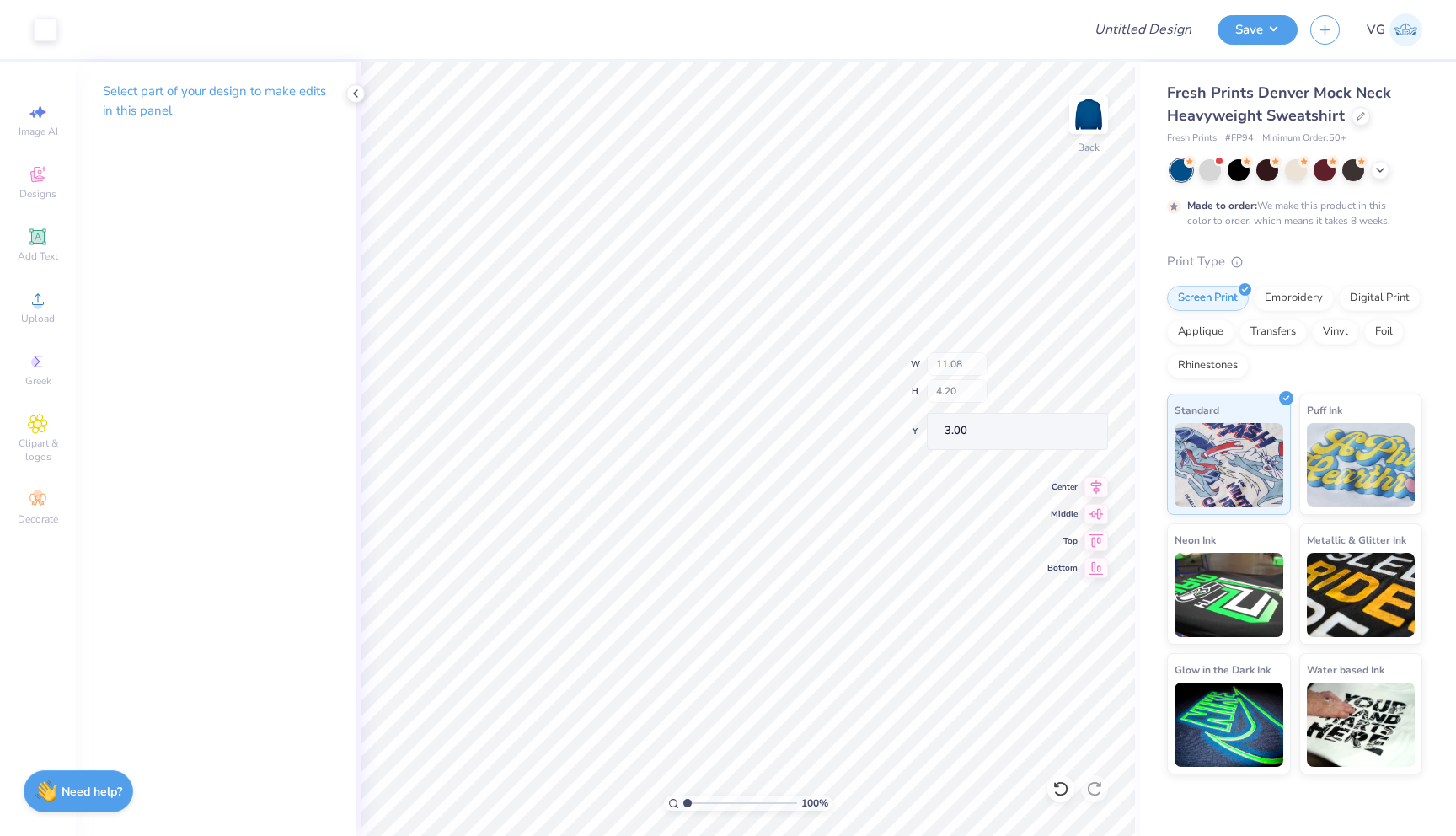 type on "9.08" 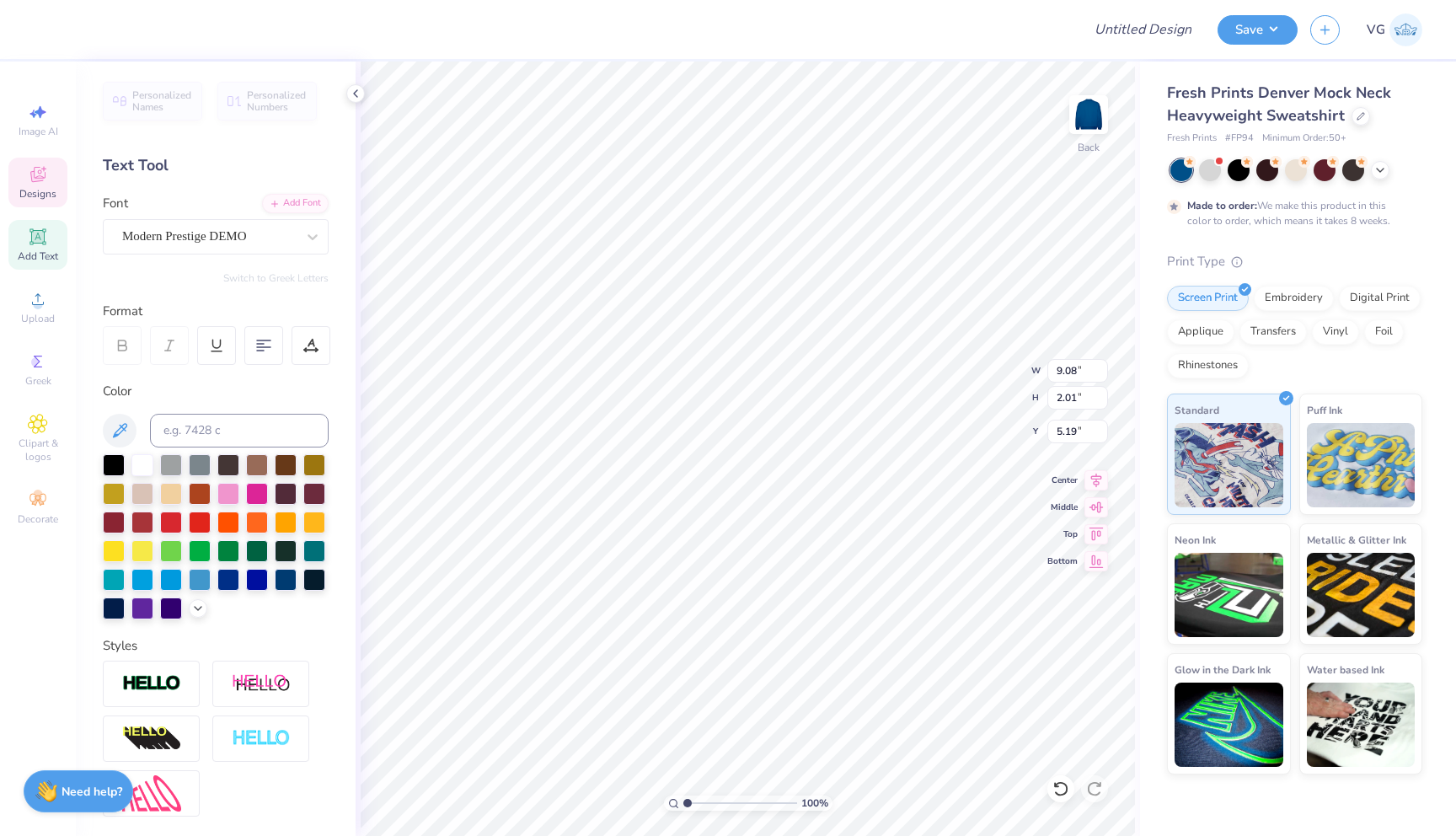 scroll, scrollTop: 0, scrollLeft: 0, axis: both 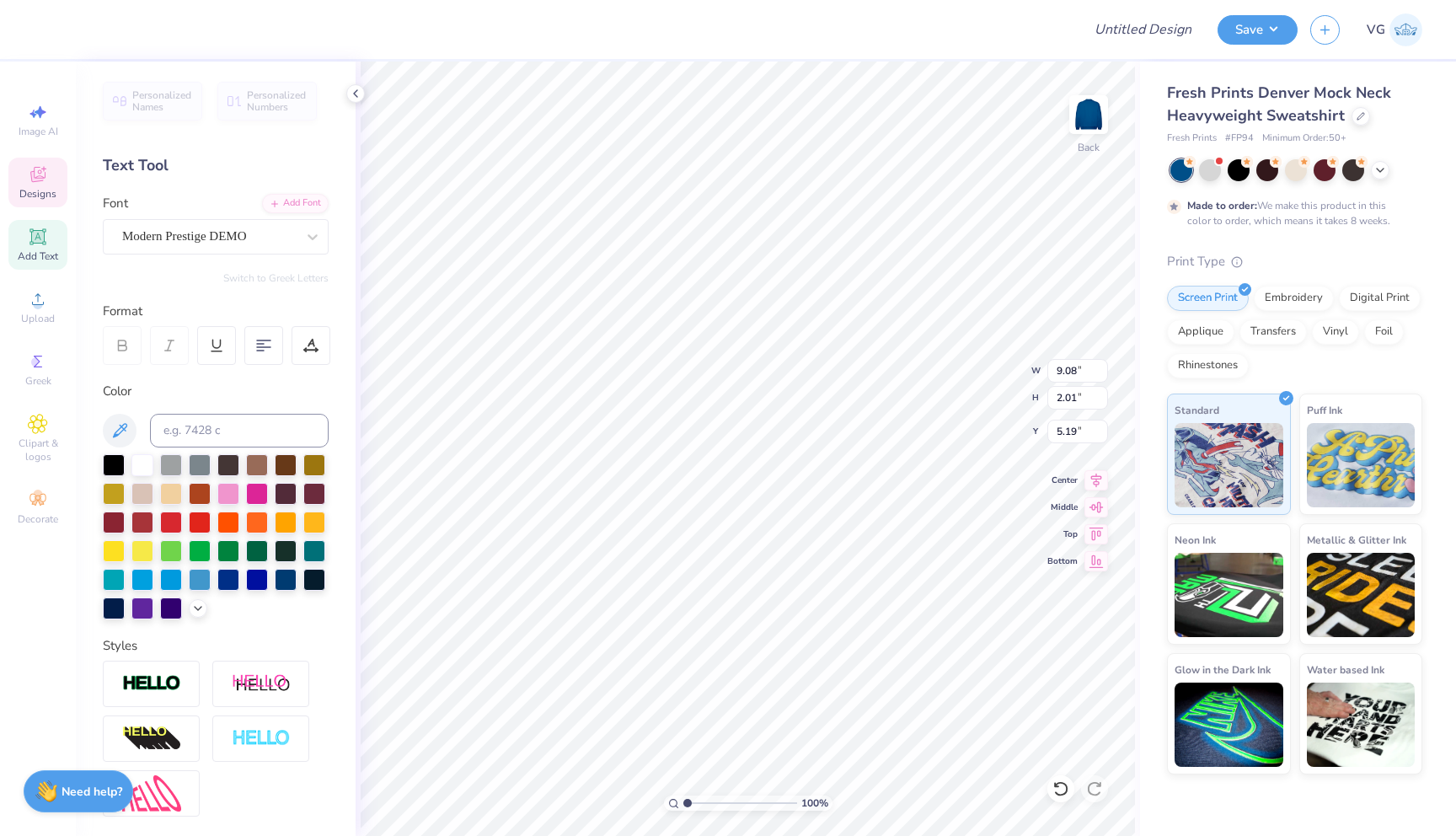 type on "Sigma Sigma Sigma" 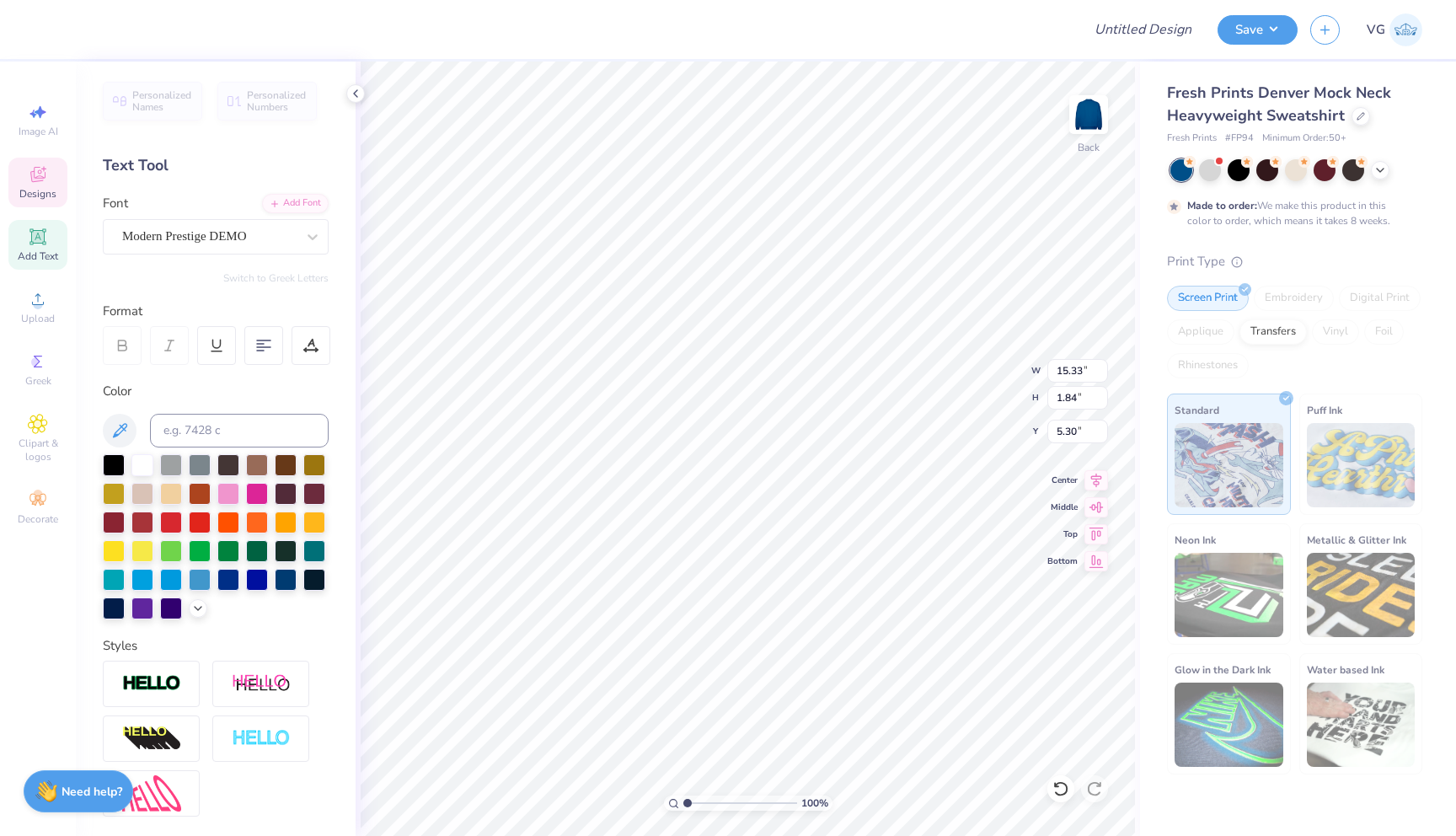 type on "13.91" 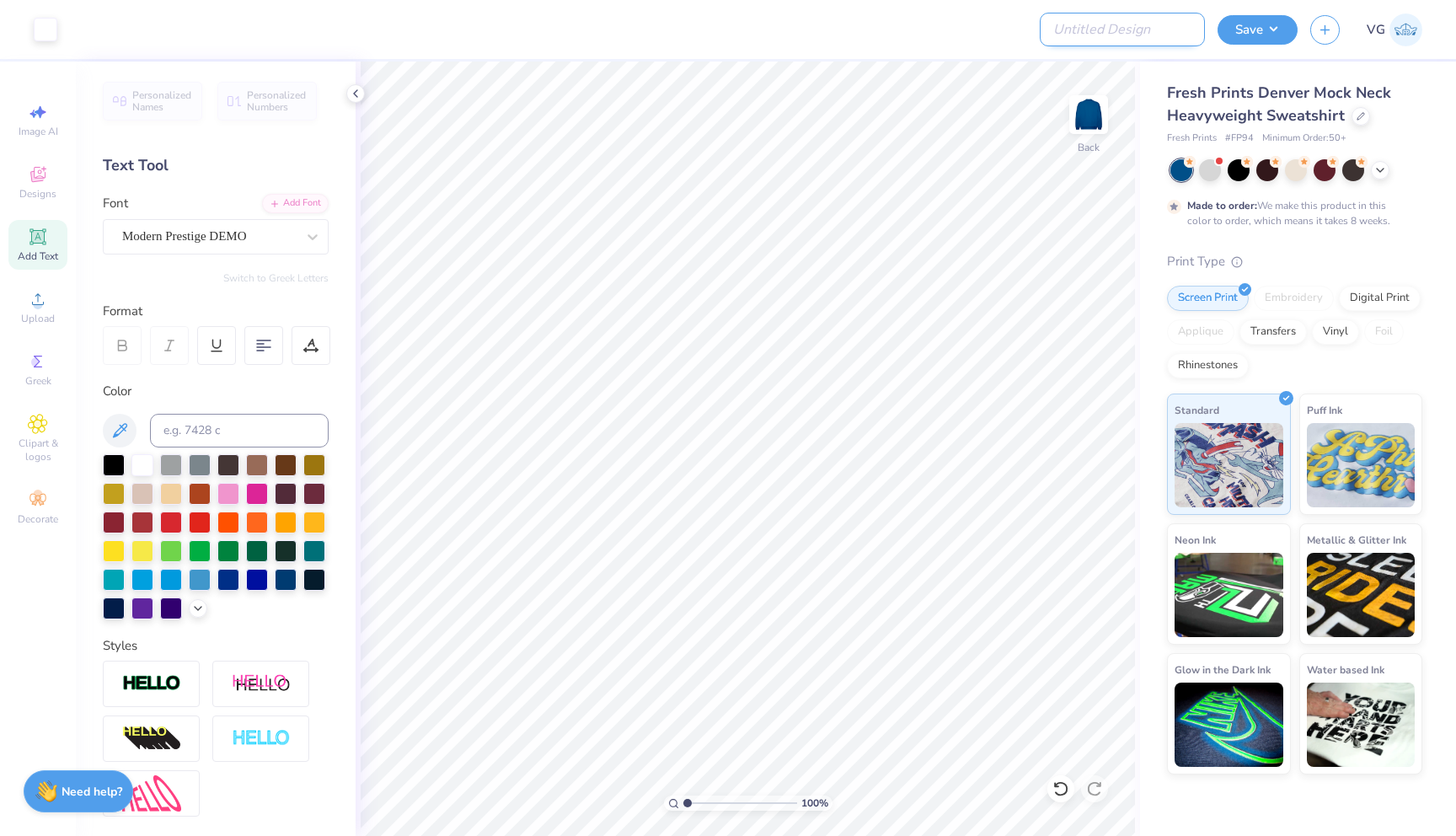 click on "Design Title" at bounding box center [1122, 29] 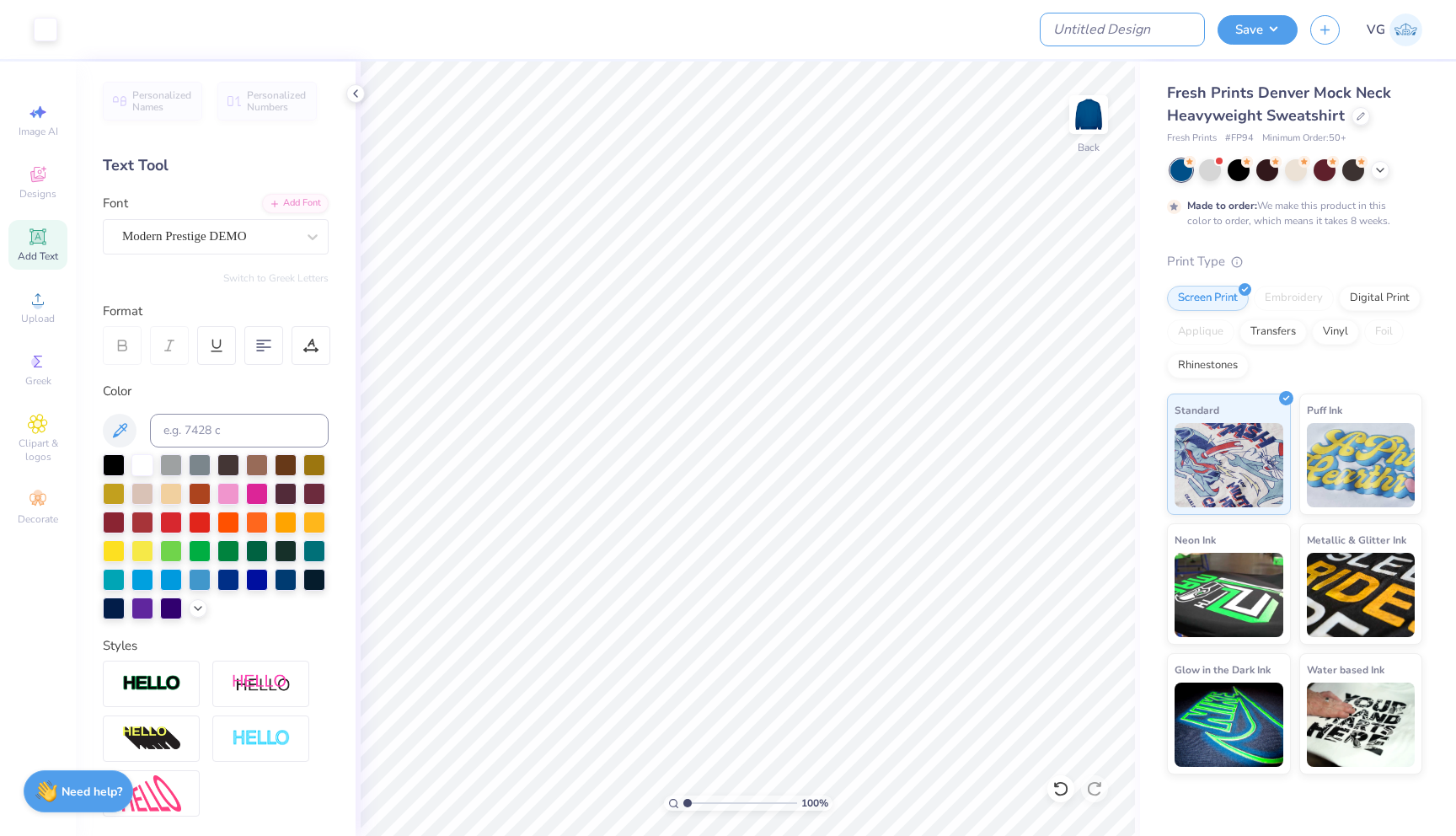 type on "J" 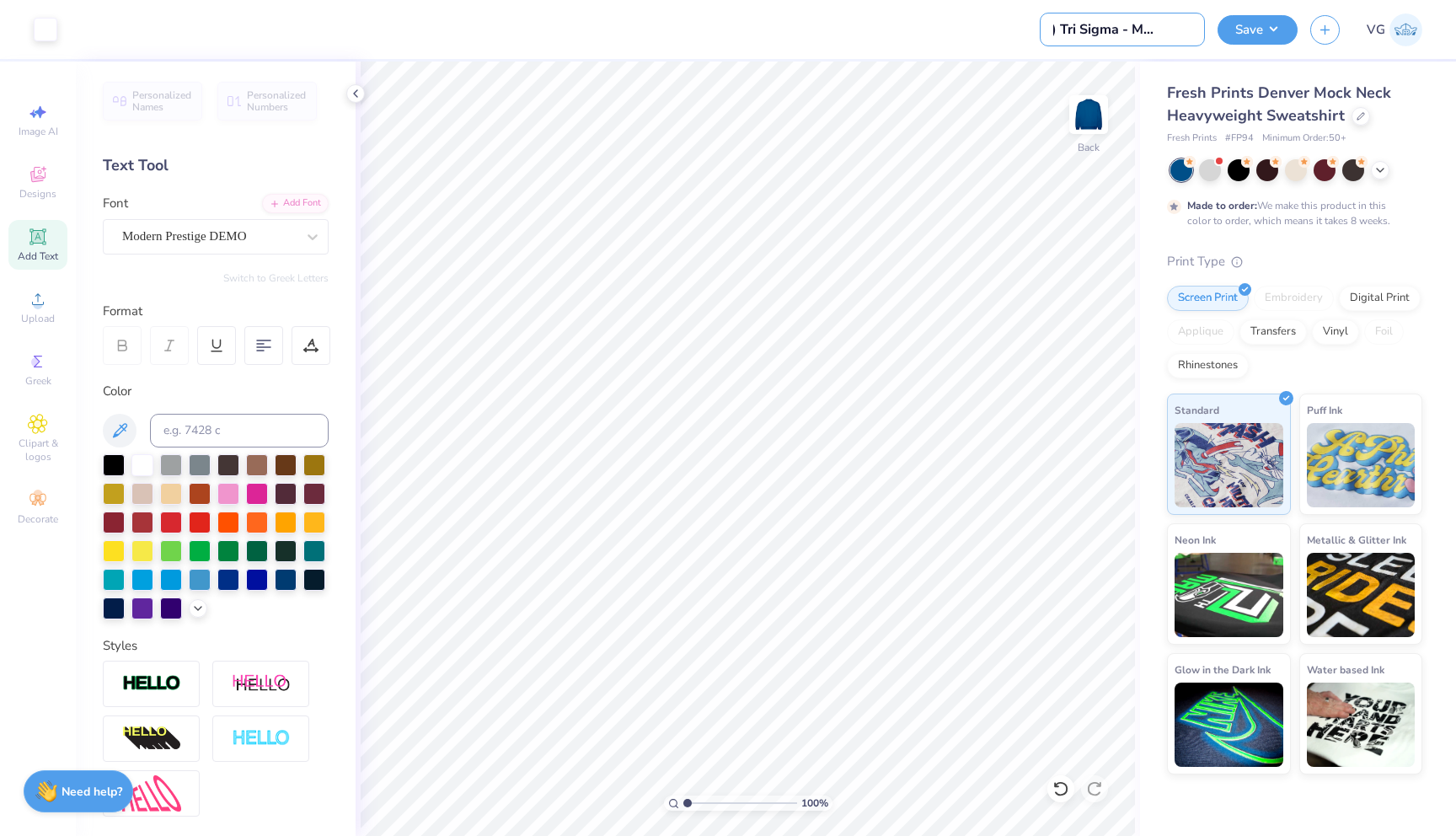 scroll, scrollTop: 0, scrollLeft: 45, axis: horizontal 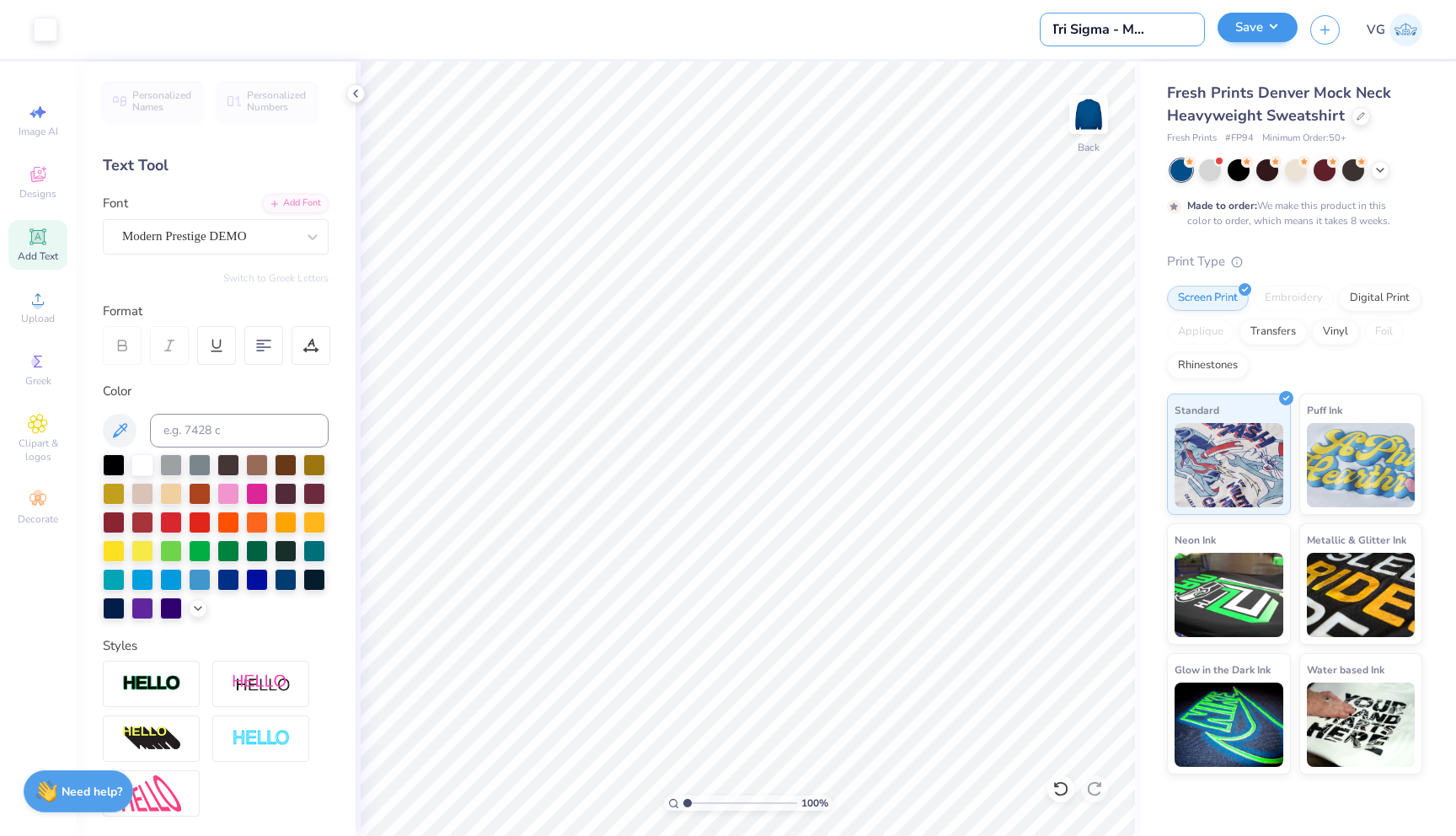 type on "(JMU) Tri Sigma - Mock Neck" 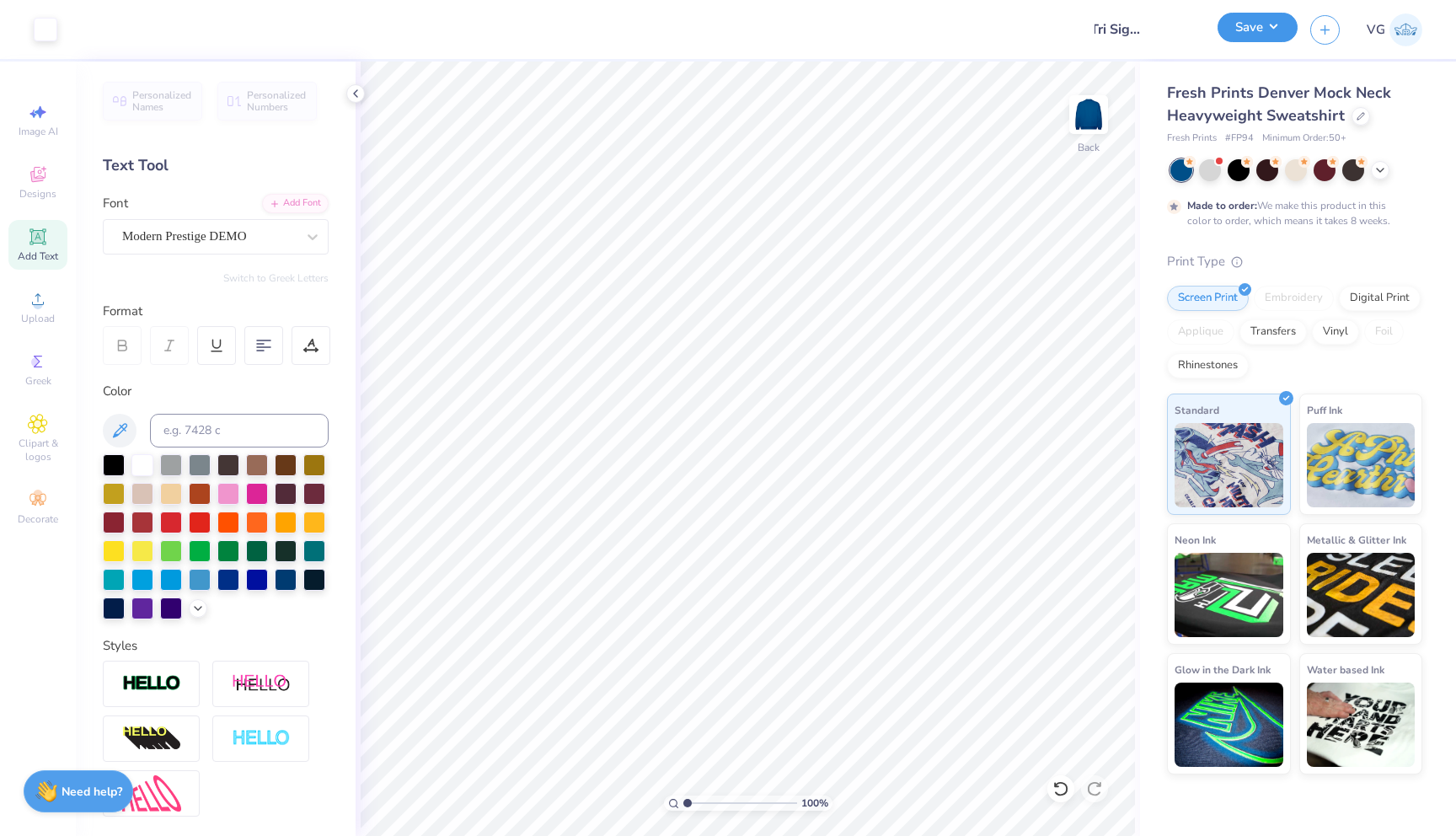 click on "Save" at bounding box center [1257, 27] 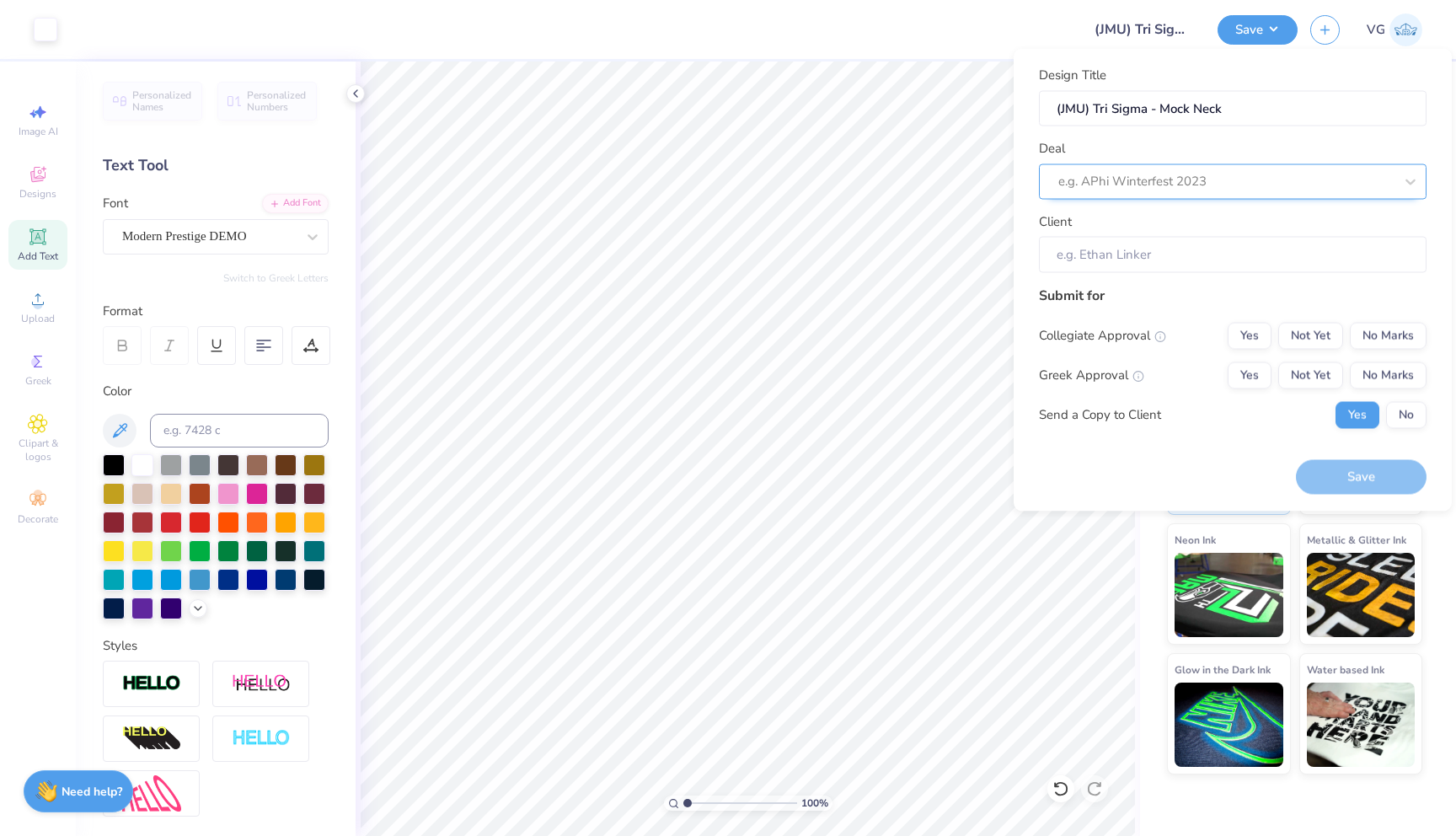click on "e.g. APhi Winterfest 2023" at bounding box center [1226, 181] 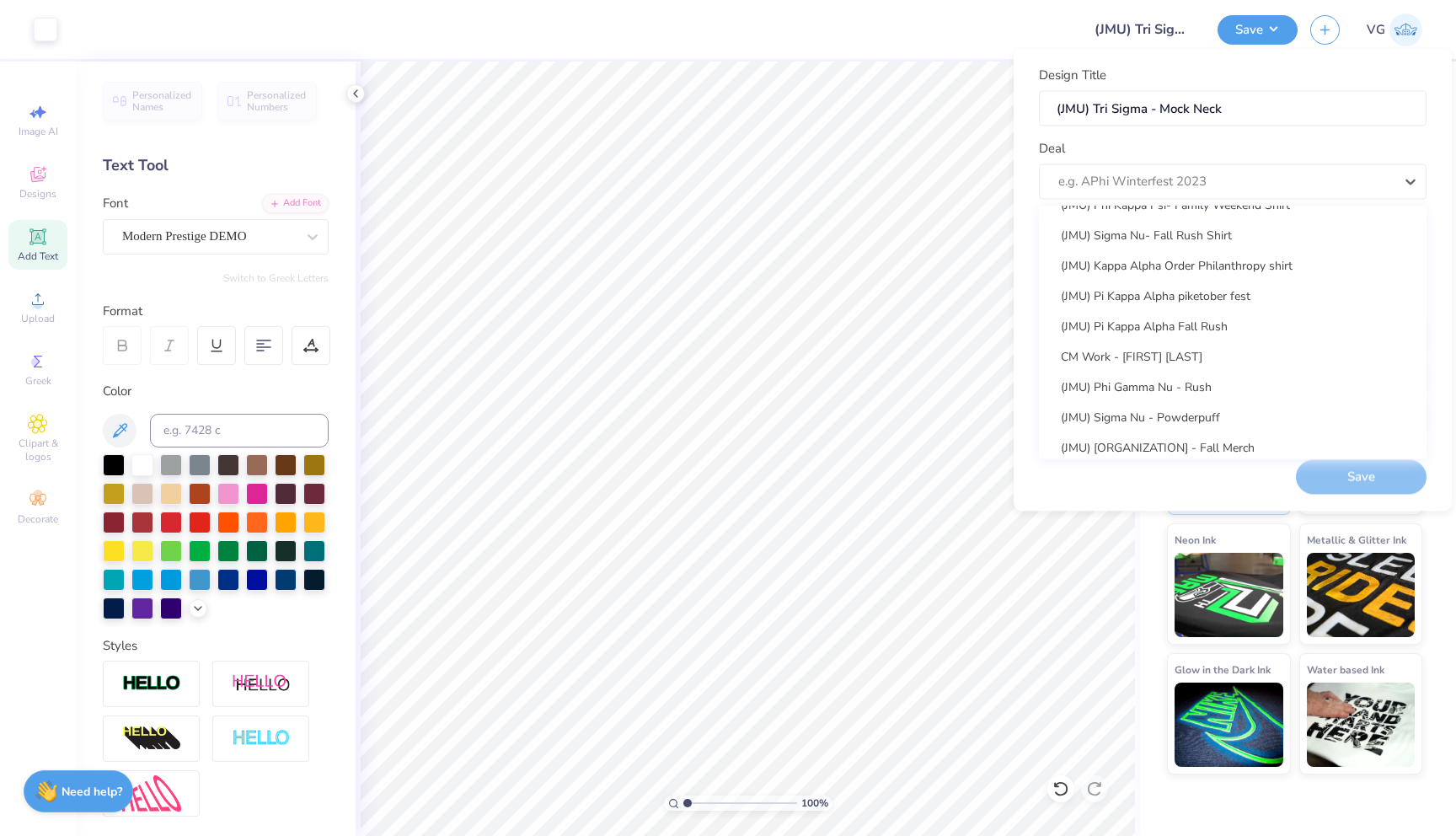scroll, scrollTop: 517, scrollLeft: 0, axis: vertical 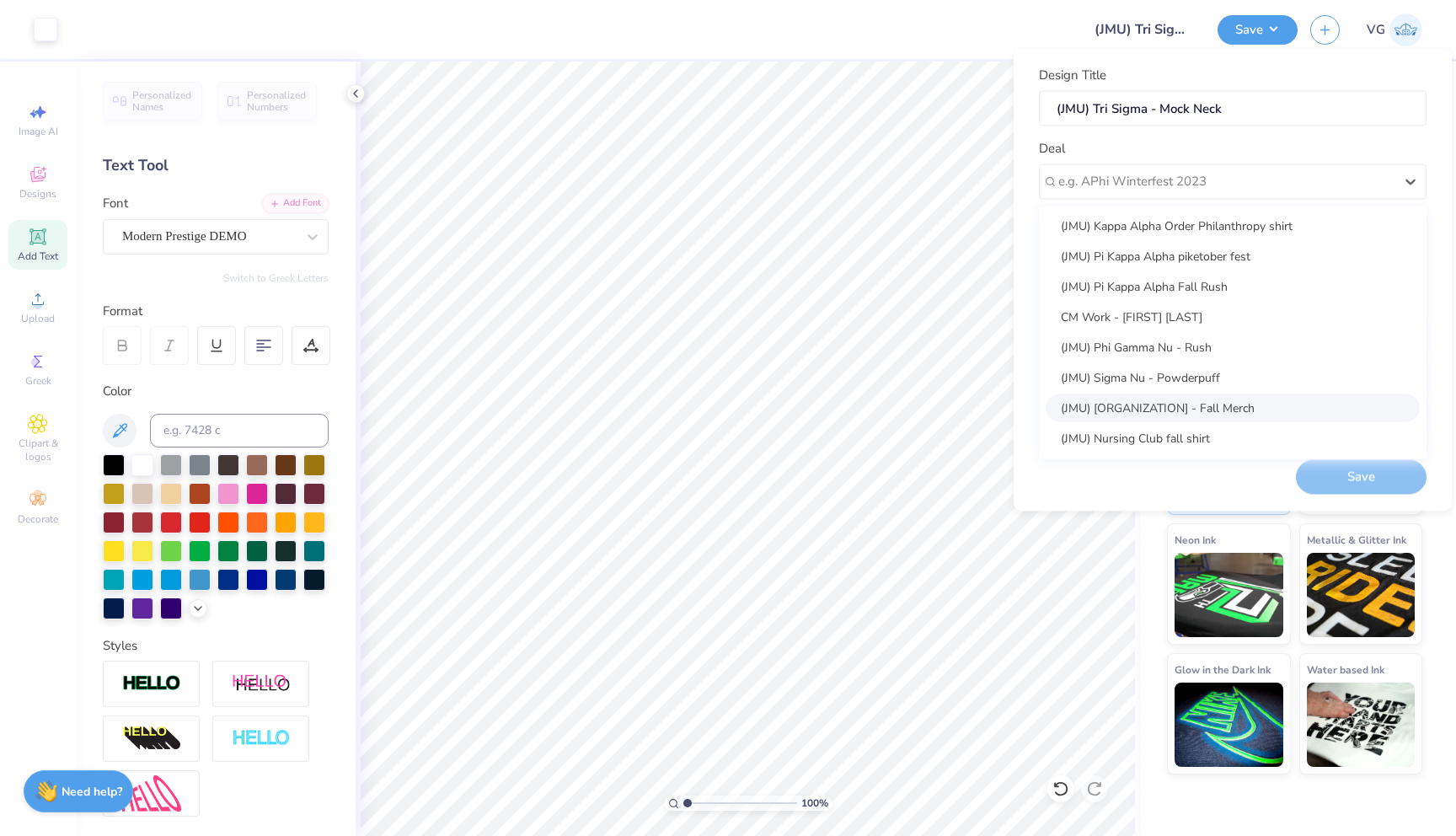 click on "(JMU) [ORGANIZATION] - Fall Merch" at bounding box center (1233, 407) 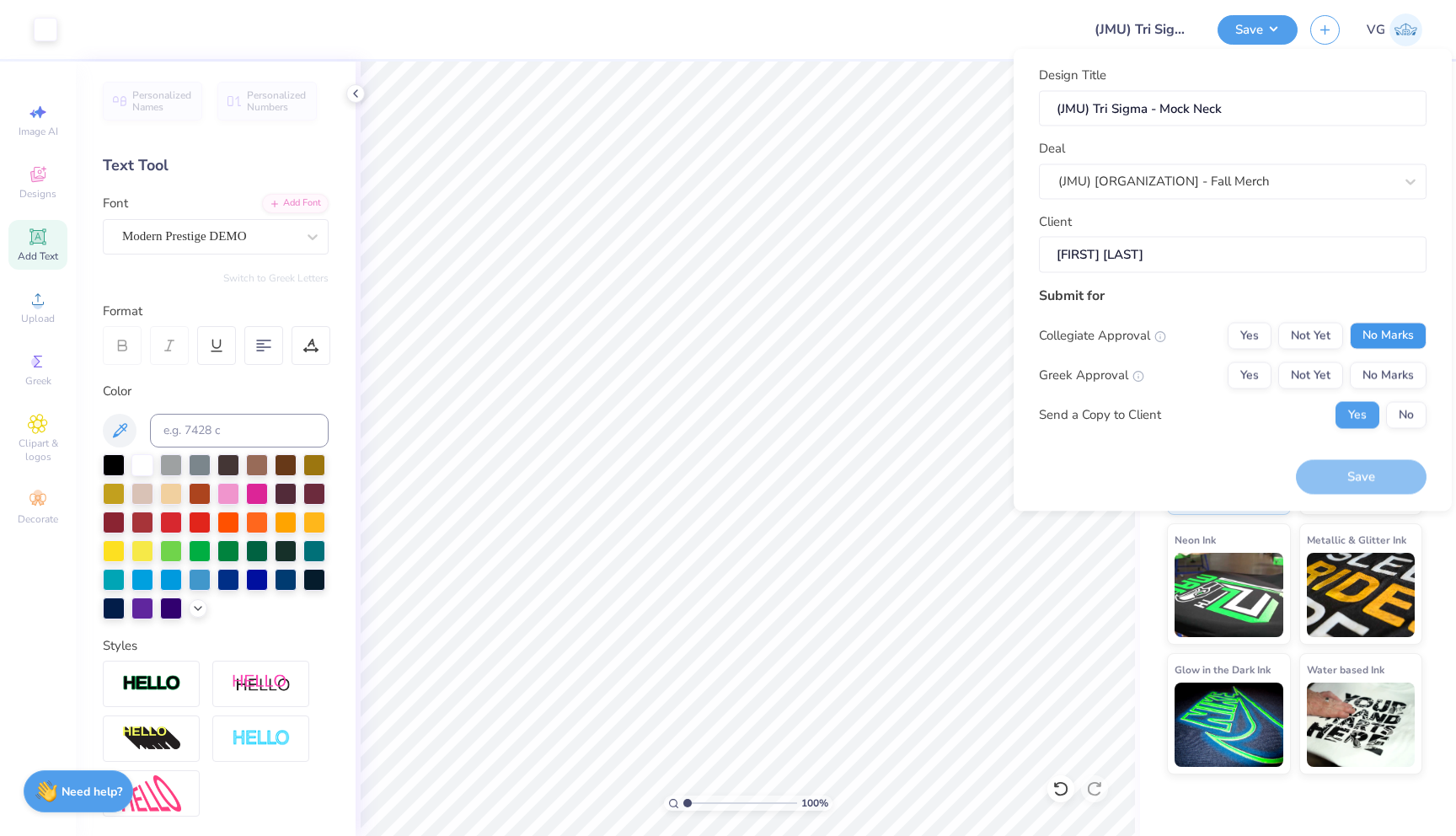 click on "No Marks" at bounding box center (1388, 335) 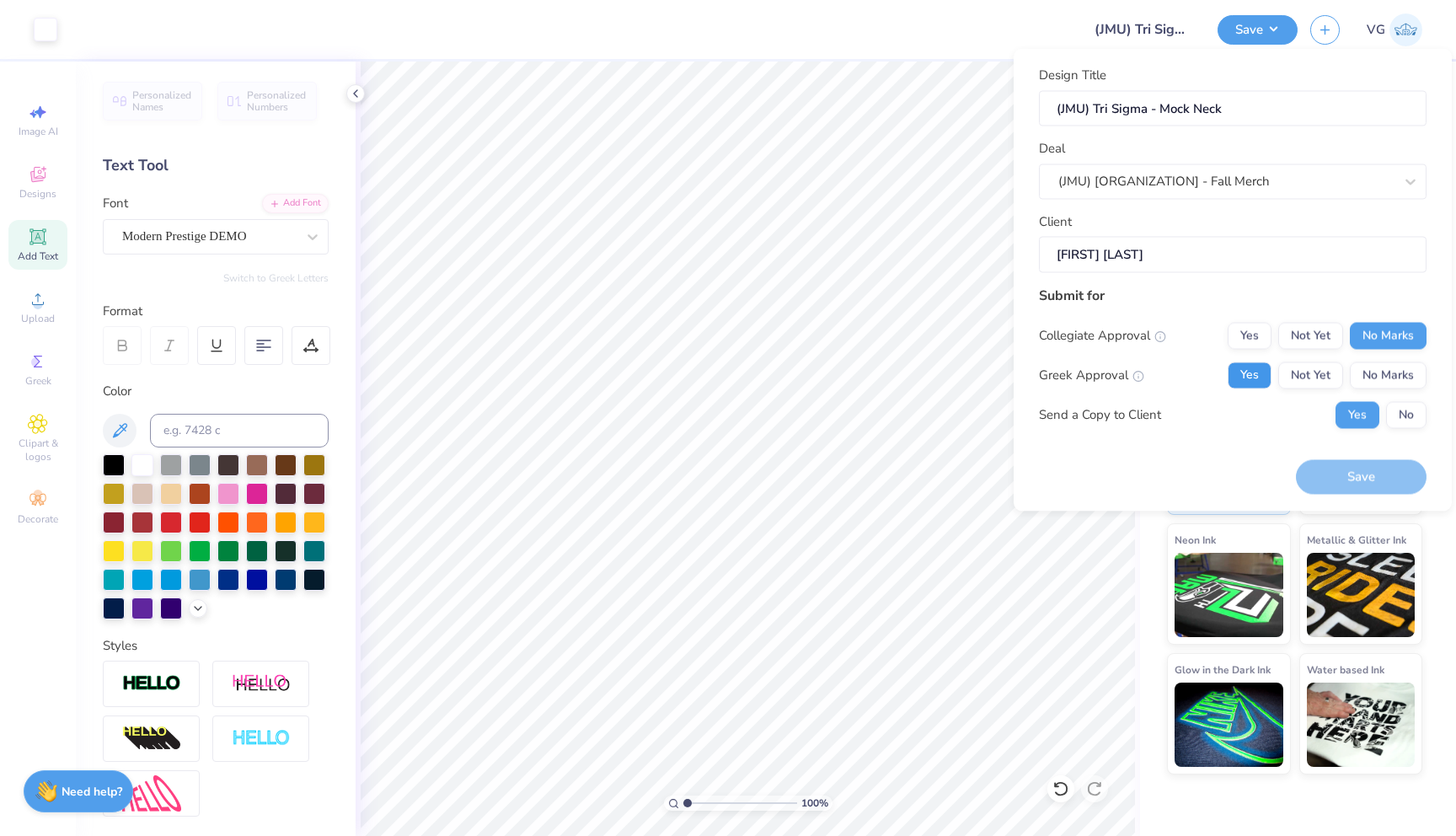 click on "Yes" at bounding box center (1250, 375) 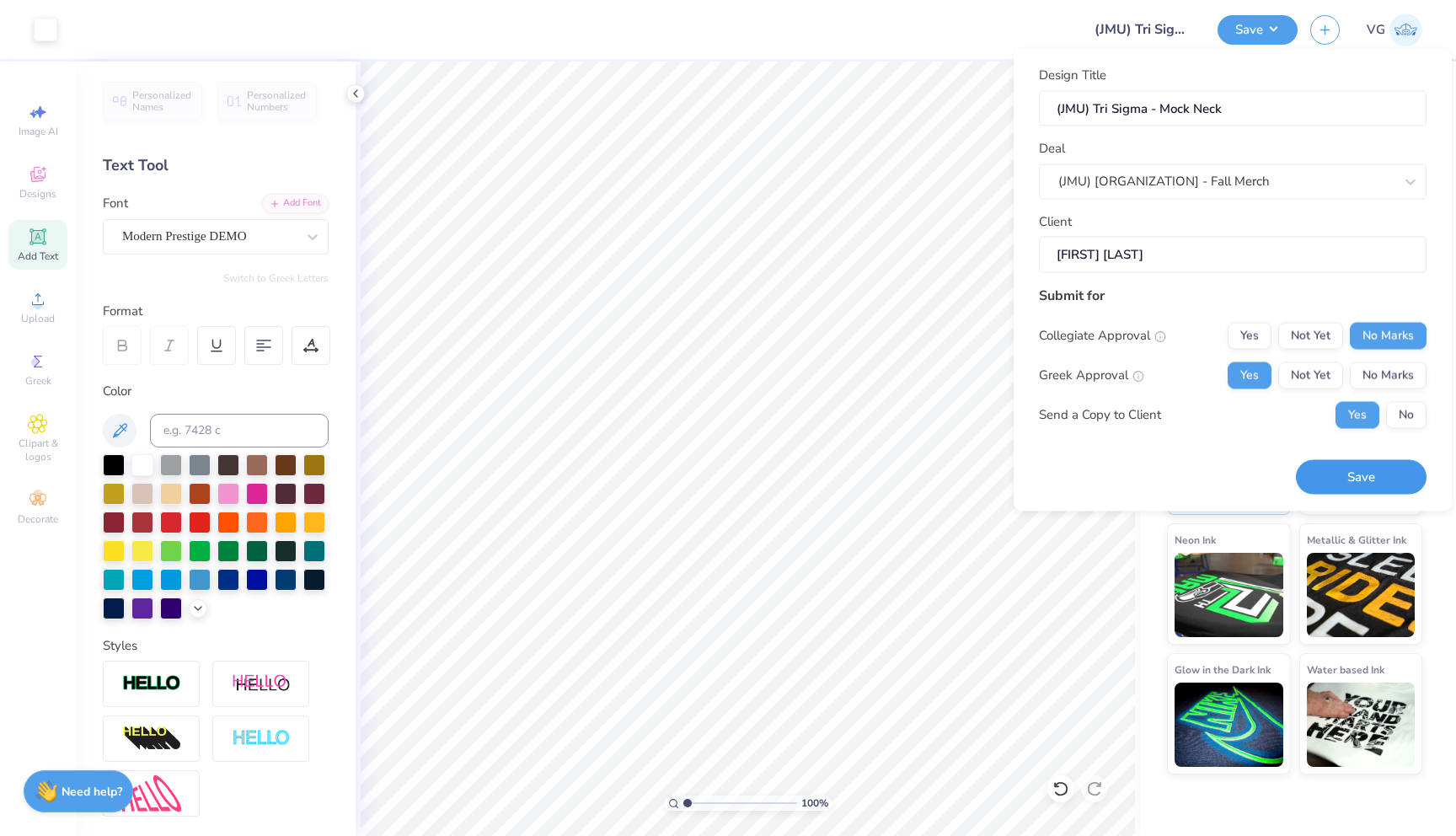 click on "Save" at bounding box center (1361, 477) 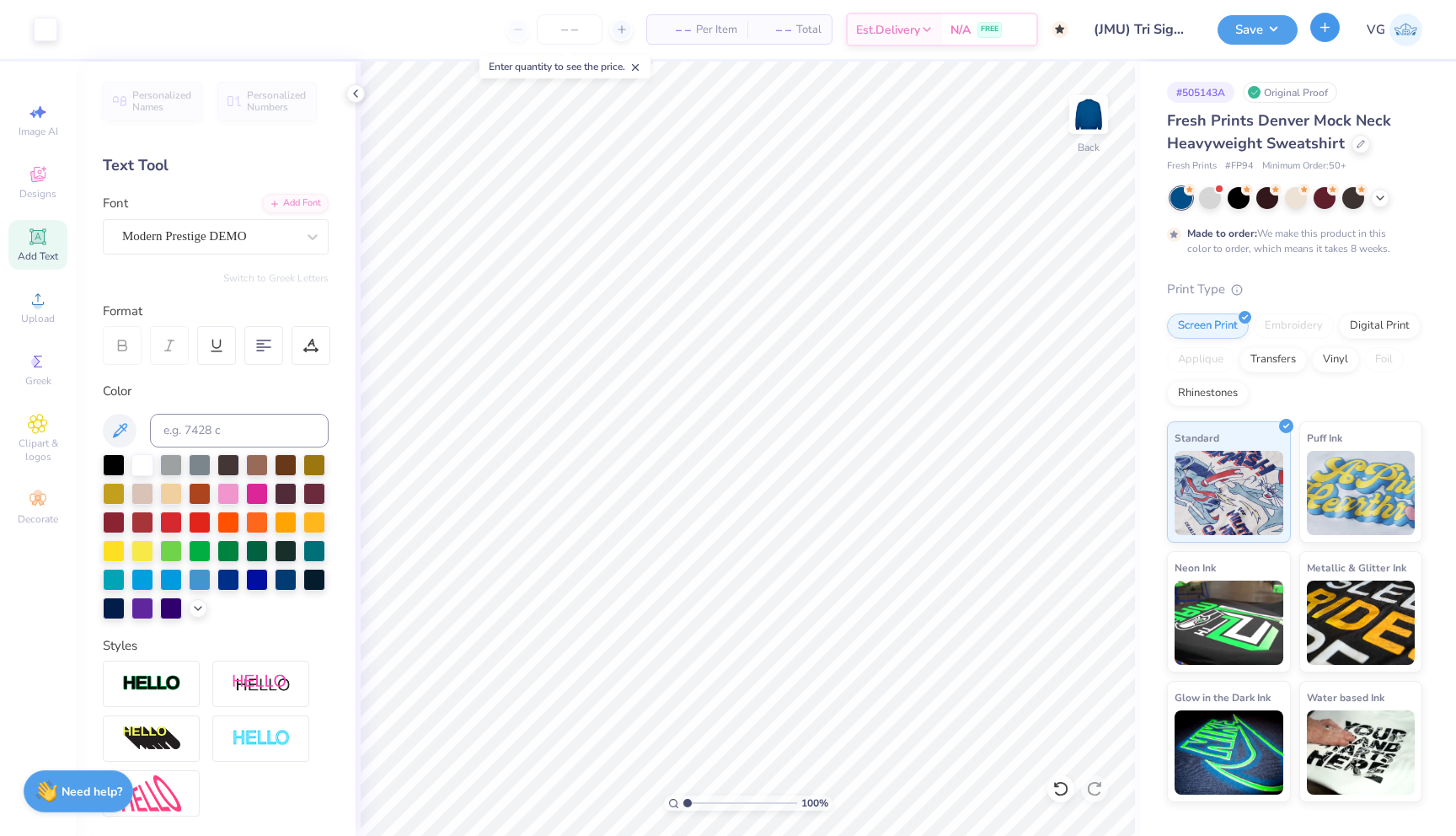 click 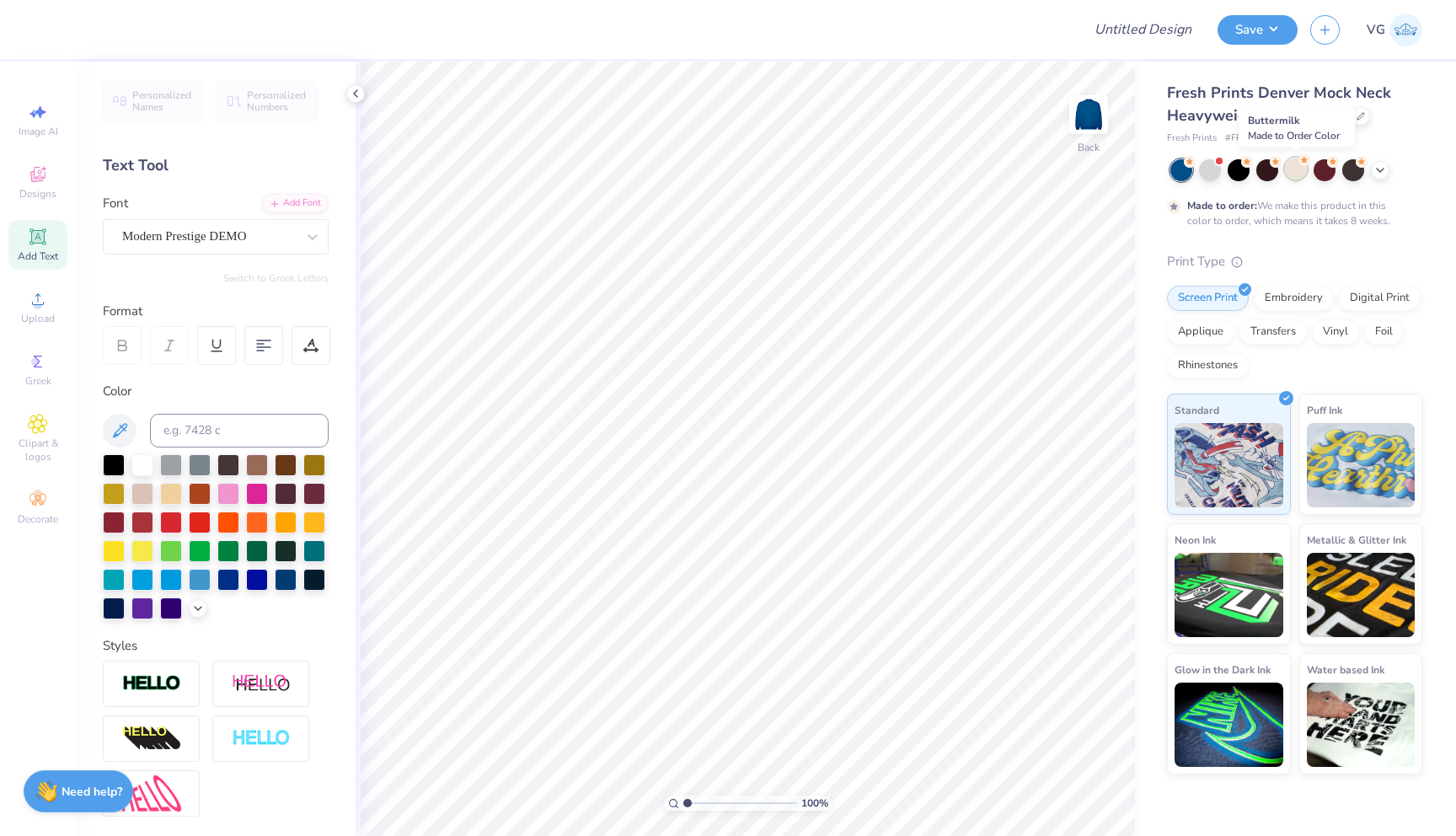 click at bounding box center (1296, 169) 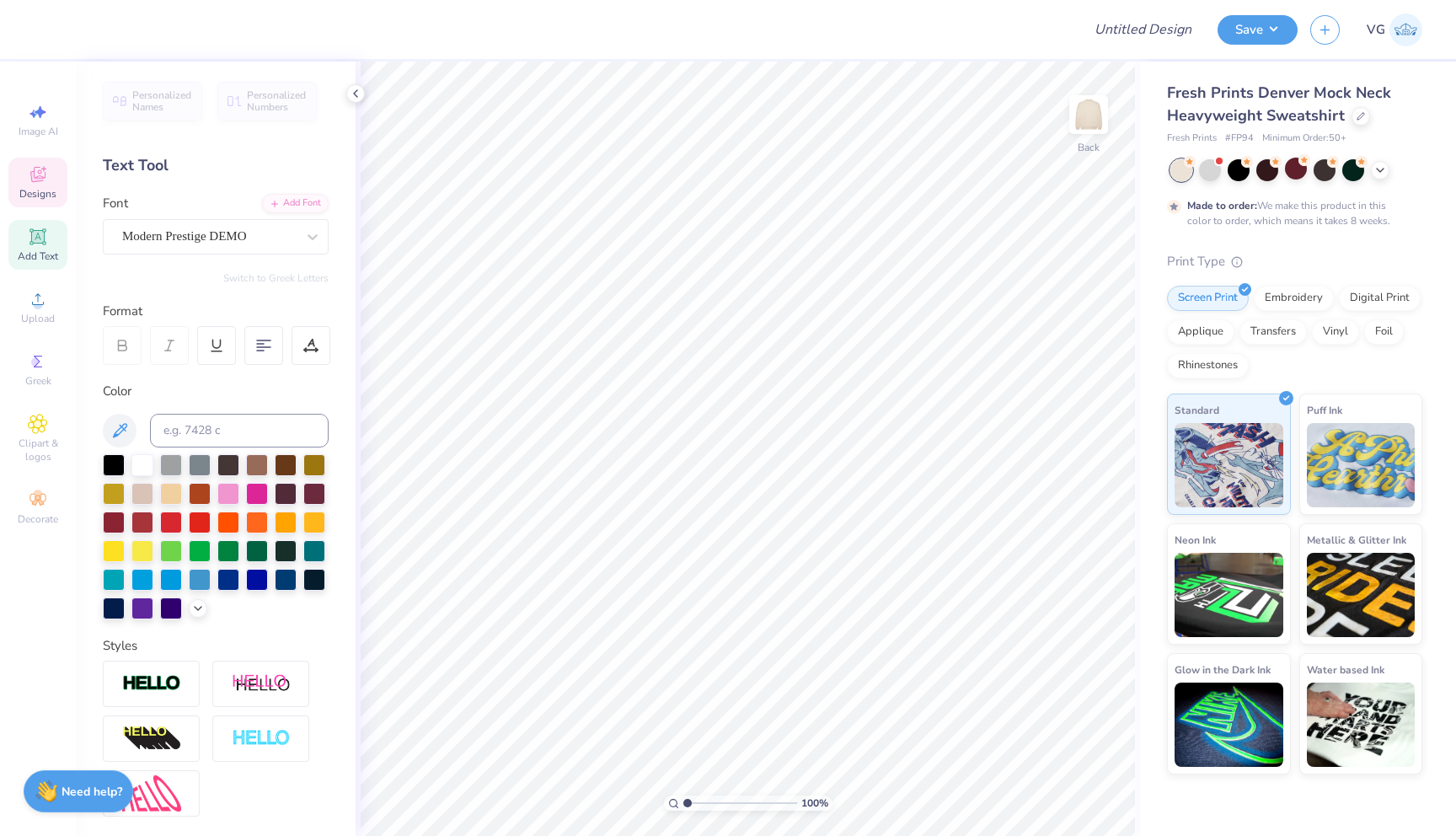 click on "Designs" at bounding box center [38, 194] 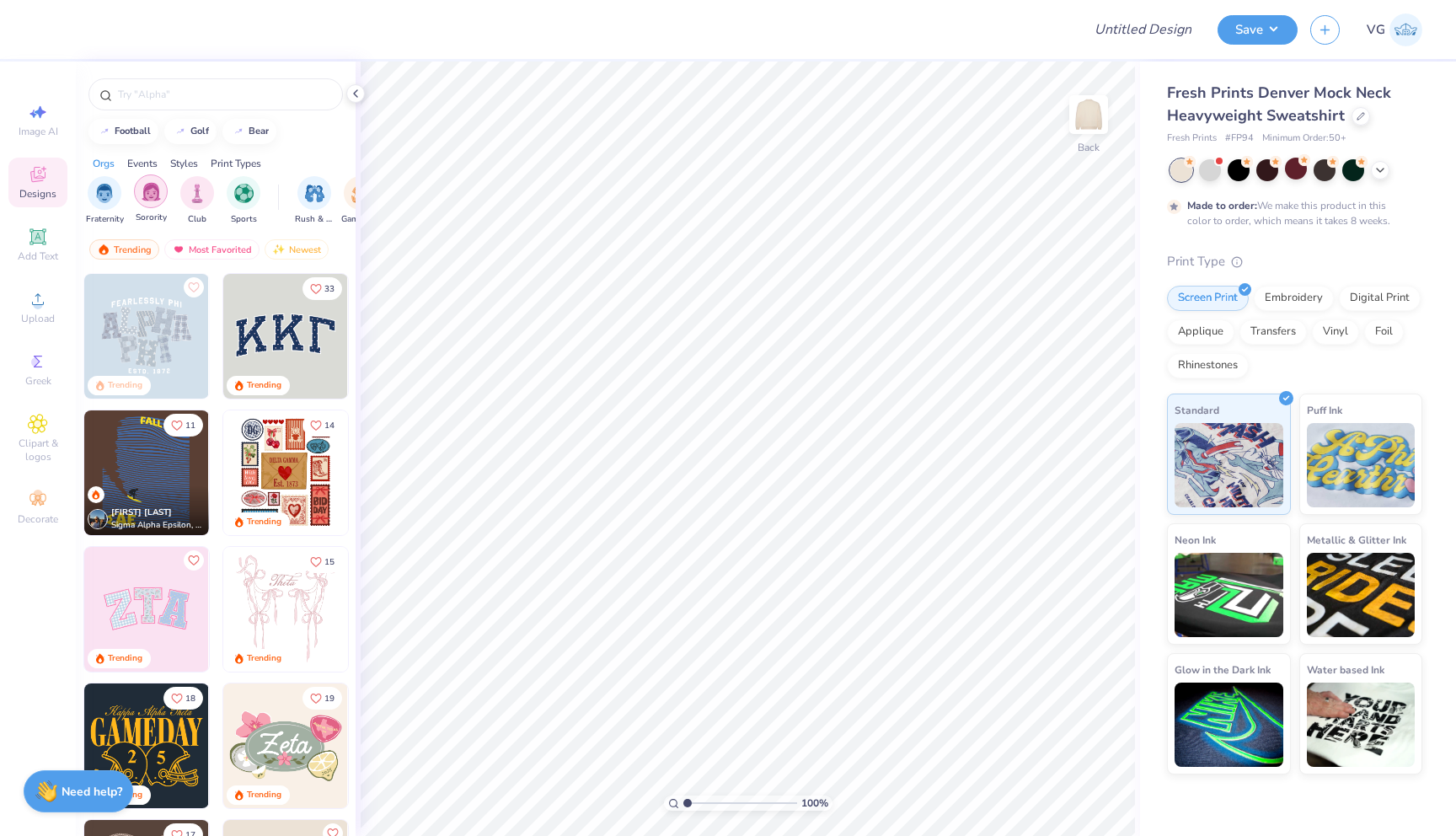 click at bounding box center [151, 191] 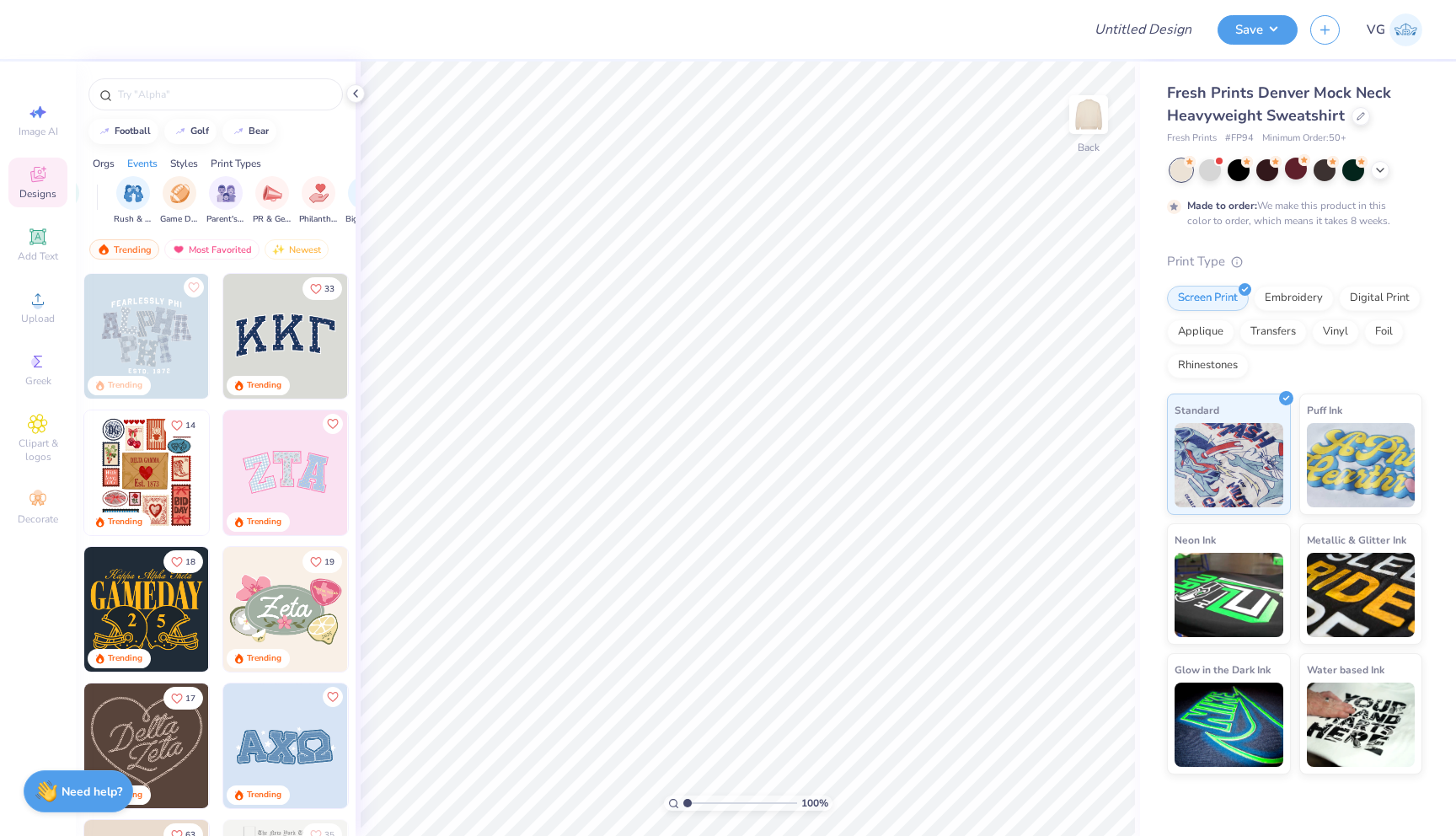 scroll, scrollTop: 0, scrollLeft: 186, axis: horizontal 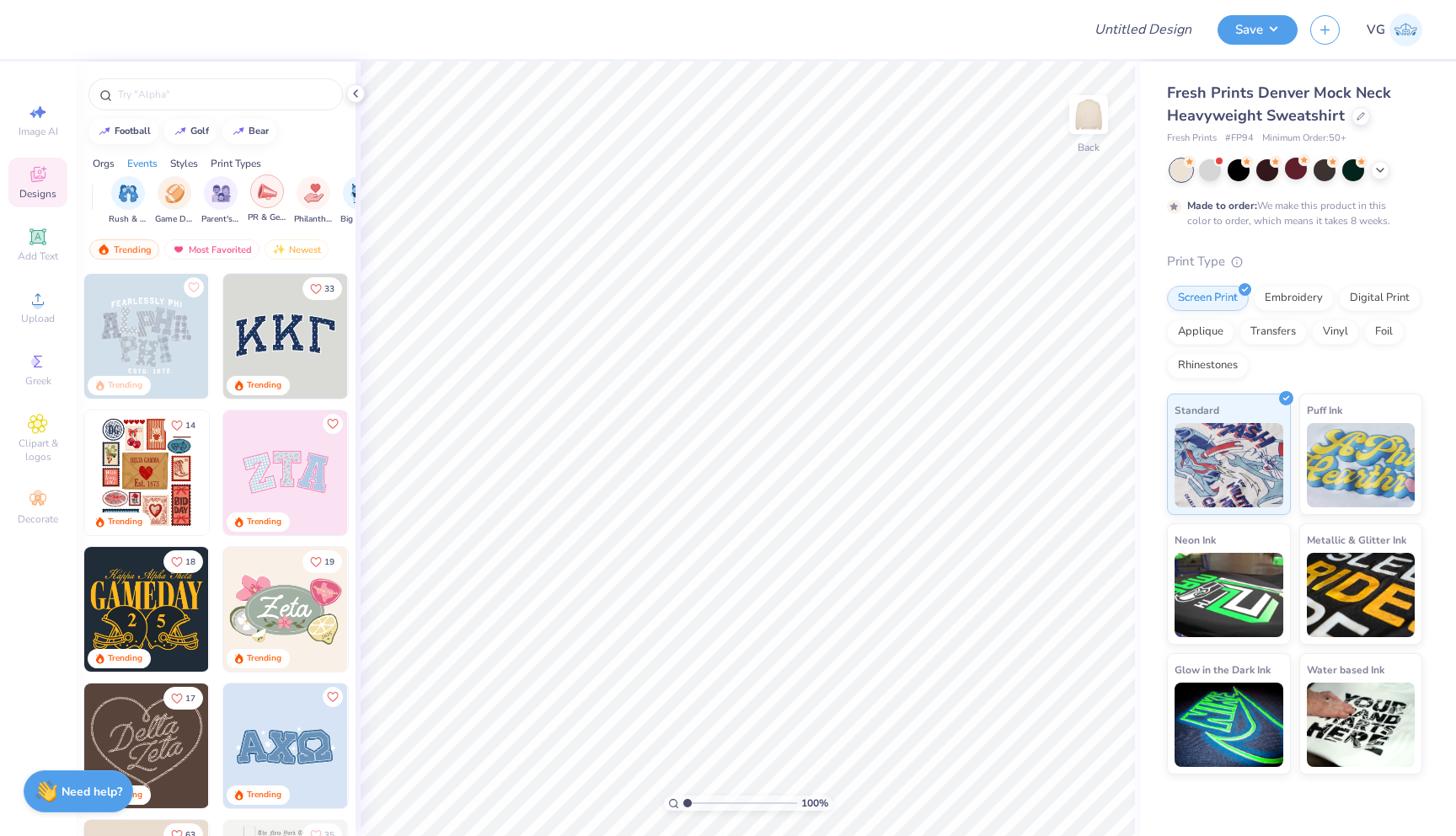 click at bounding box center (267, 191) 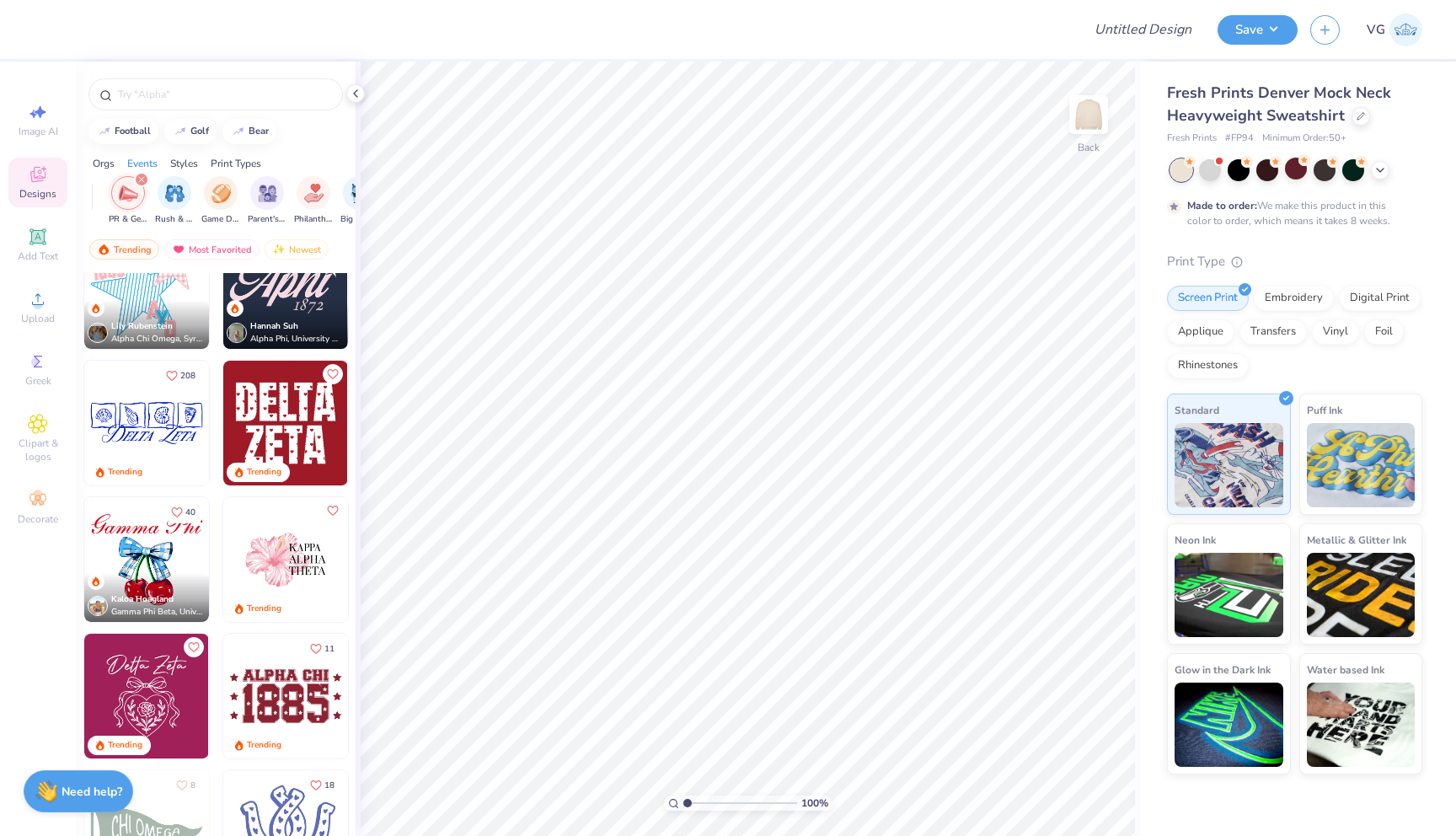 scroll, scrollTop: 891, scrollLeft: 0, axis: vertical 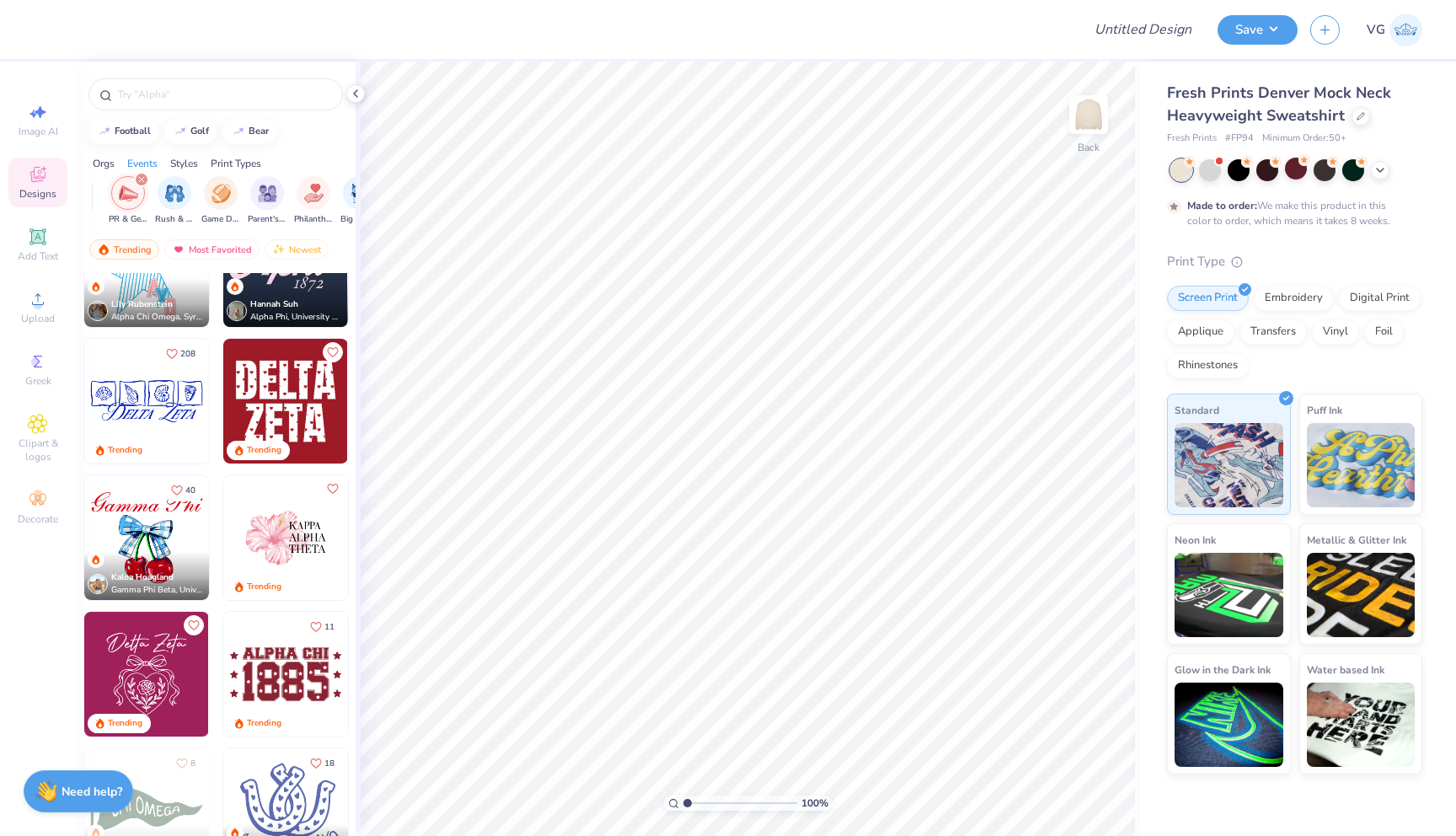 click at bounding box center (147, 401) 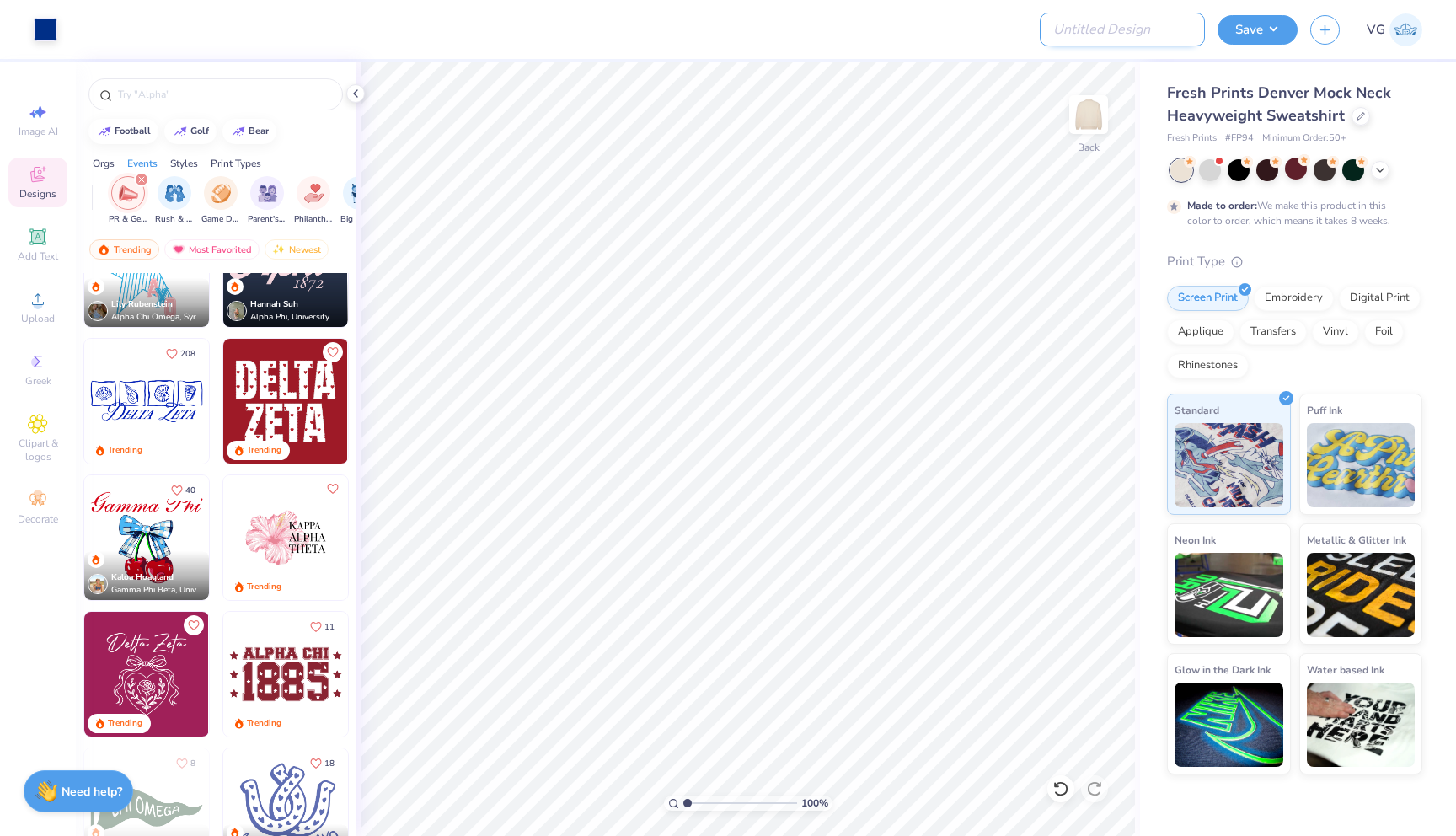 click on "Design Title" at bounding box center [1122, 29] 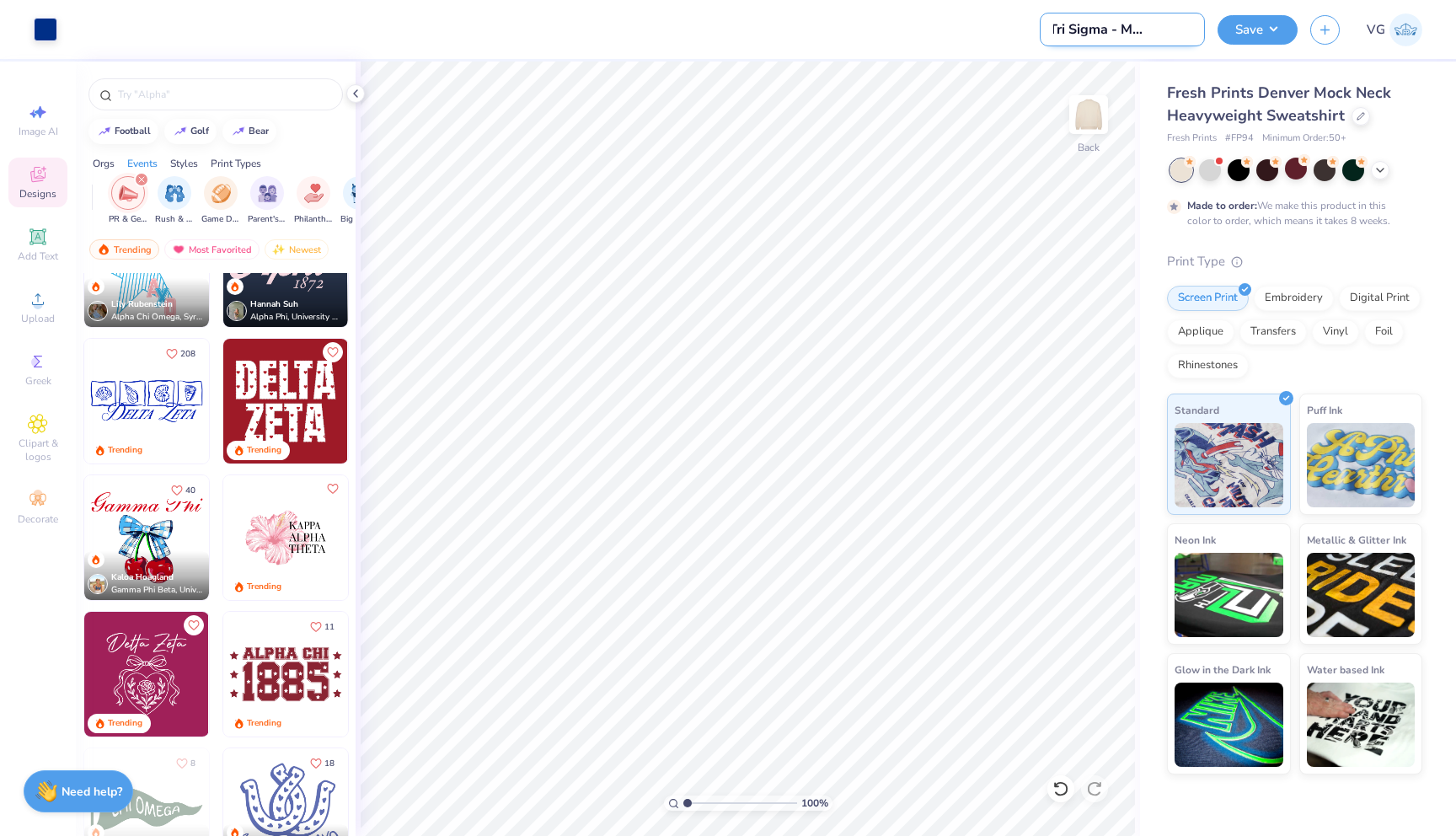 scroll, scrollTop: 0, scrollLeft: 53, axis: horizontal 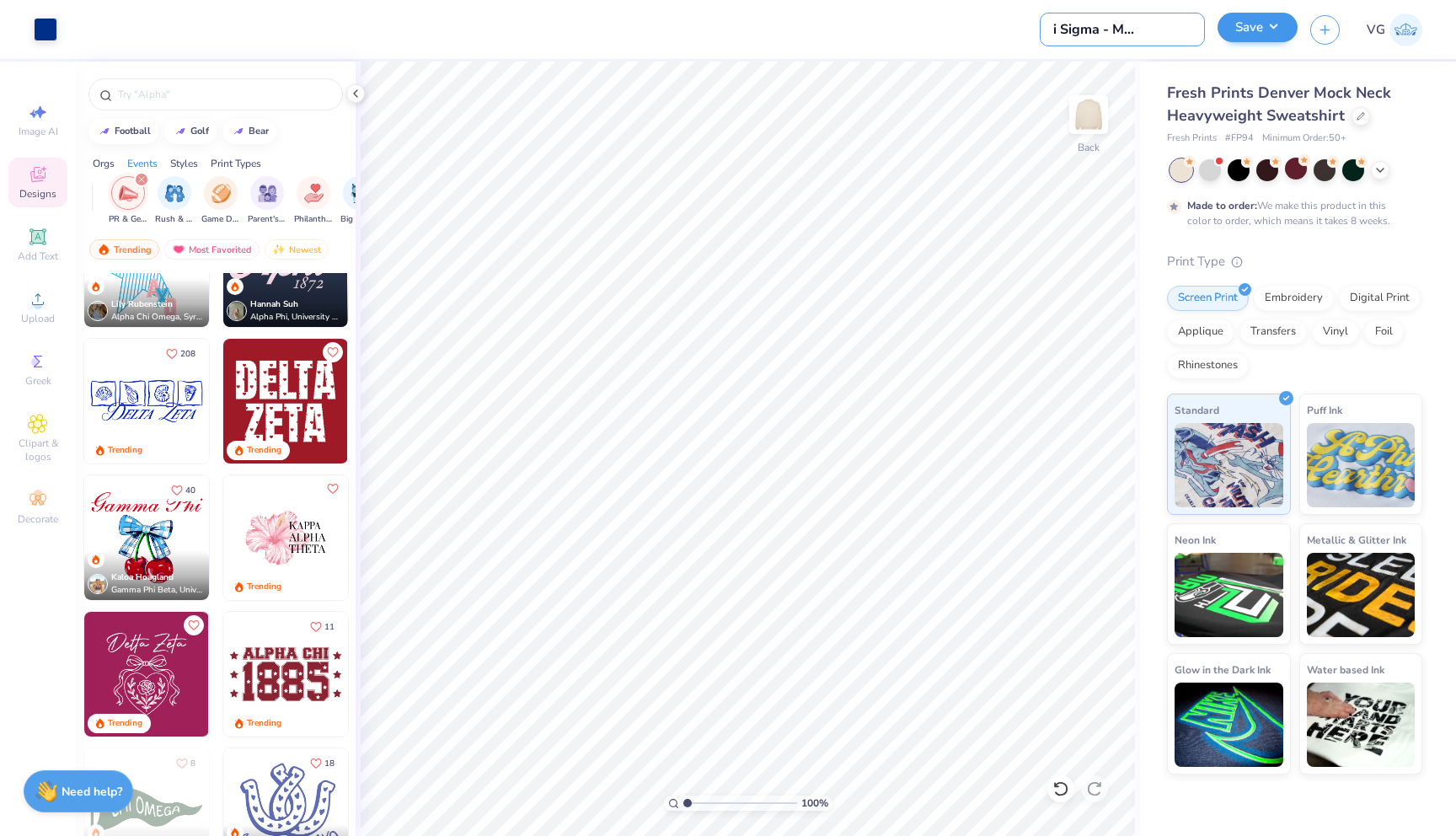 type on "(JMU) Tri Sigma - Mock Neck 2" 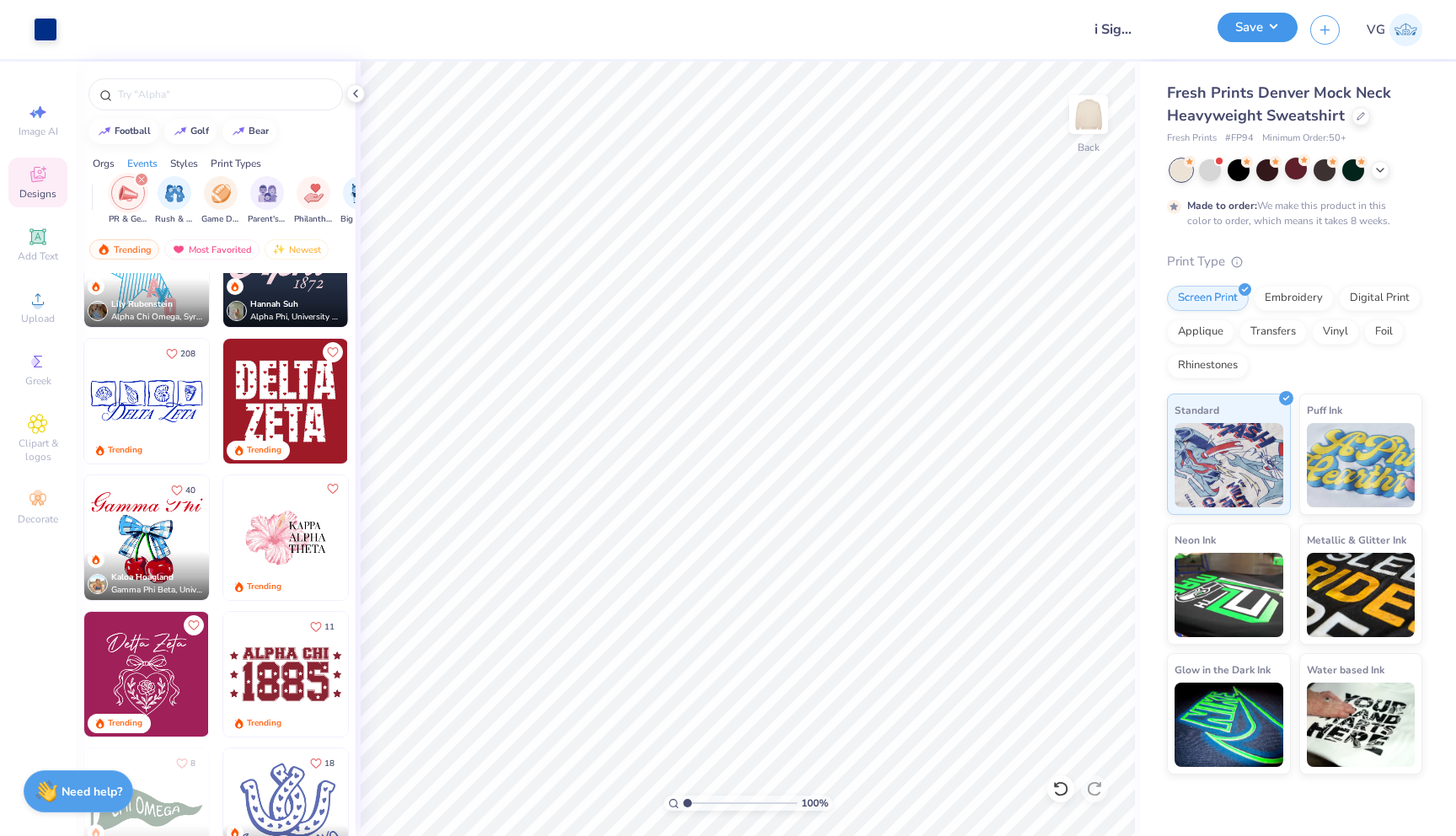 click on "Save" at bounding box center [1257, 27] 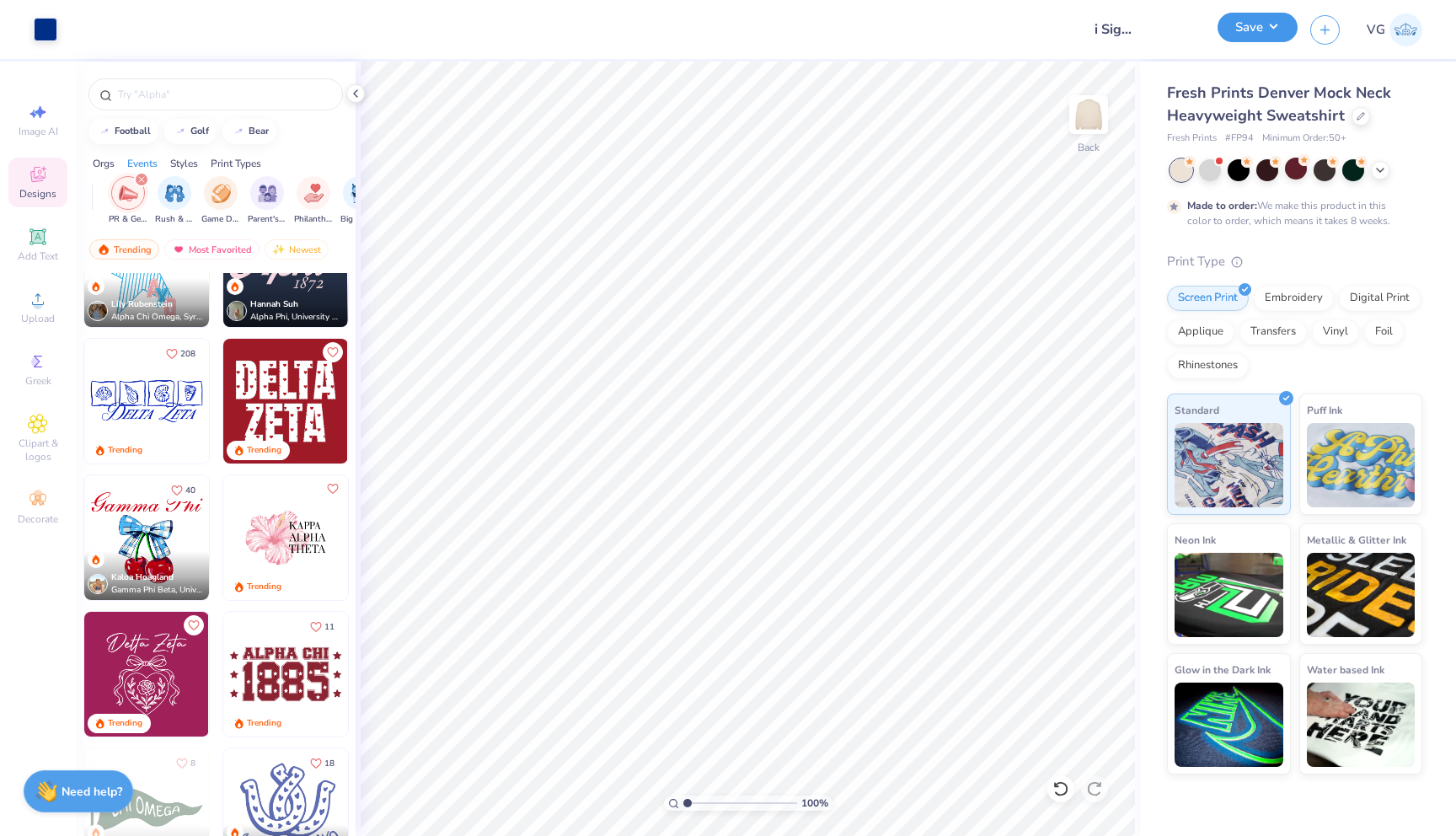 scroll, scrollTop: 0, scrollLeft: 0, axis: both 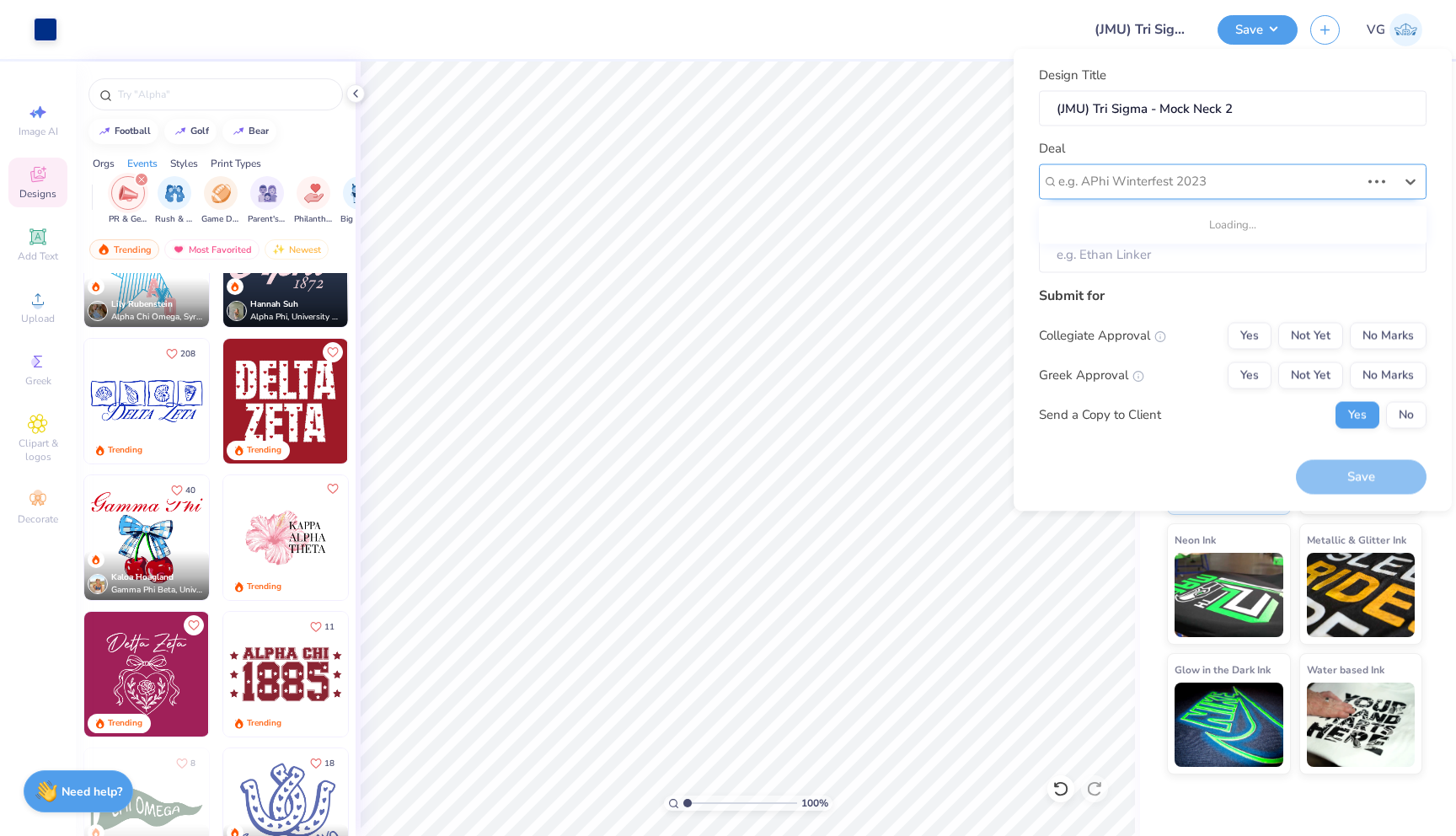 click at bounding box center (1209, 181) 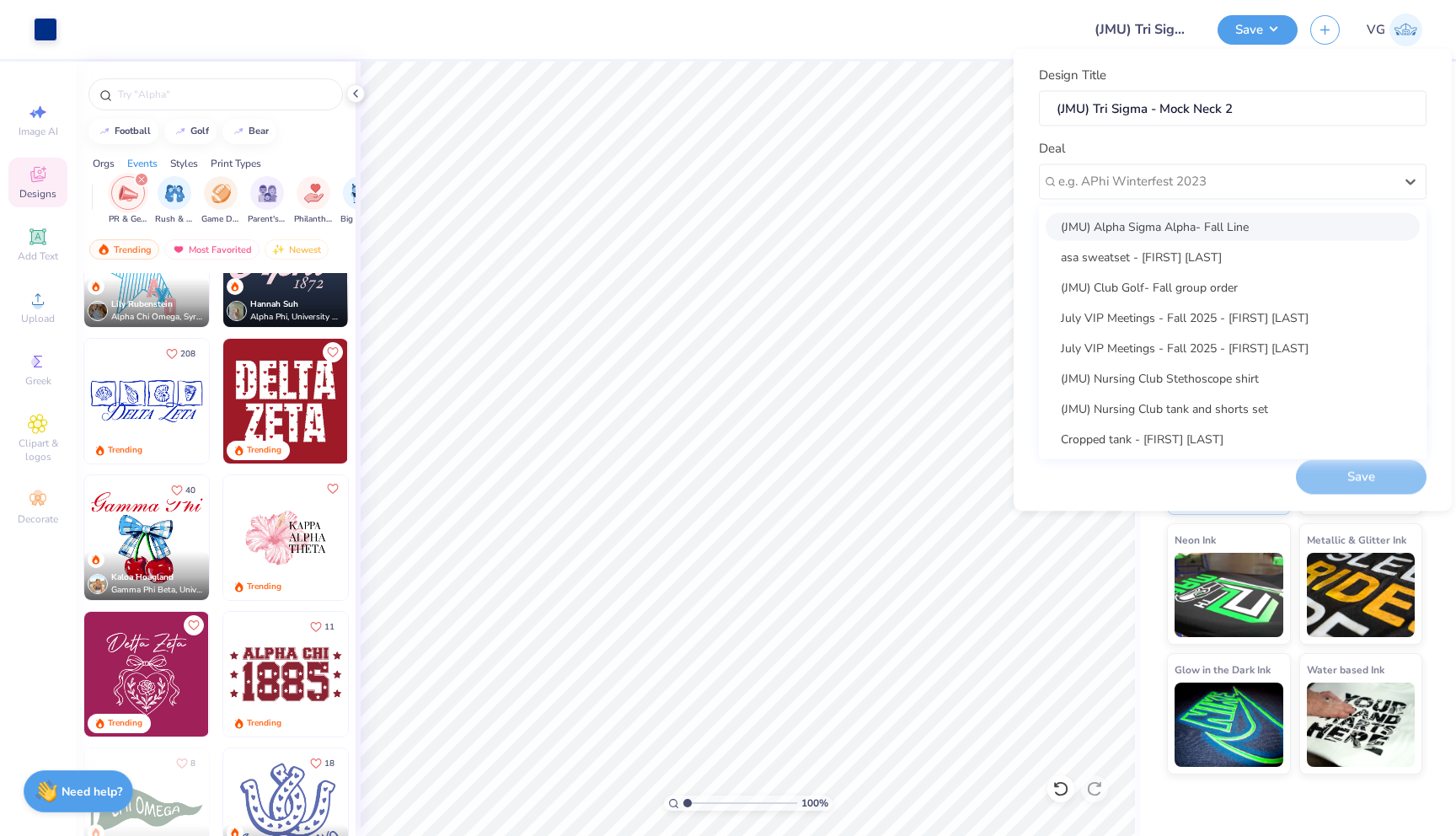 click on "(JMU) Alpha Sigma Alpha- Fall Line" at bounding box center (1233, 226) 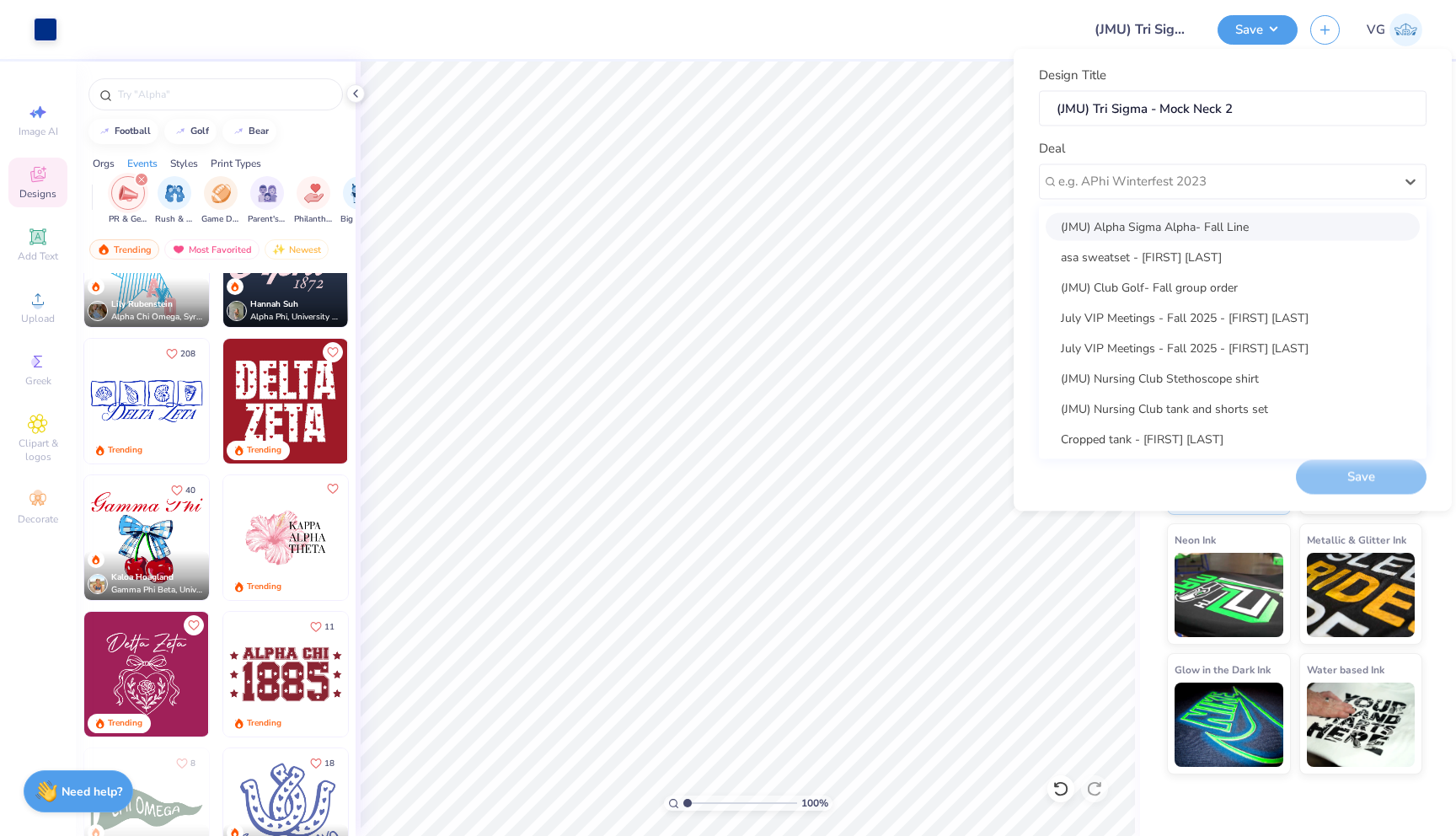 type on "[FIRST] [LAST]" 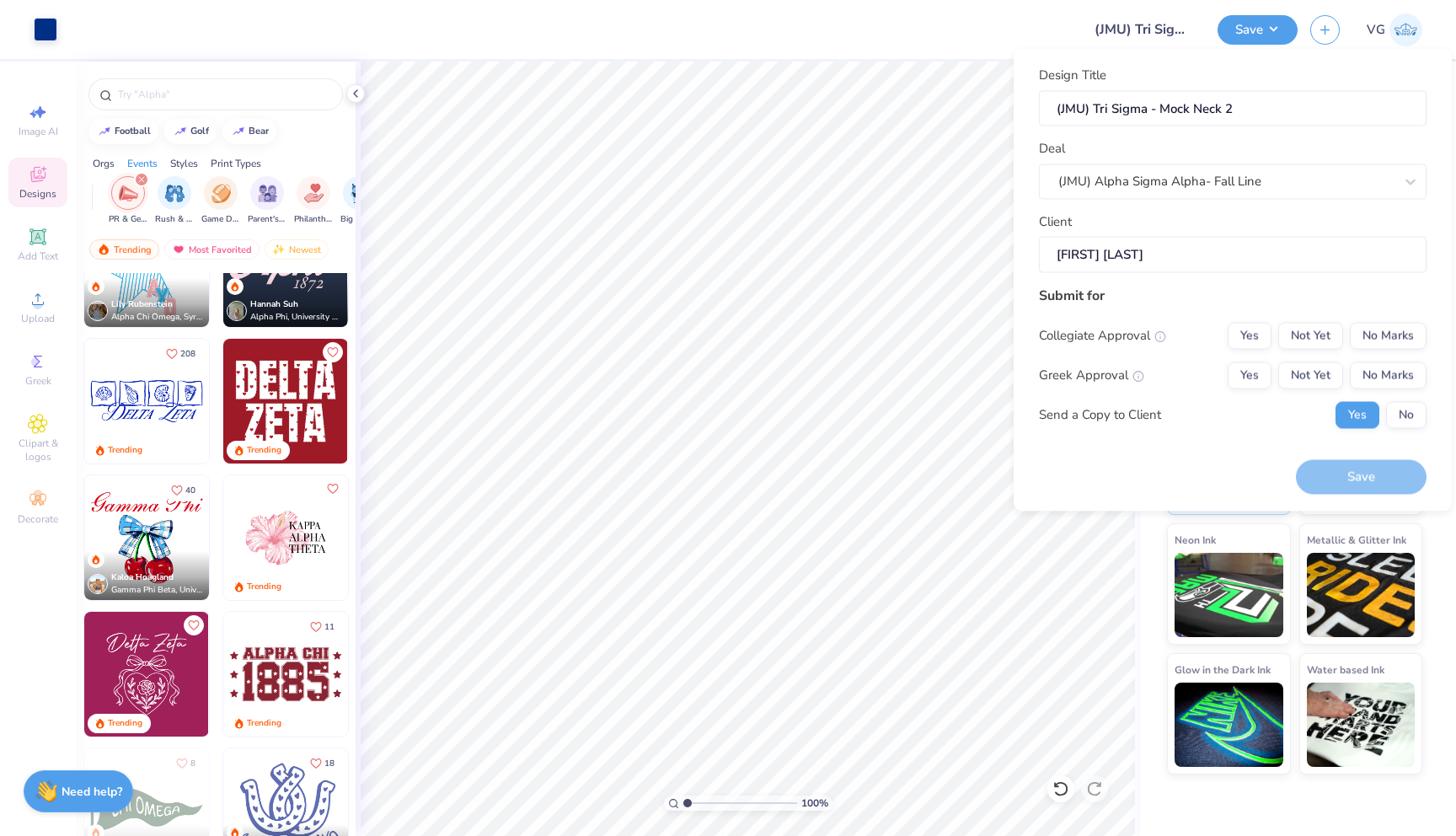 click on "[FIRST] [LAST]" at bounding box center [1233, 255] 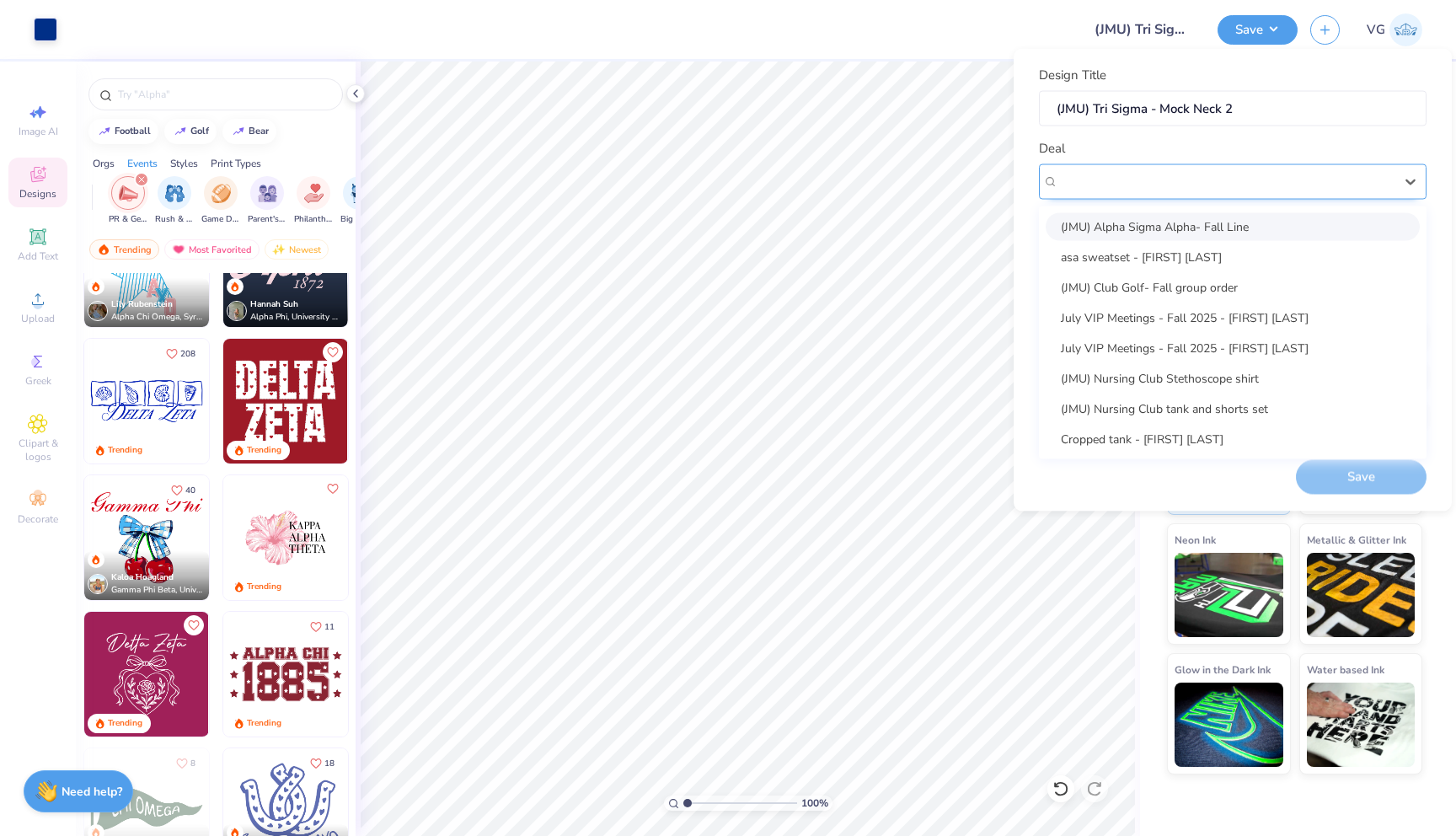 click on "(JMU) Alpha Sigma Alpha- Fall Line" at bounding box center [1226, 181] 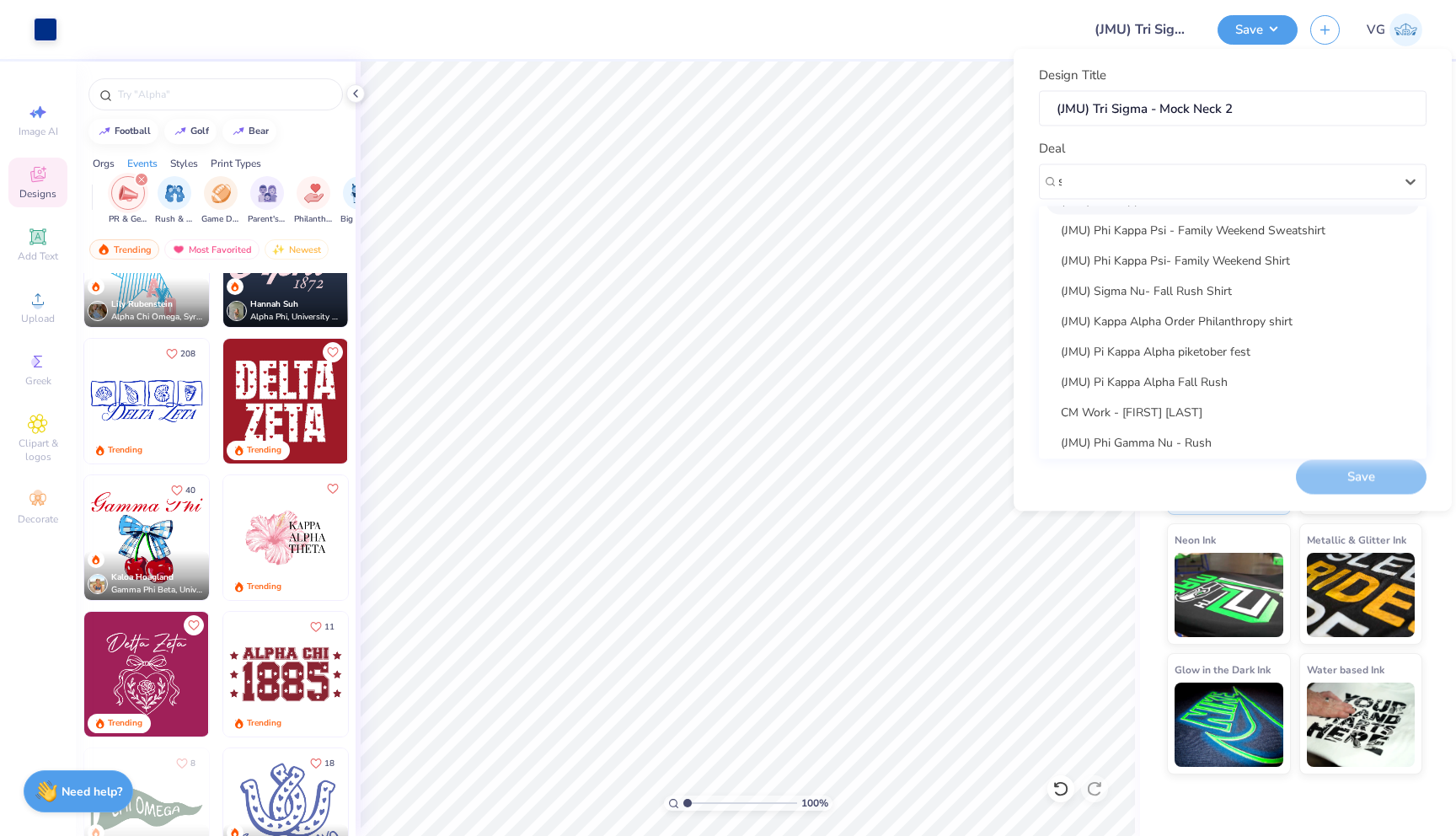 scroll, scrollTop: 0, scrollLeft: 0, axis: both 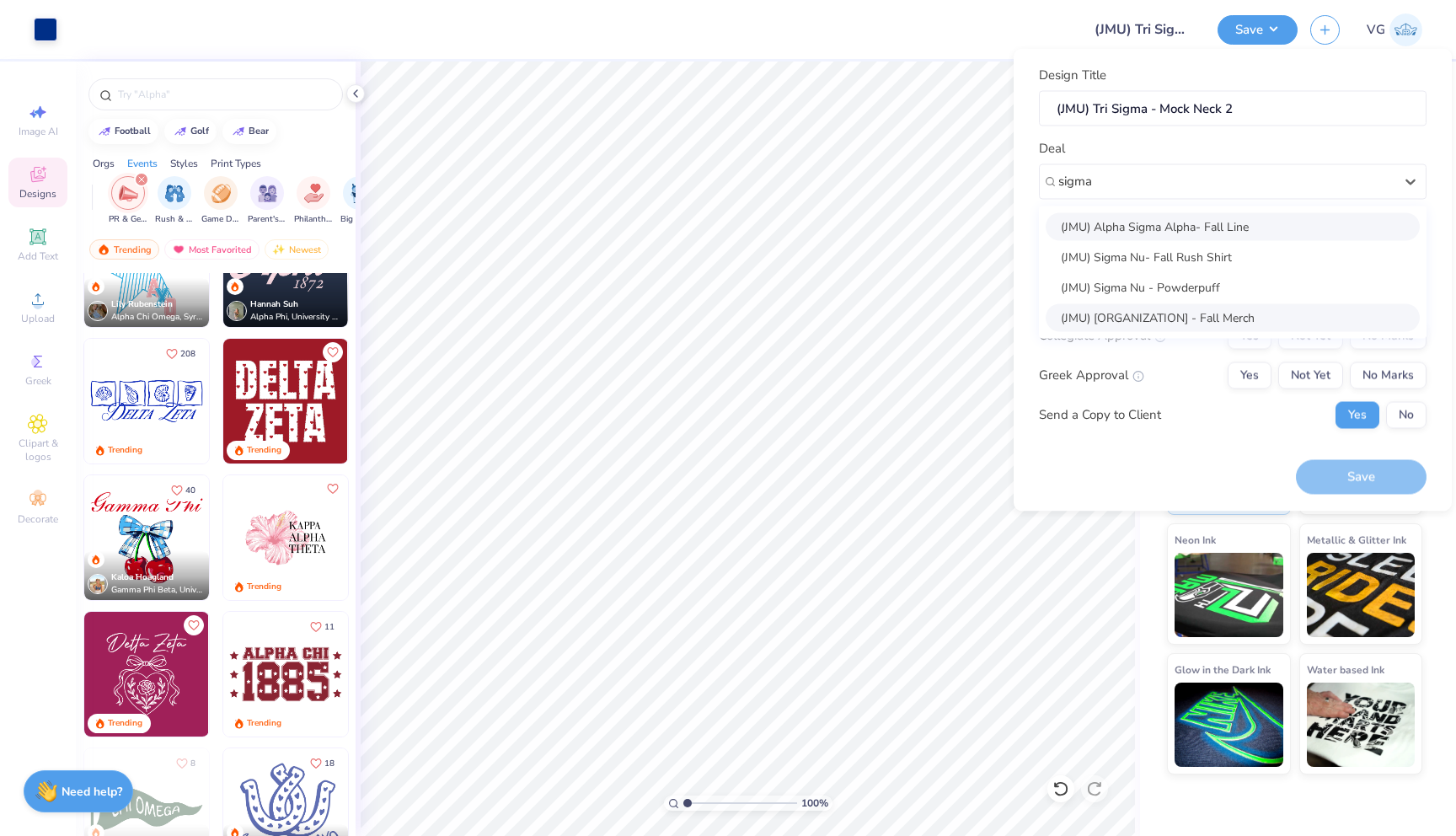click on "(JMU) [ORGANIZATION] - Fall Merch" at bounding box center (1233, 317) 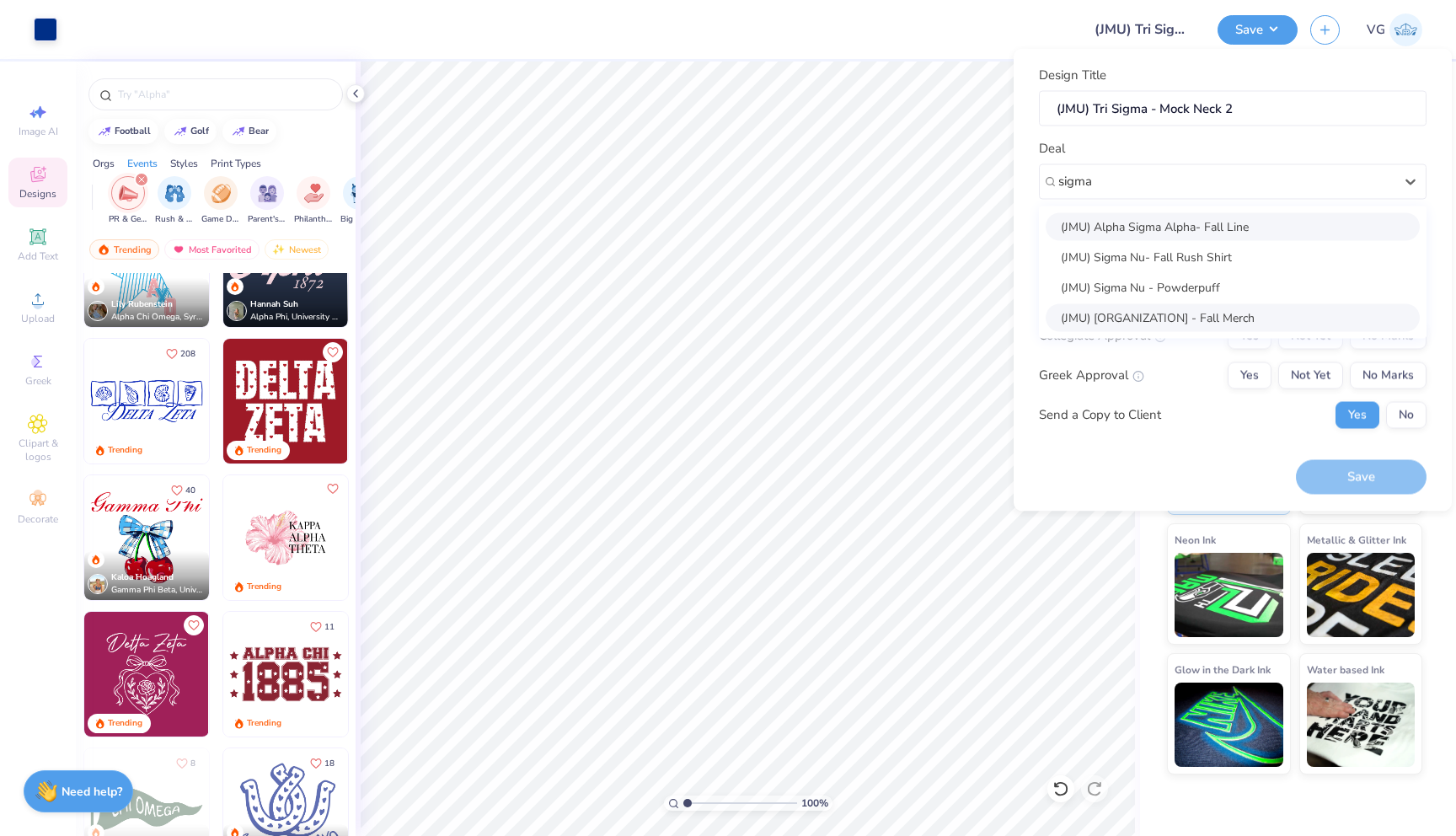 type on "sigma" 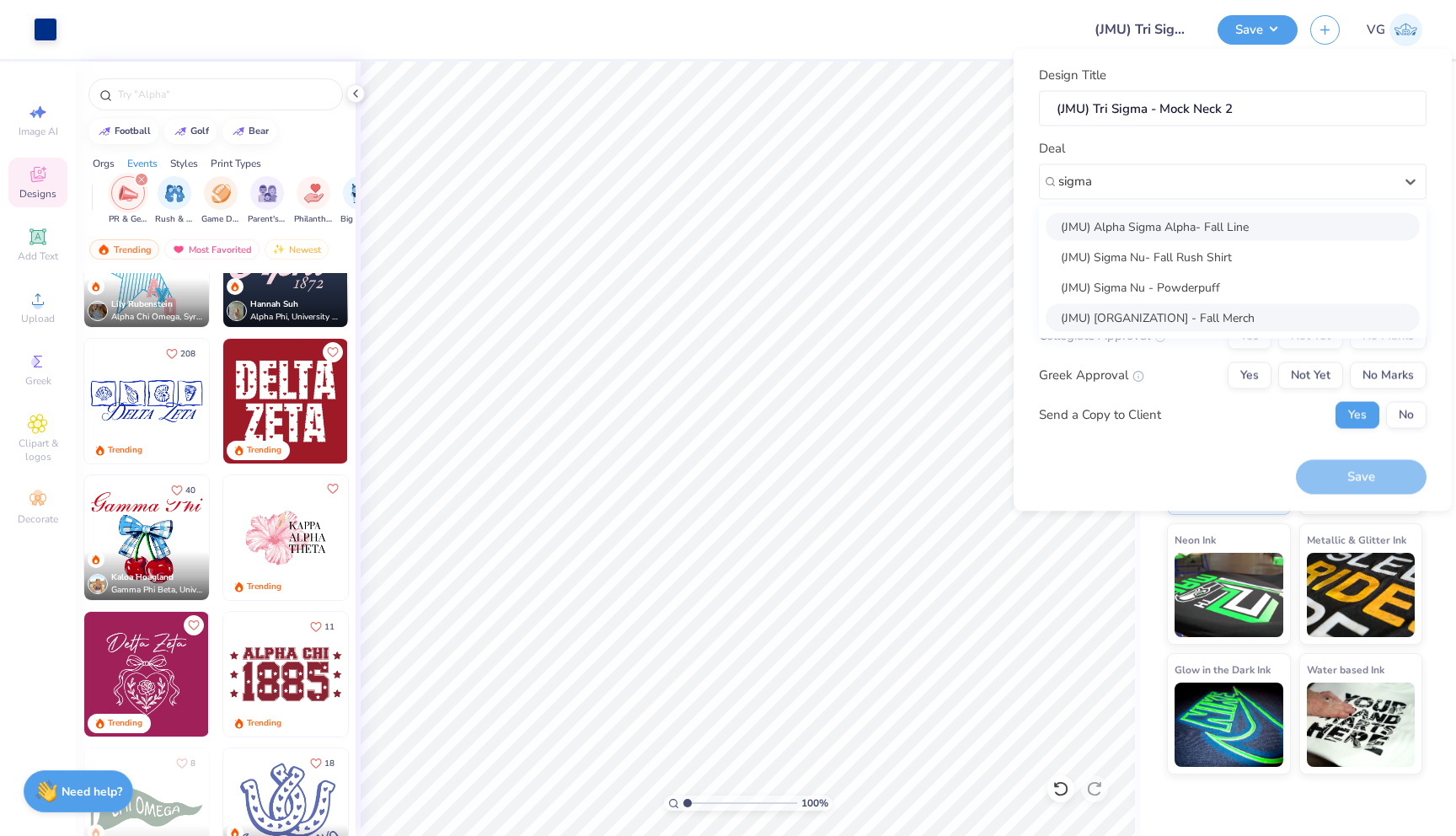 type 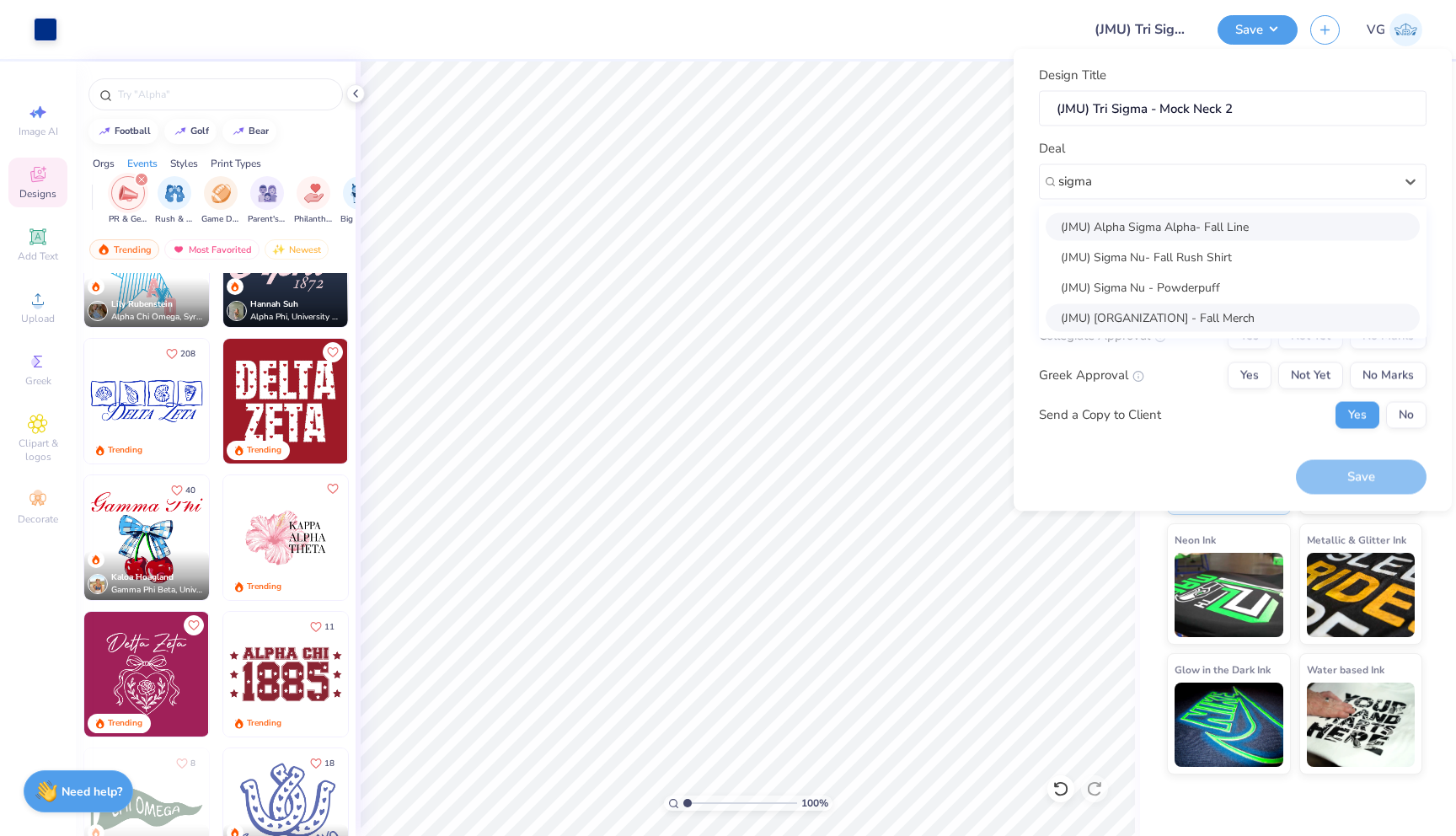 type on "[FIRST] [LAST]" 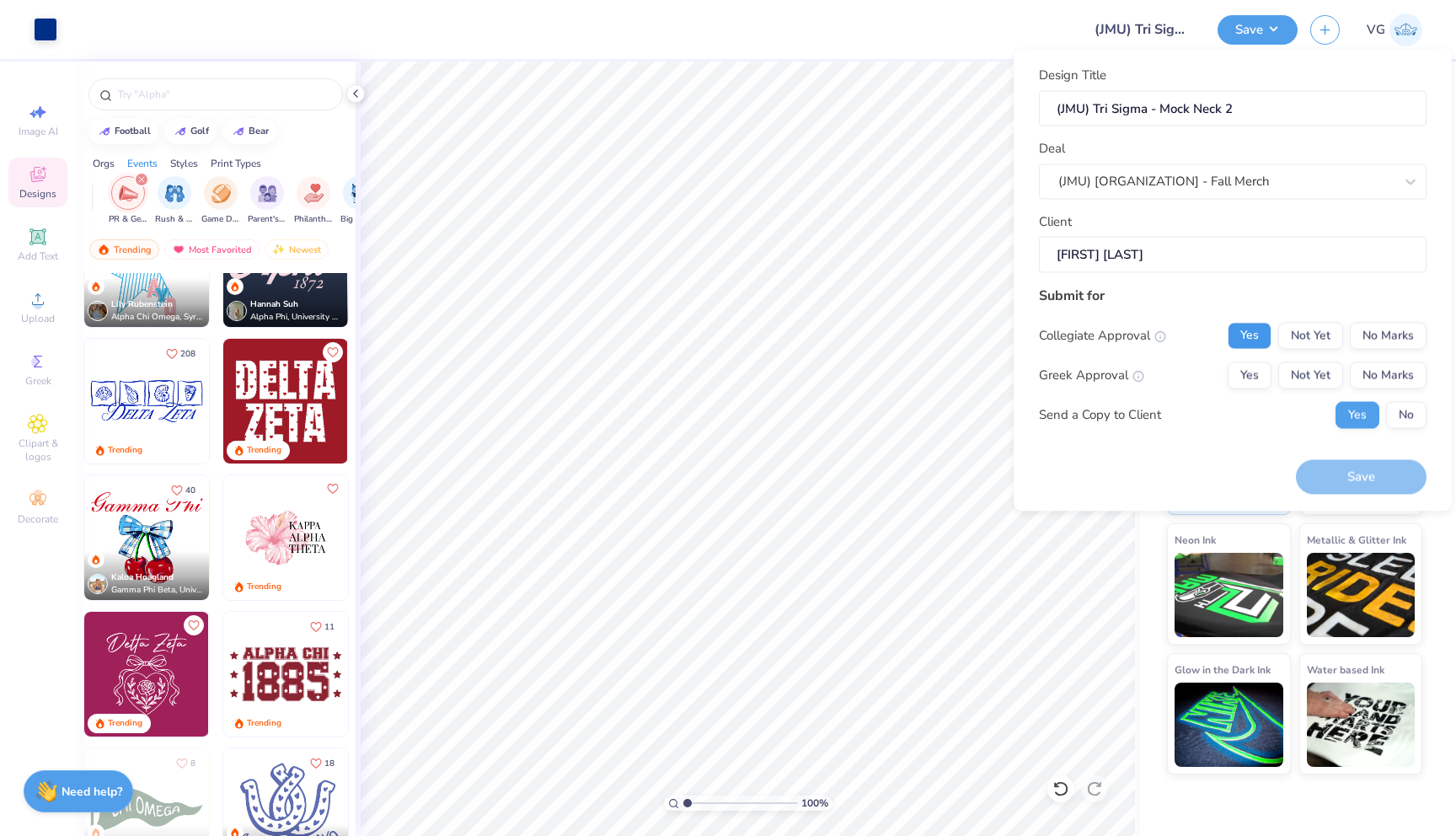 click on "Yes" at bounding box center (1250, 335) 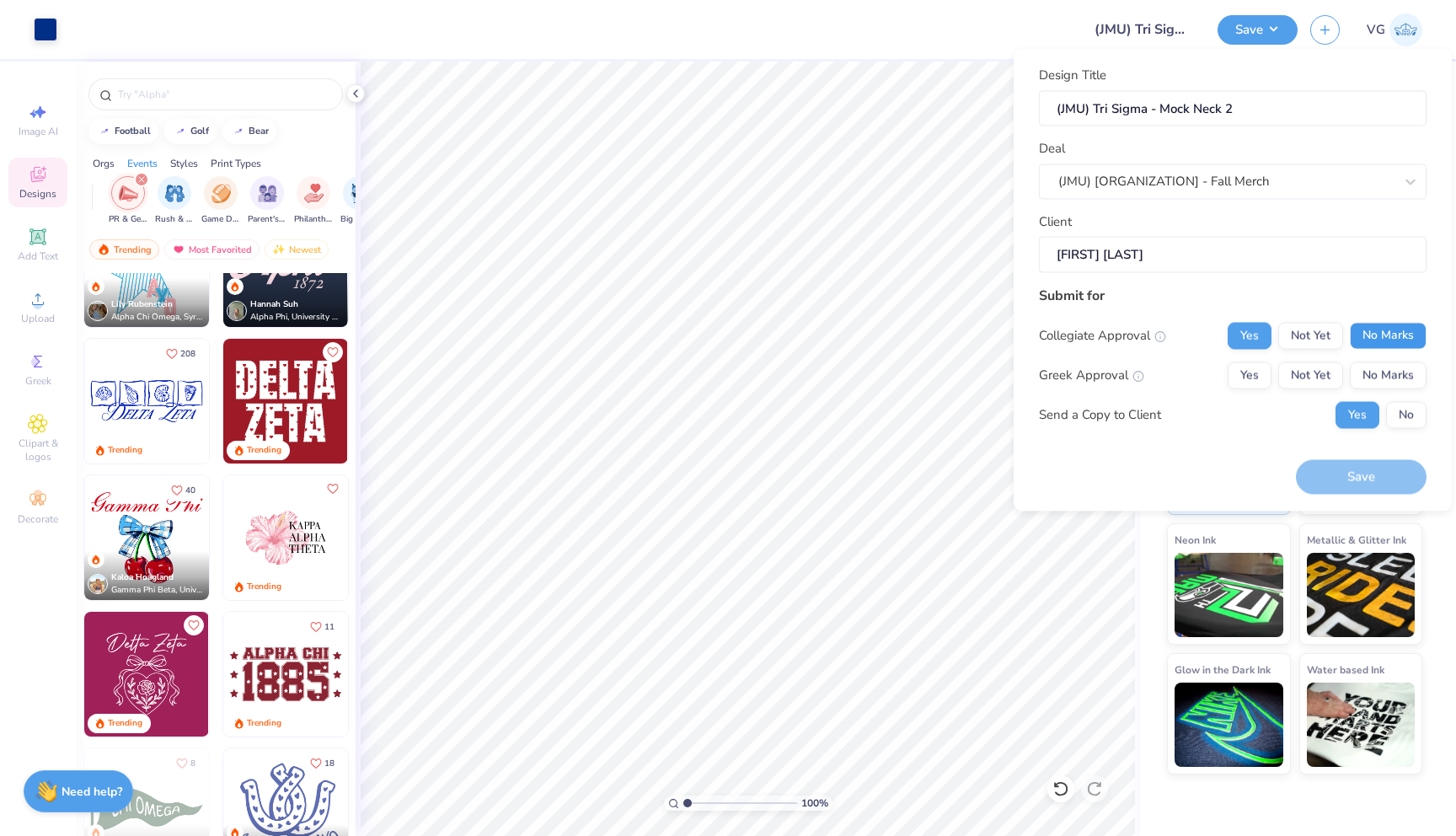 click on "No Marks" at bounding box center [1388, 335] 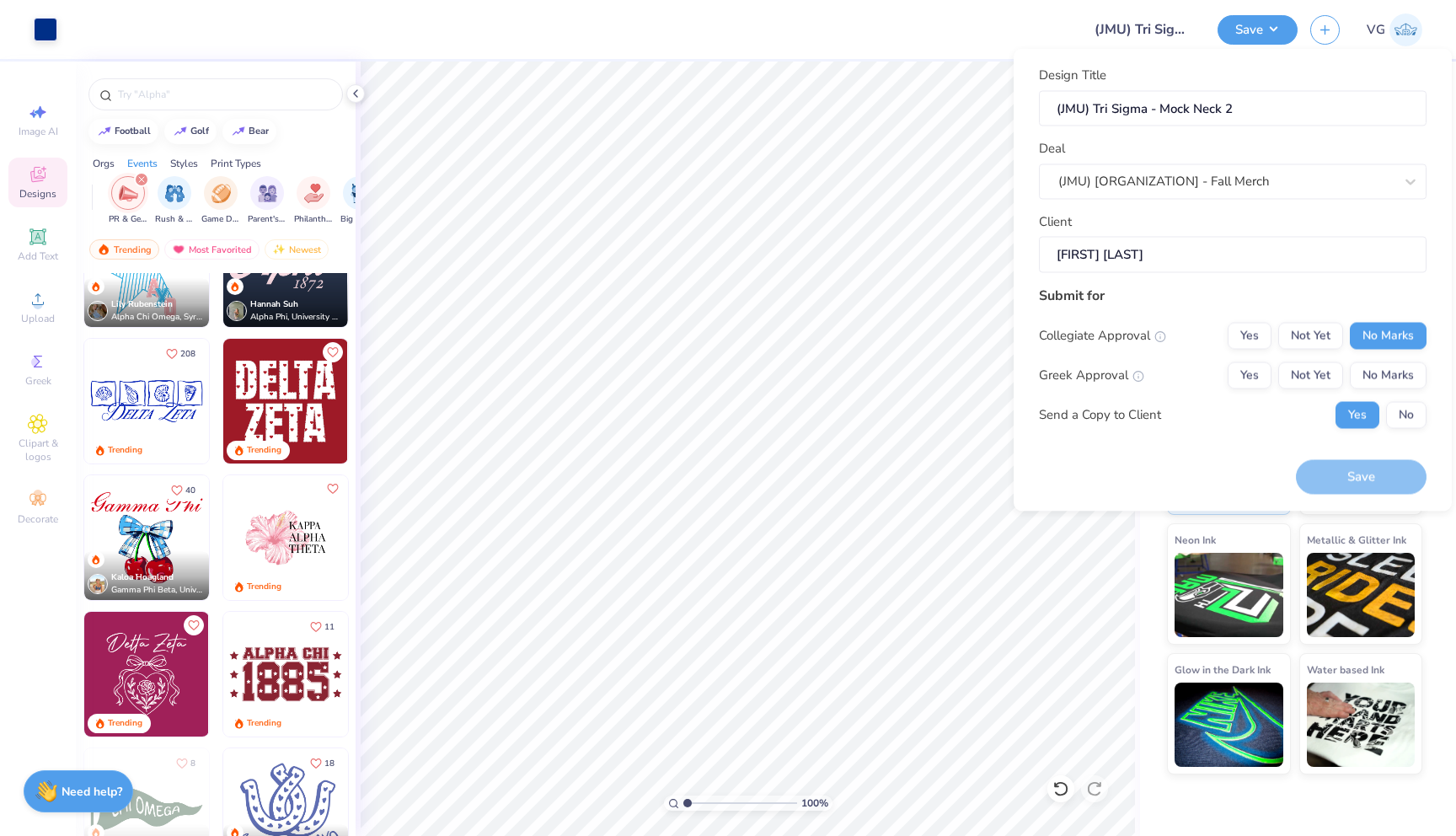 click on "Greek Approval Yes Not Yet No Marks" at bounding box center [1233, 375] 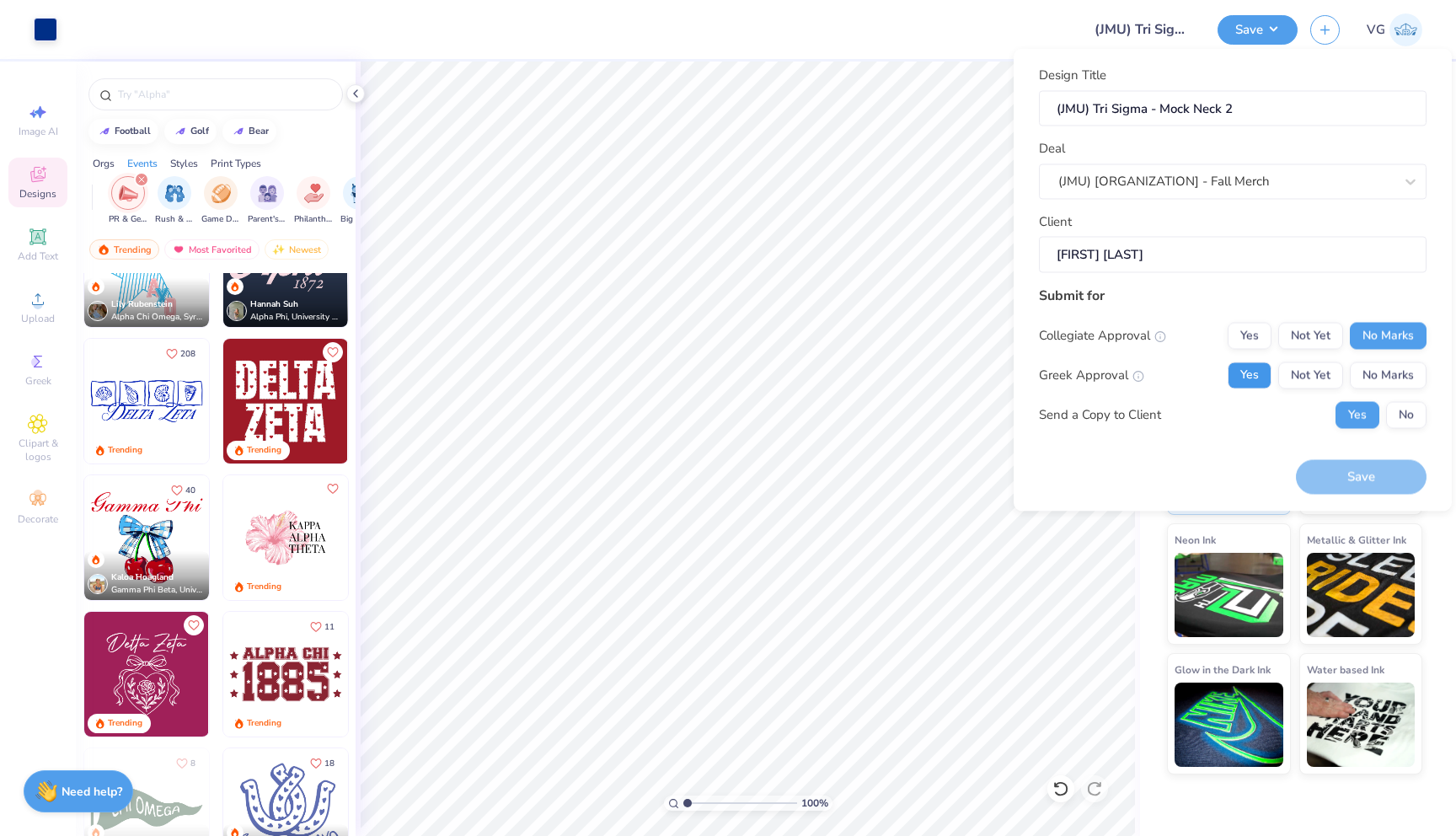 click on "Yes" at bounding box center (1250, 375) 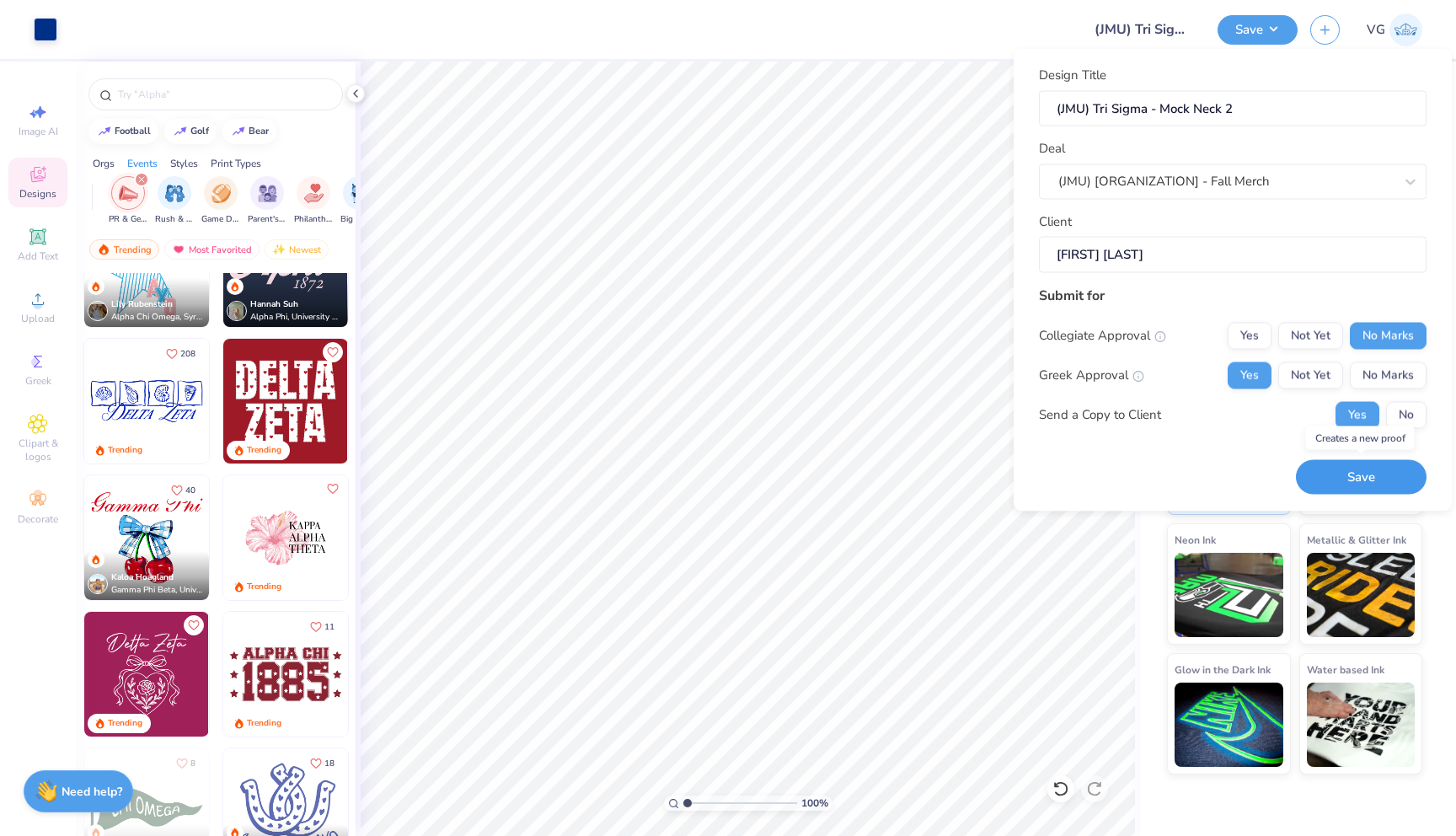 click on "Save" at bounding box center (1361, 477) 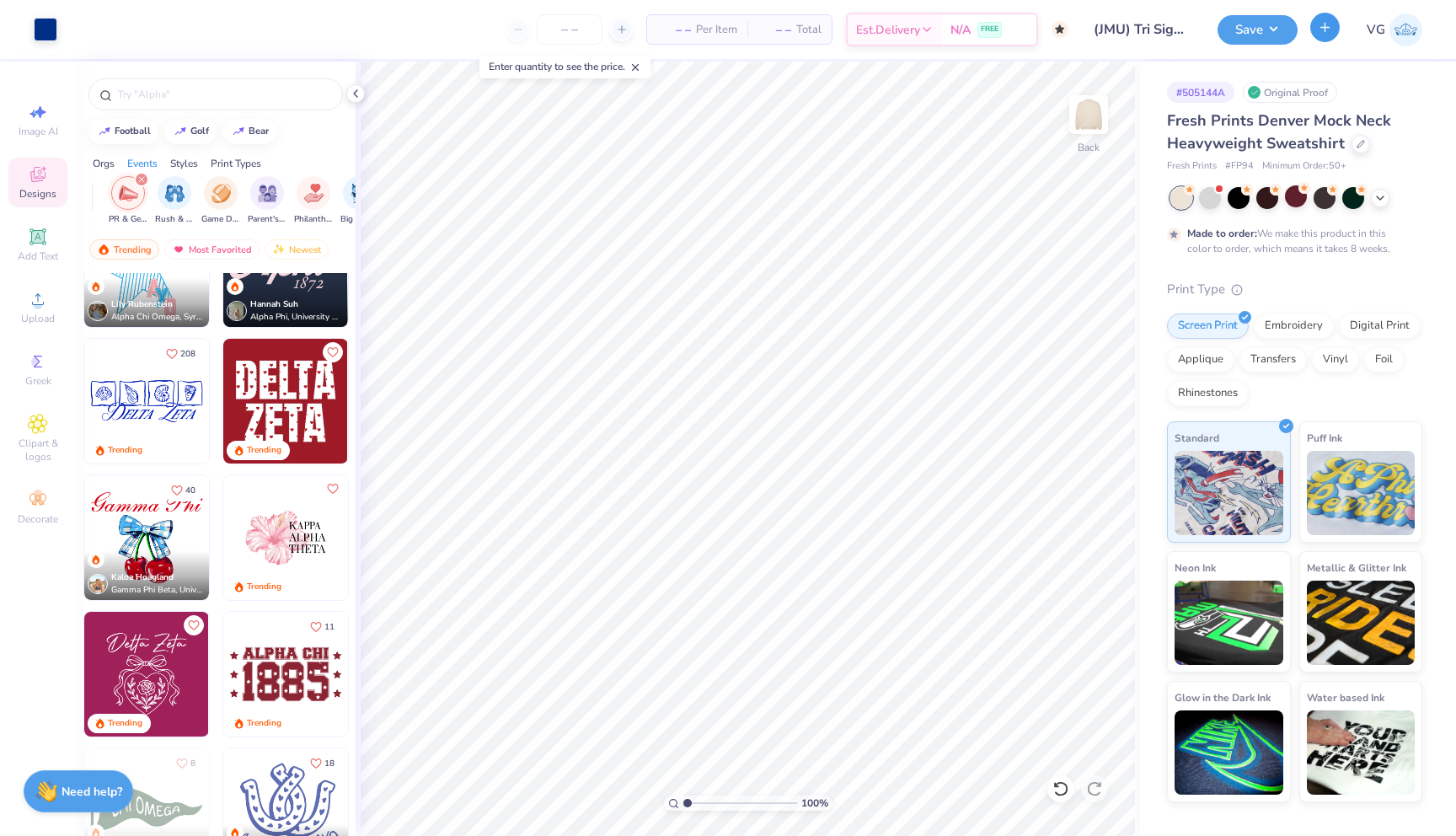 click at bounding box center [1325, 27] 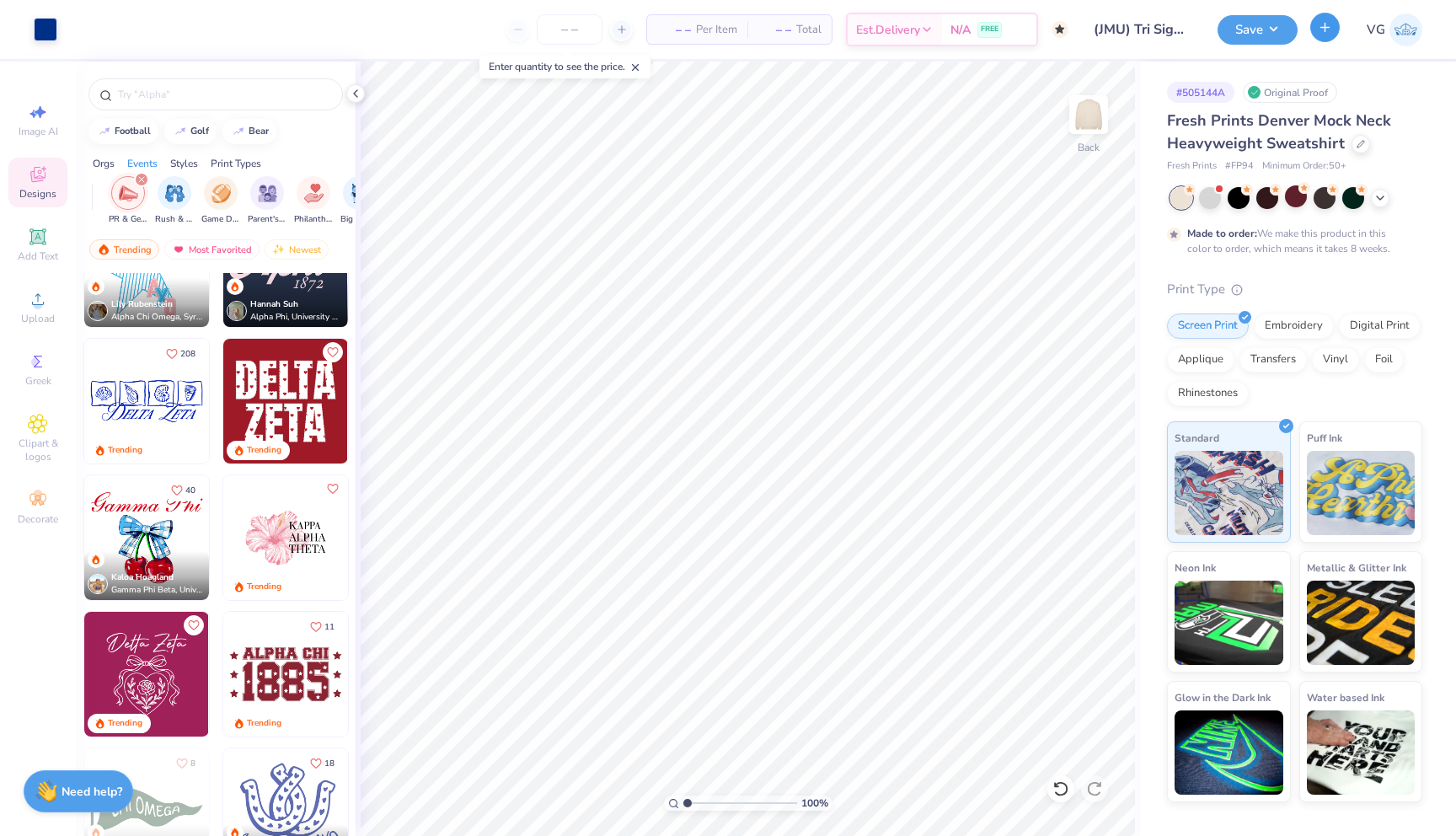 type 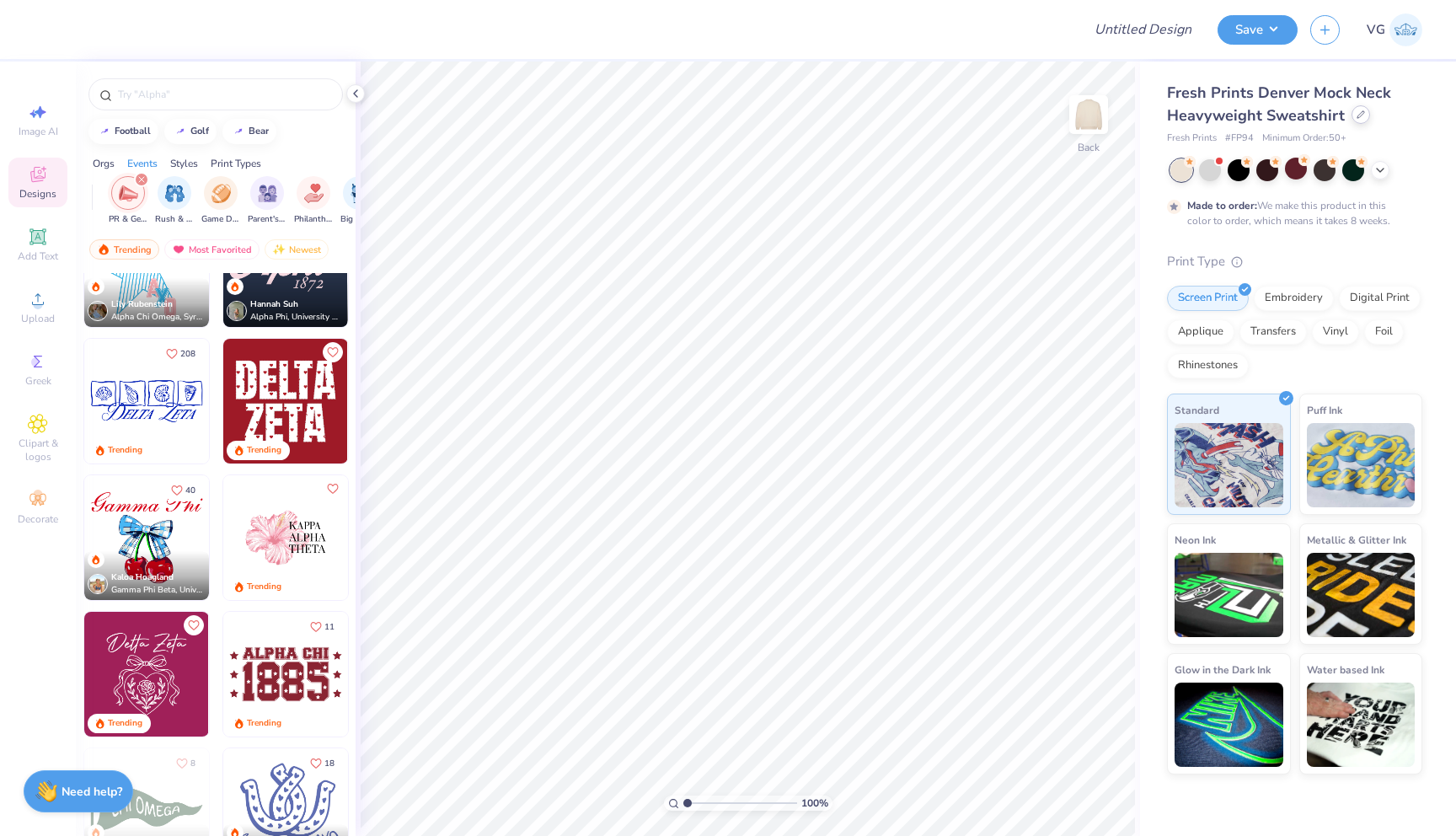 click at bounding box center (1361, 115) 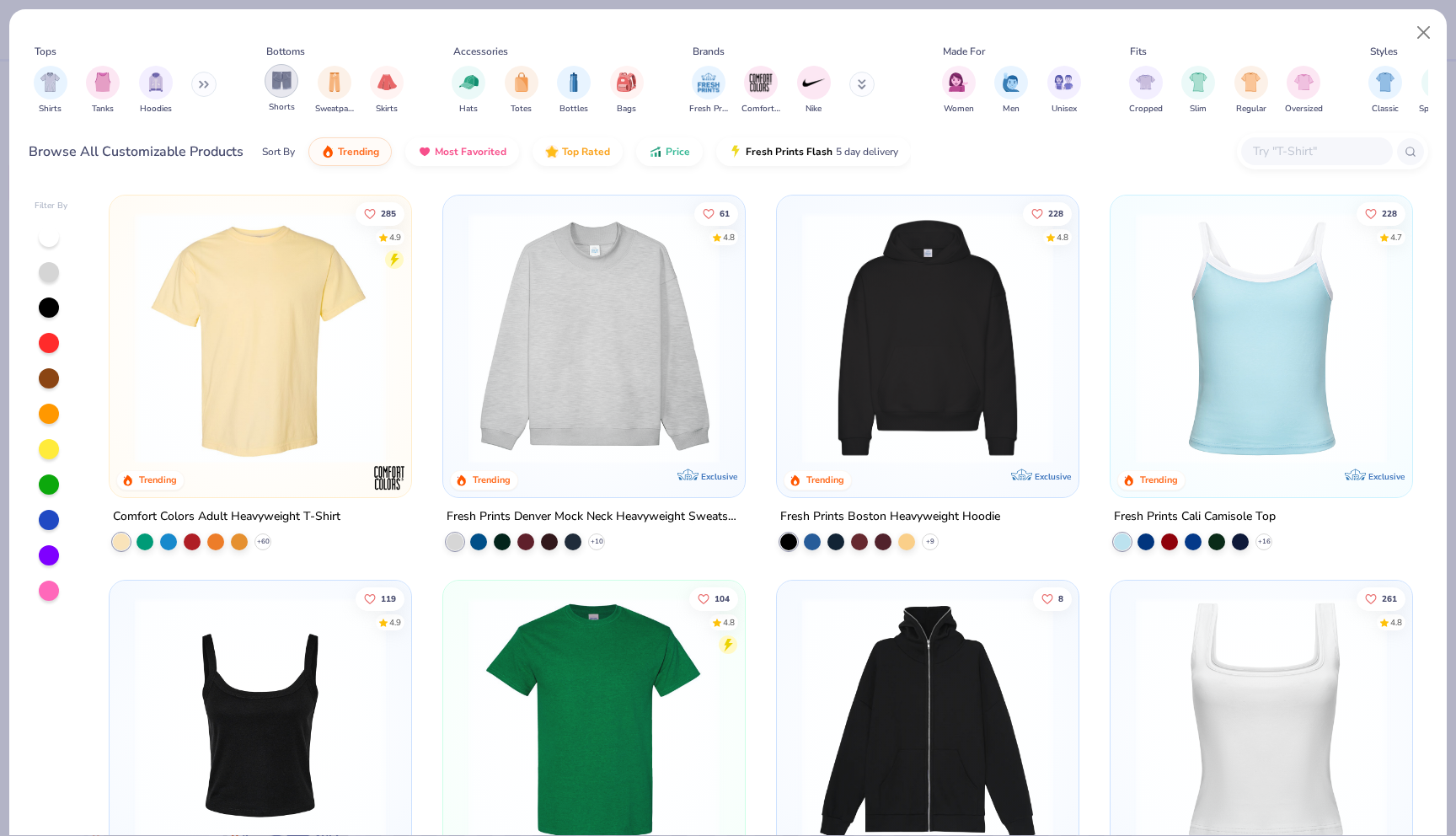 click at bounding box center [281, 80] 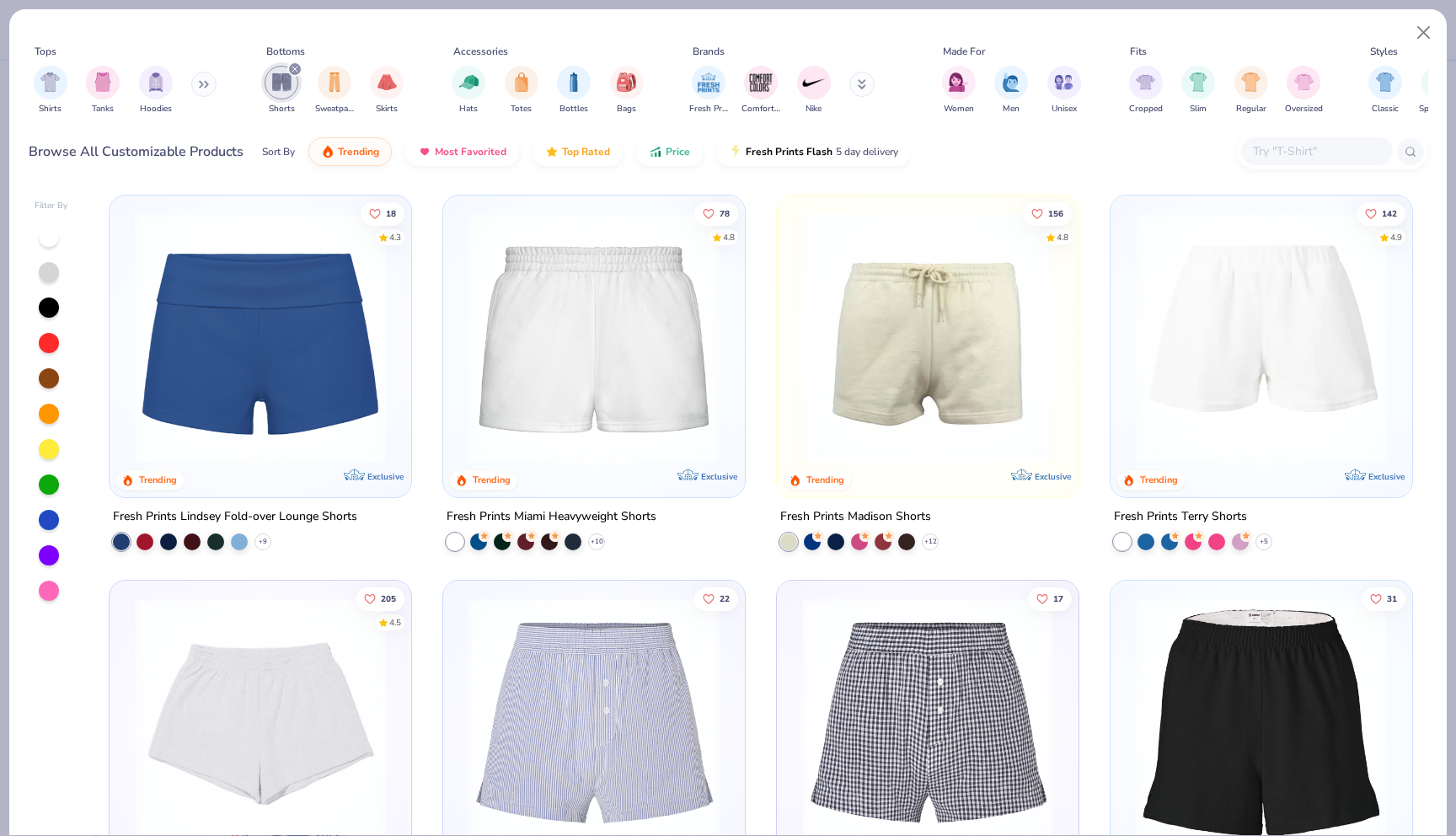 click at bounding box center [594, 338] 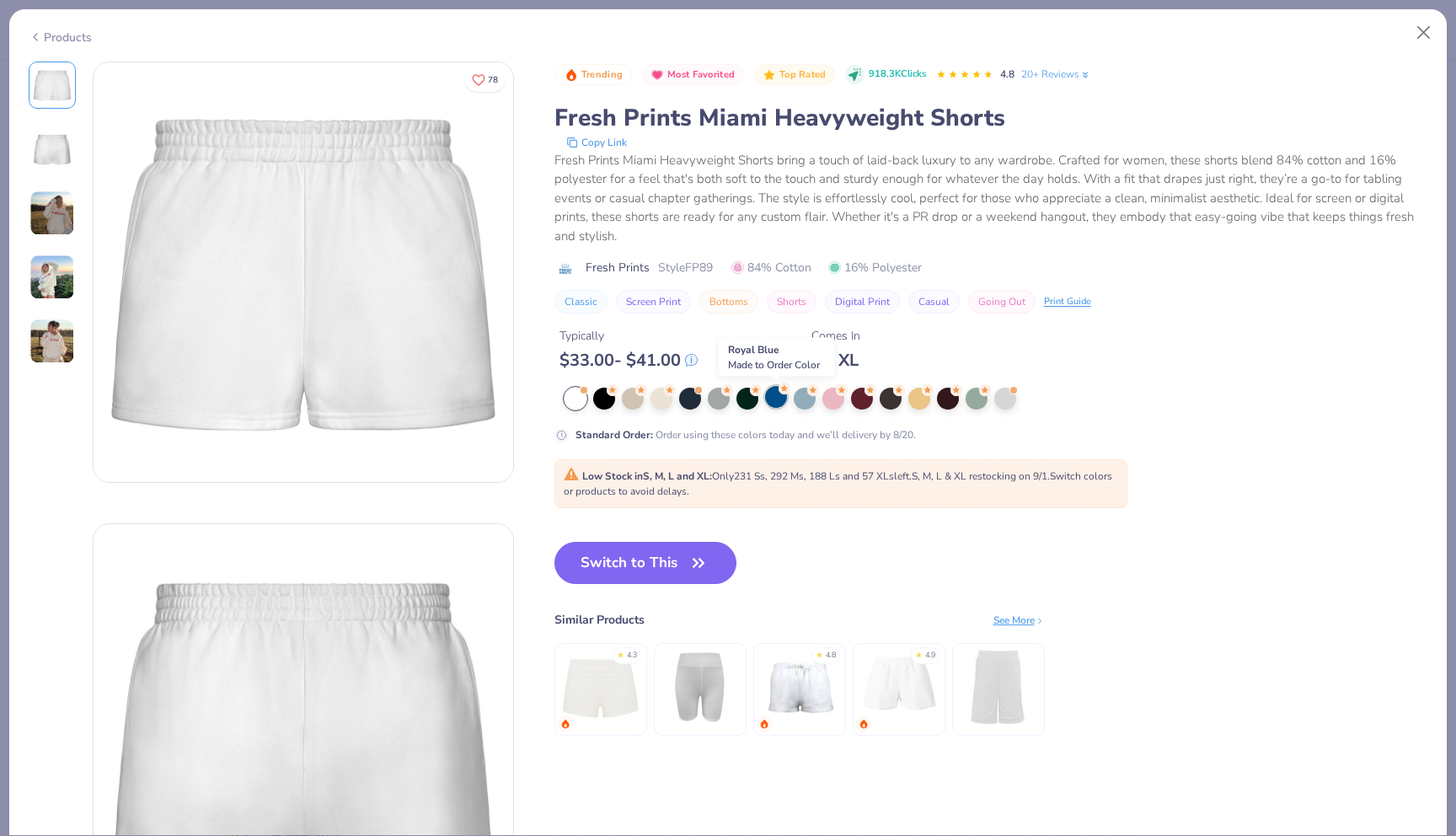 click at bounding box center (776, 397) 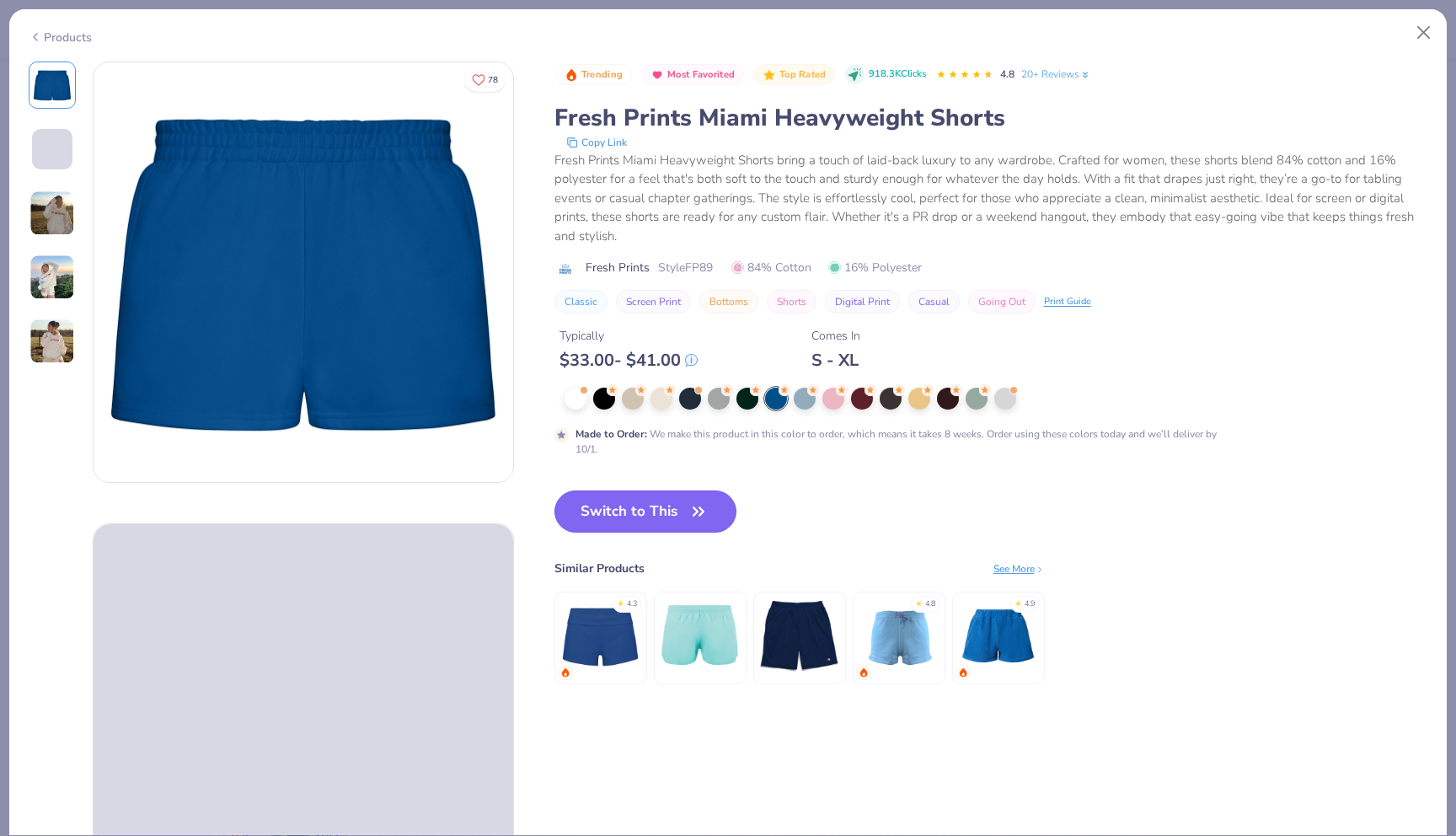 click on "Switch to This" at bounding box center [645, 512] 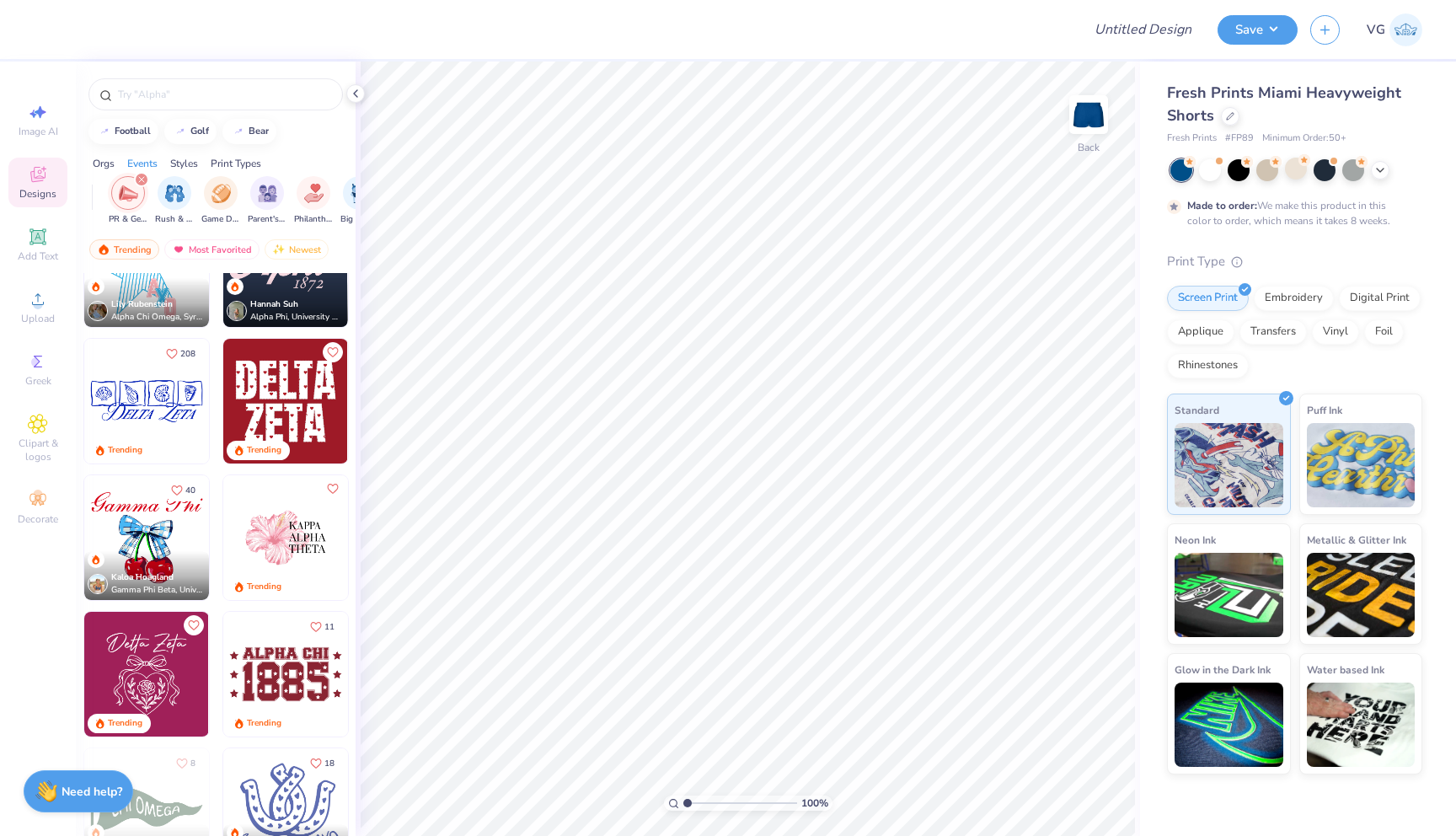 click at bounding box center [147, 401] 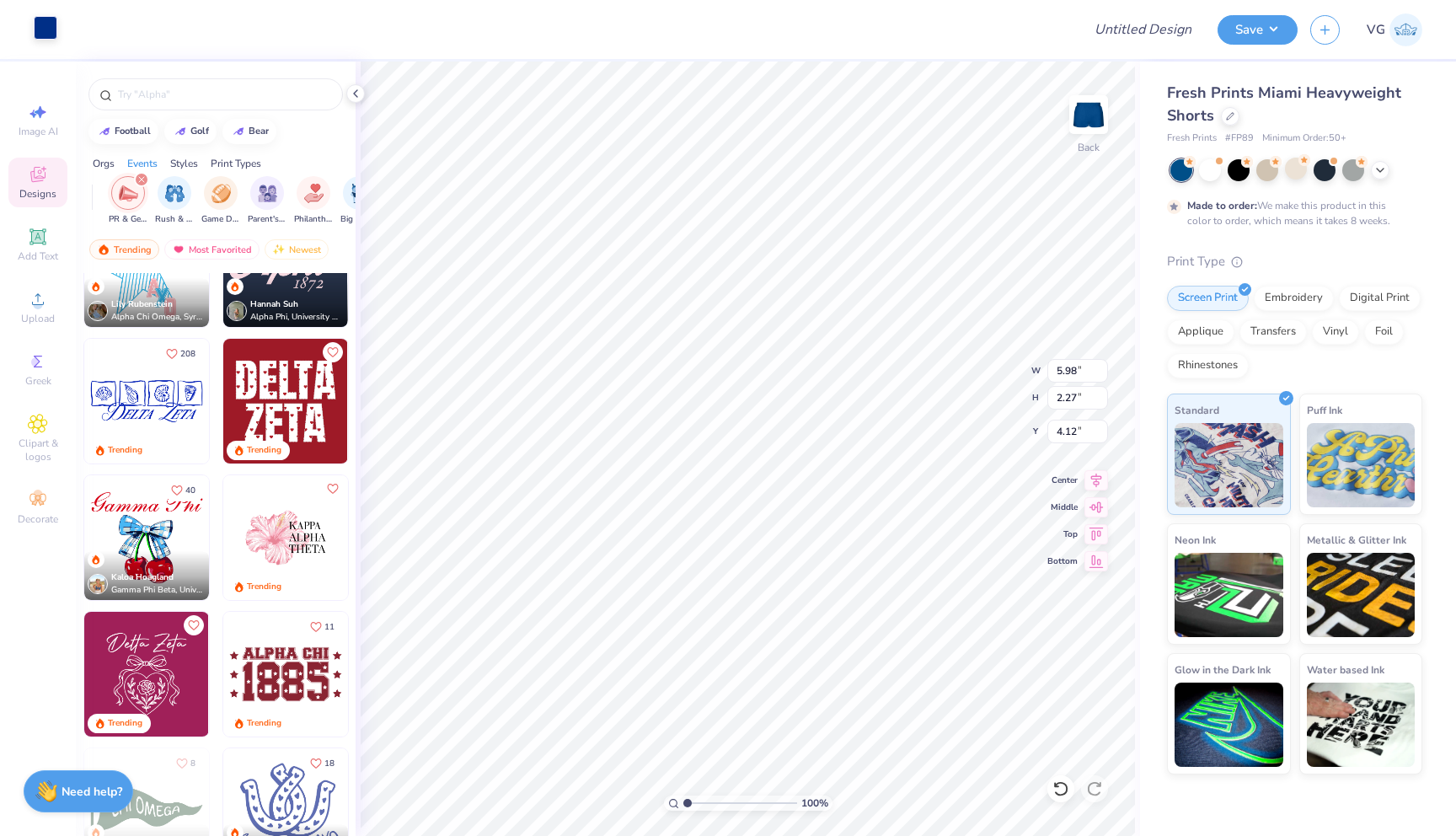 click at bounding box center [46, 28] 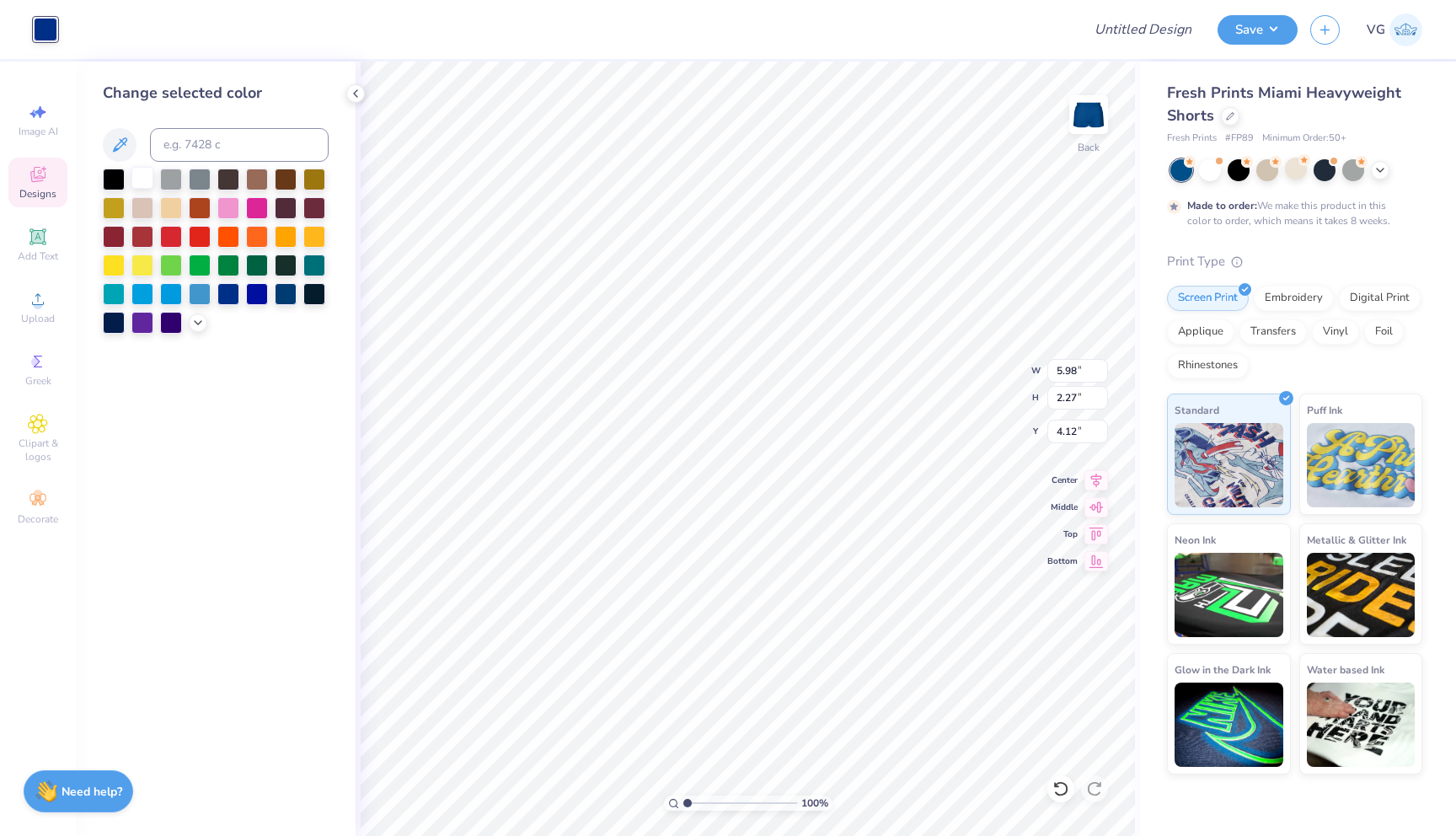 click at bounding box center (142, 178) 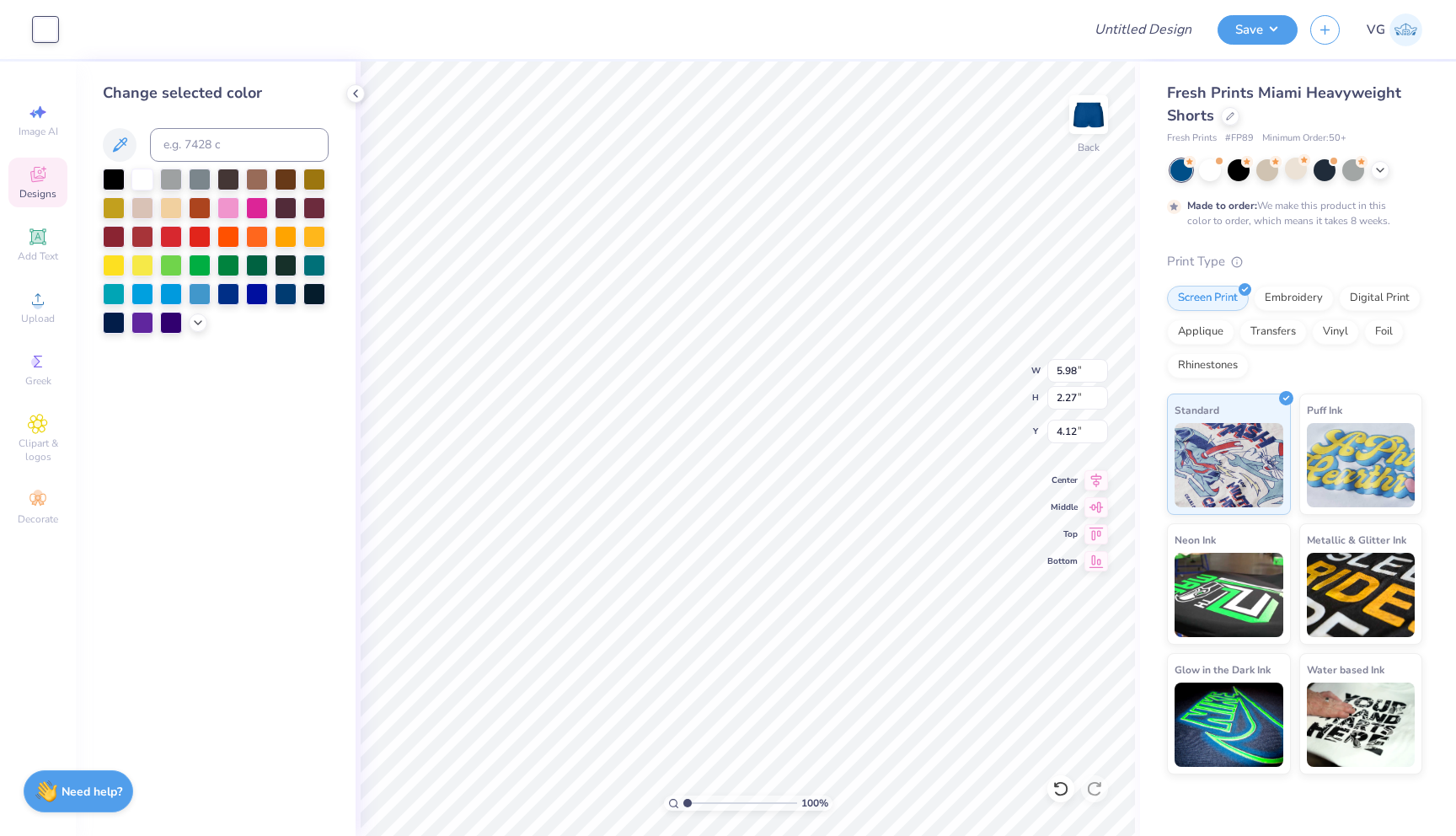 type on "7.62" 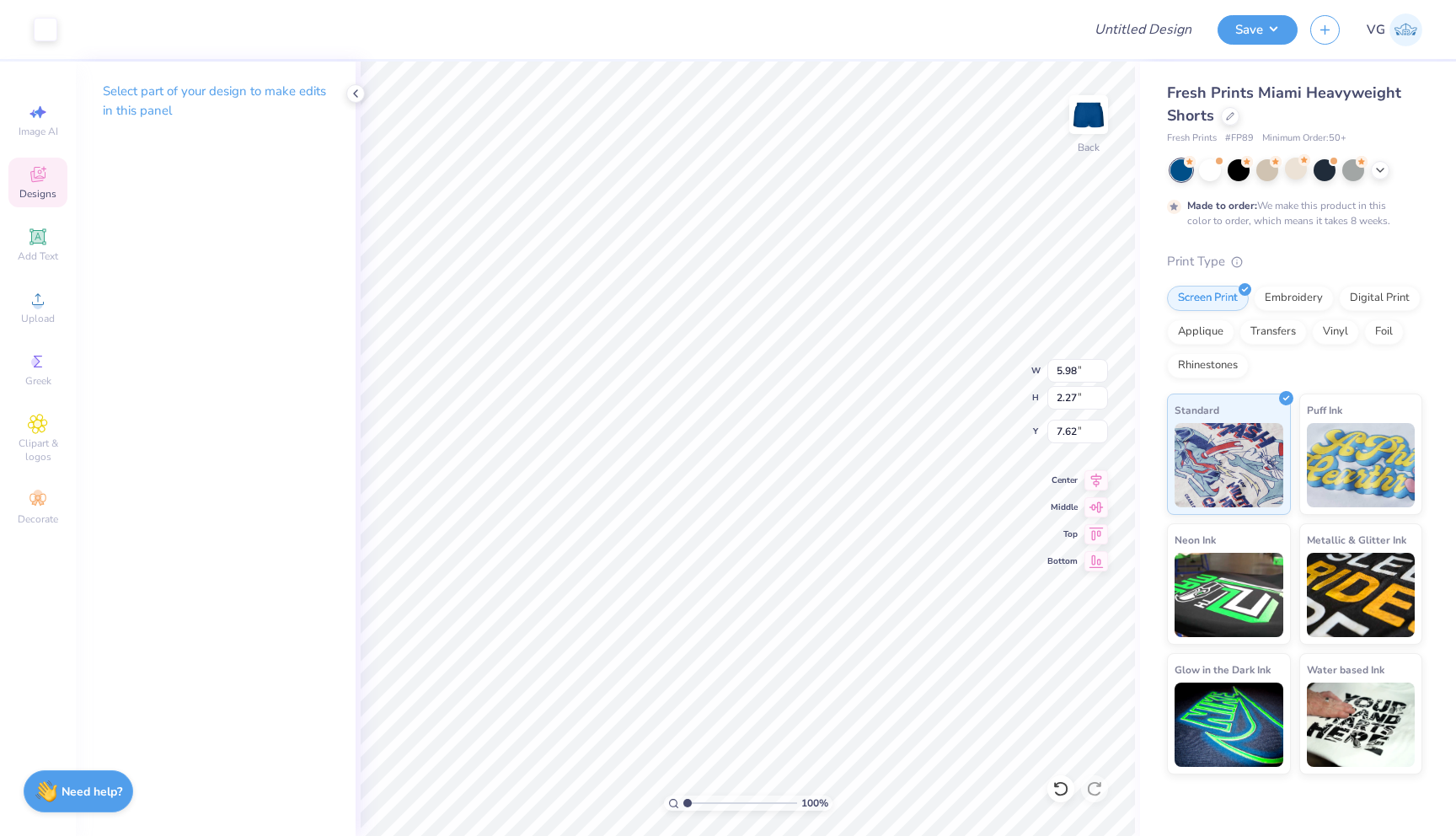 type on "4.90" 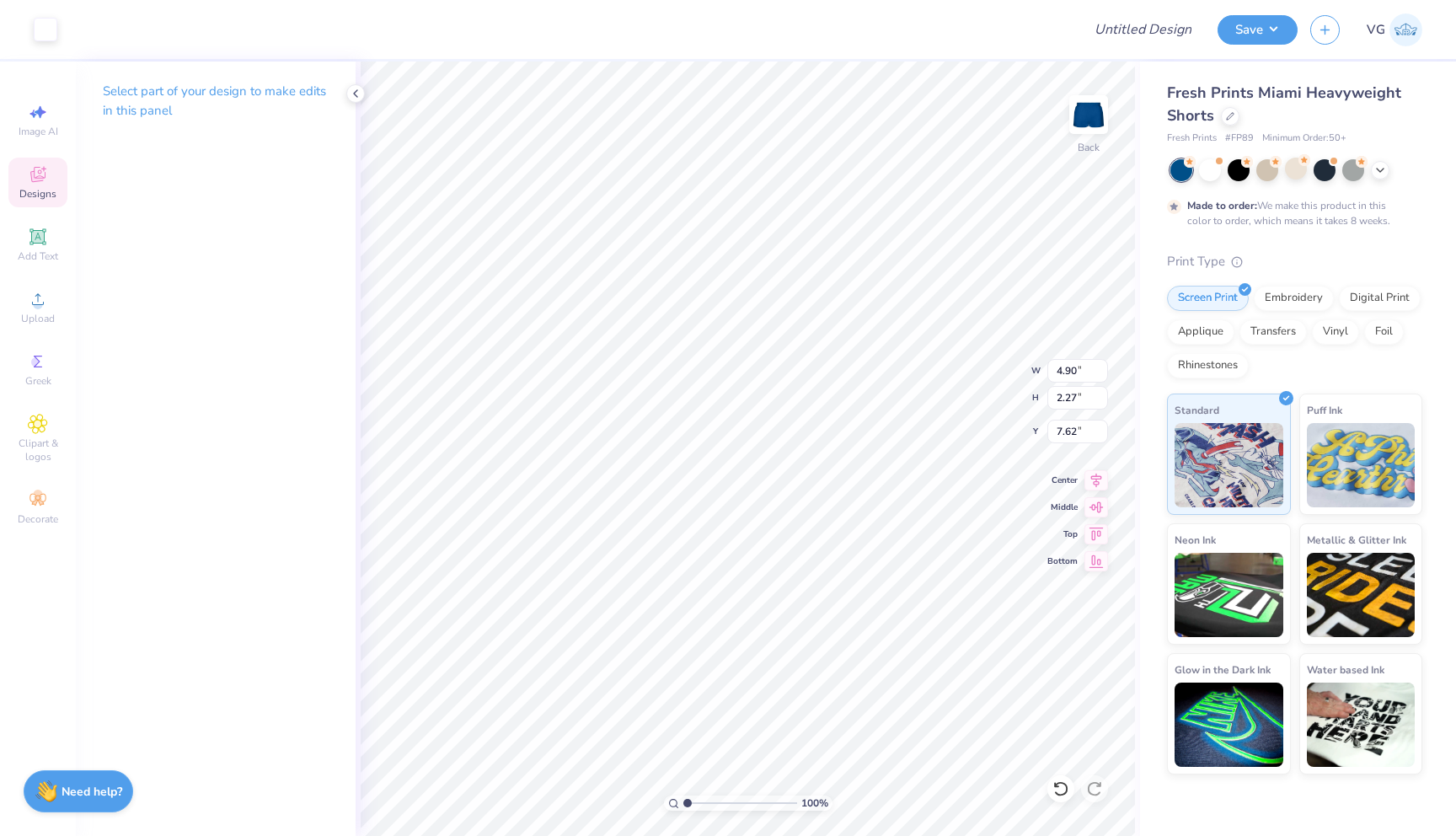 type on "1.09" 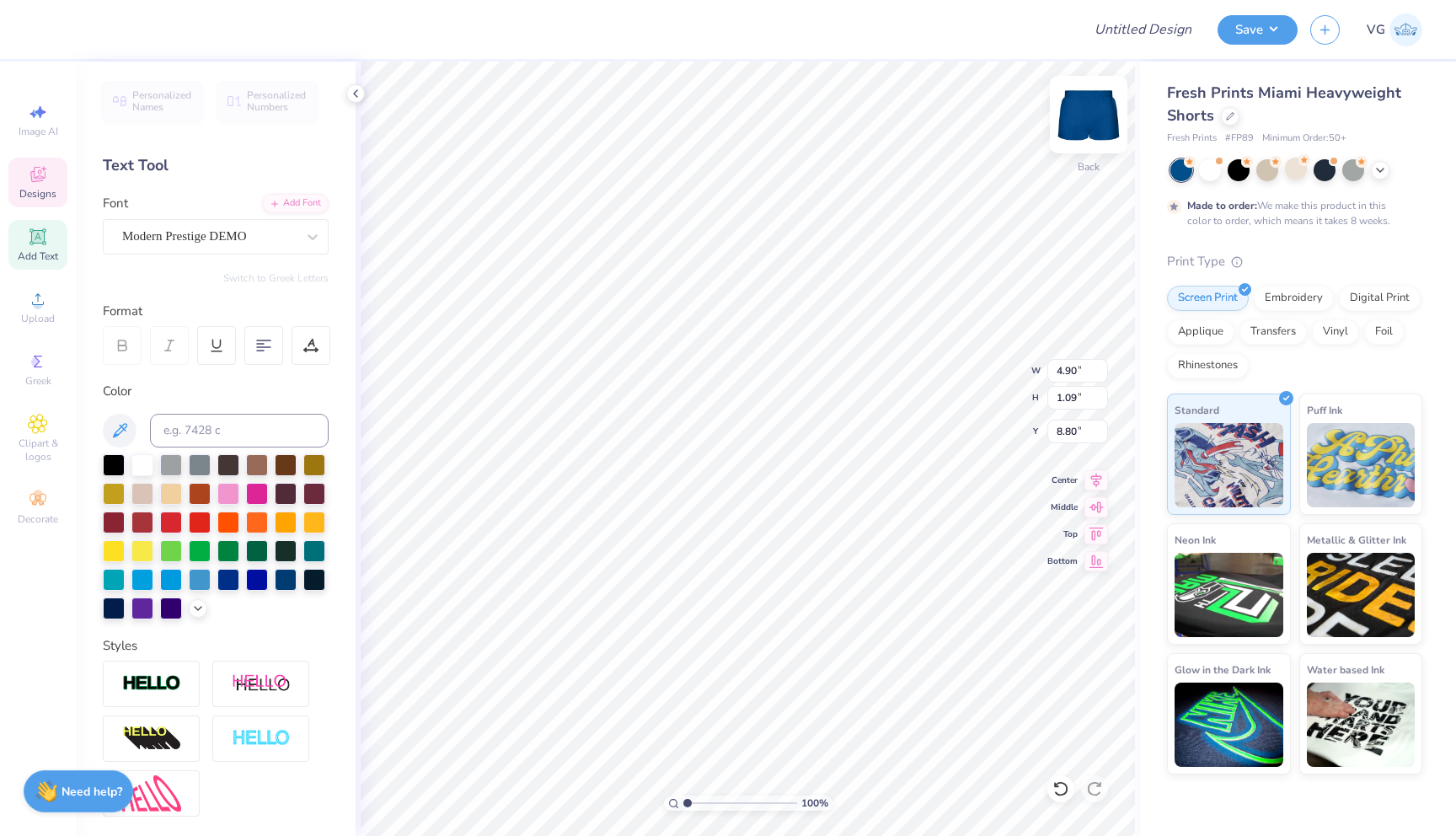 scroll, scrollTop: 0, scrollLeft: 0, axis: both 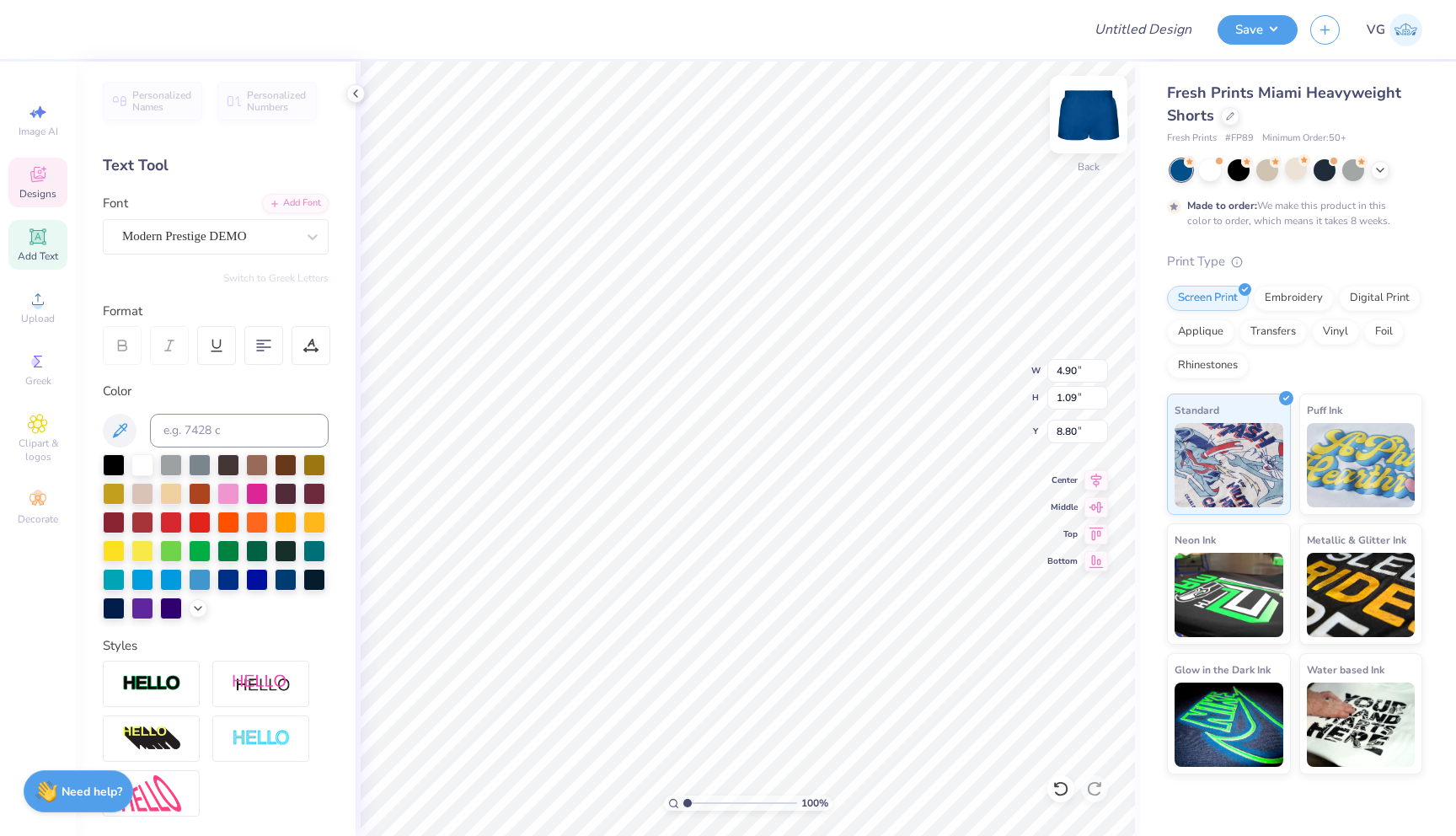 type on "Sigma Sigma Sigma" 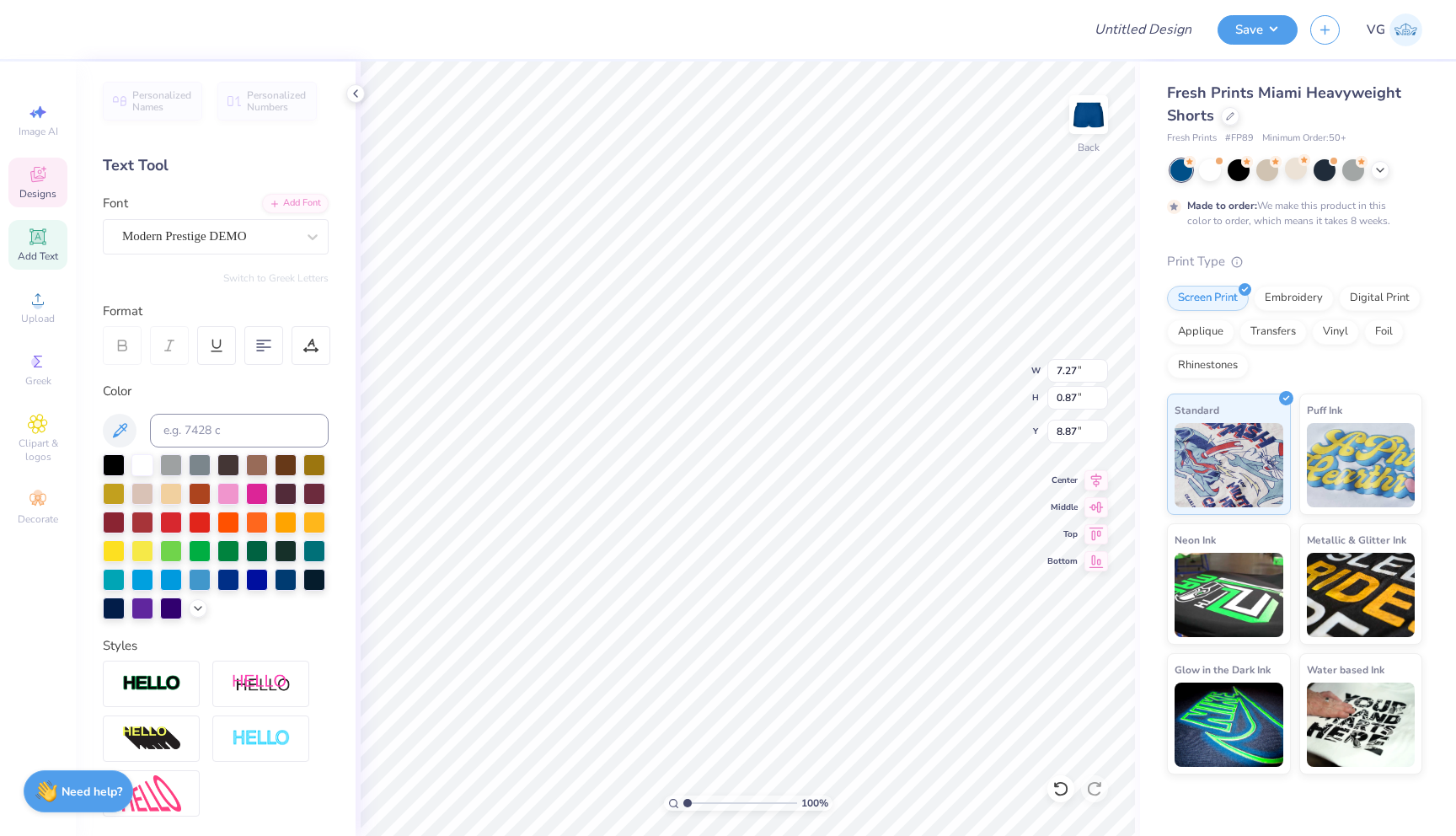 type on "8.87" 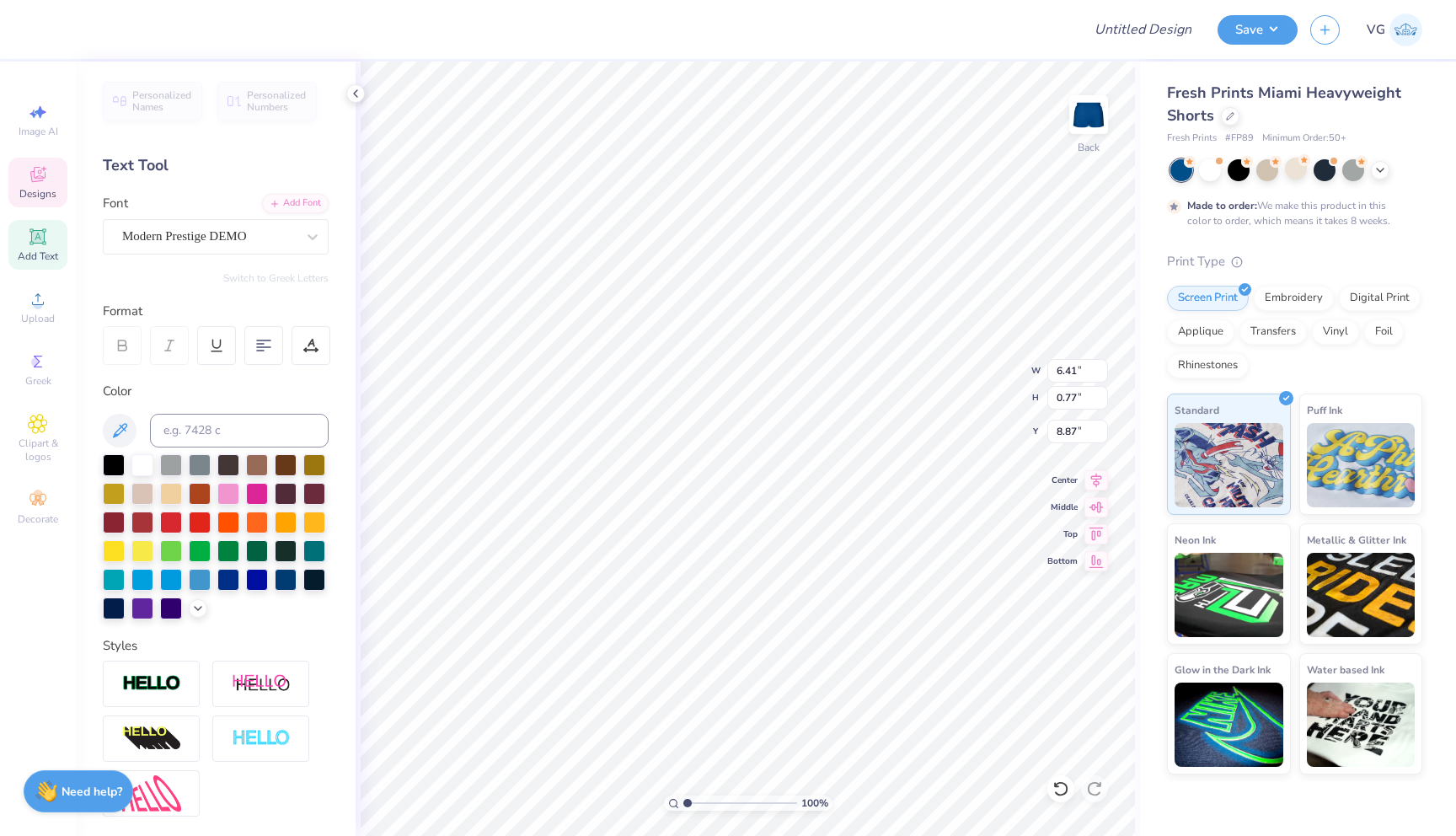 type on "6.41" 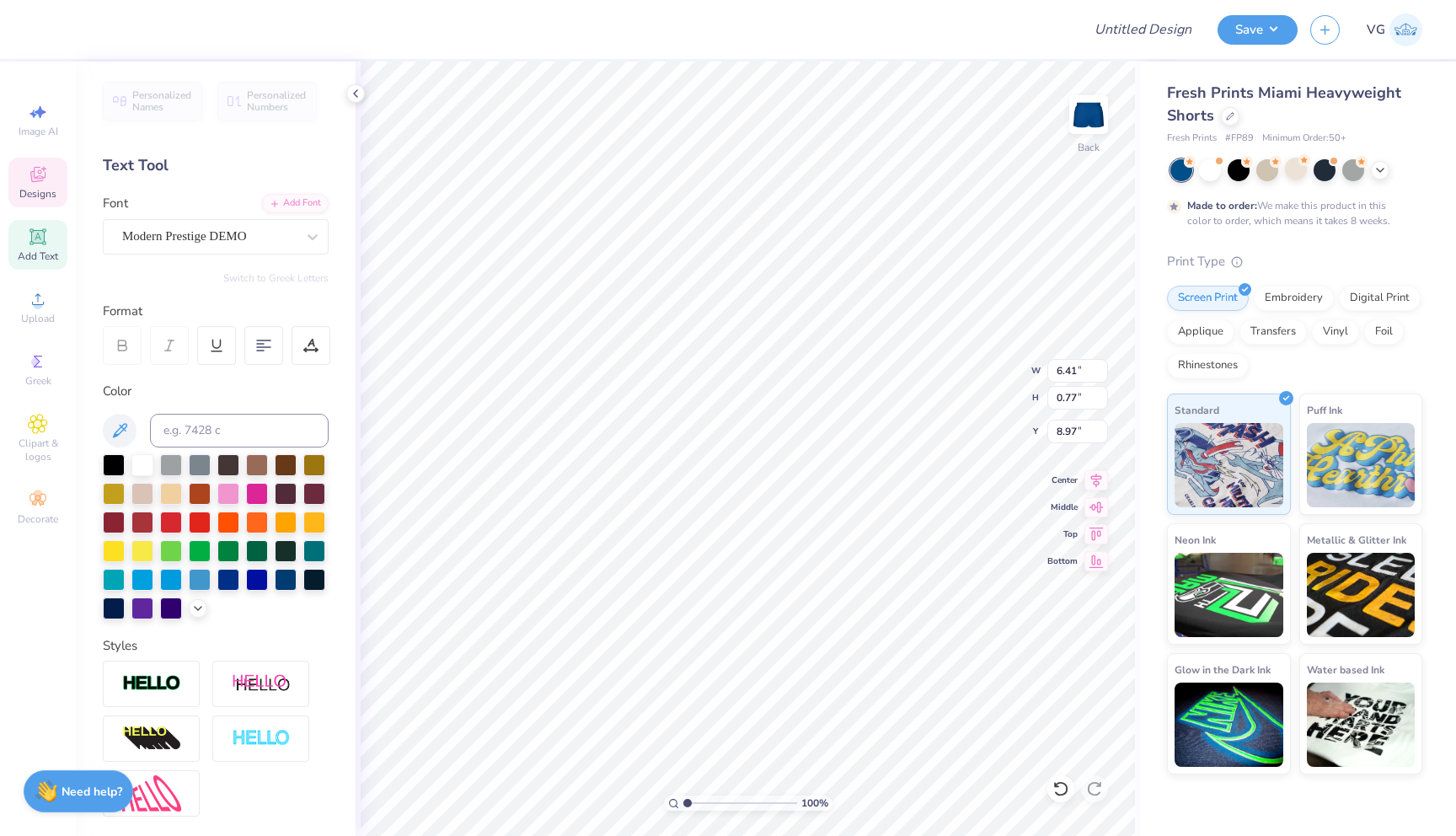 type on "8.87" 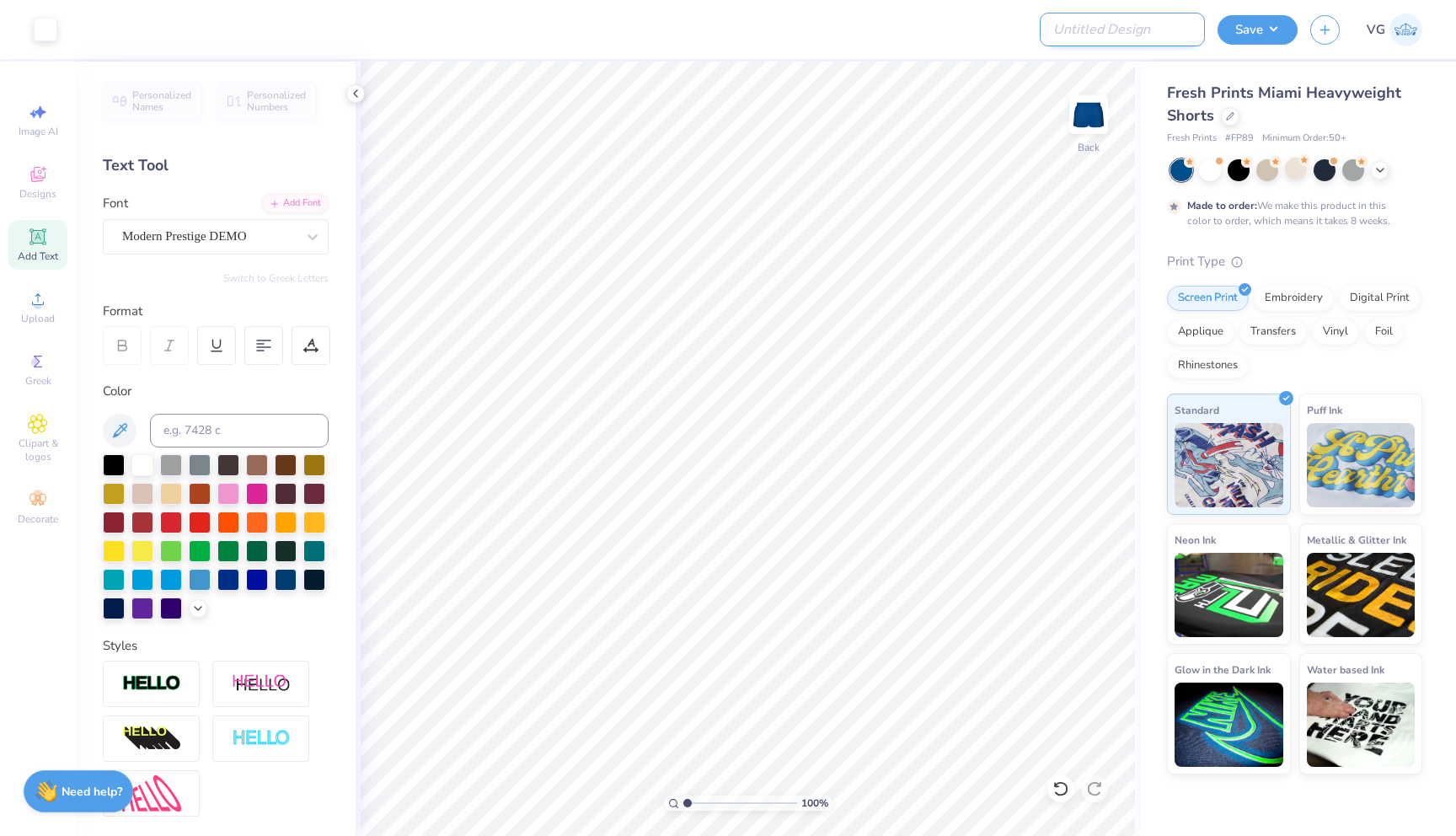 click on "Design Title" at bounding box center (1122, 29) 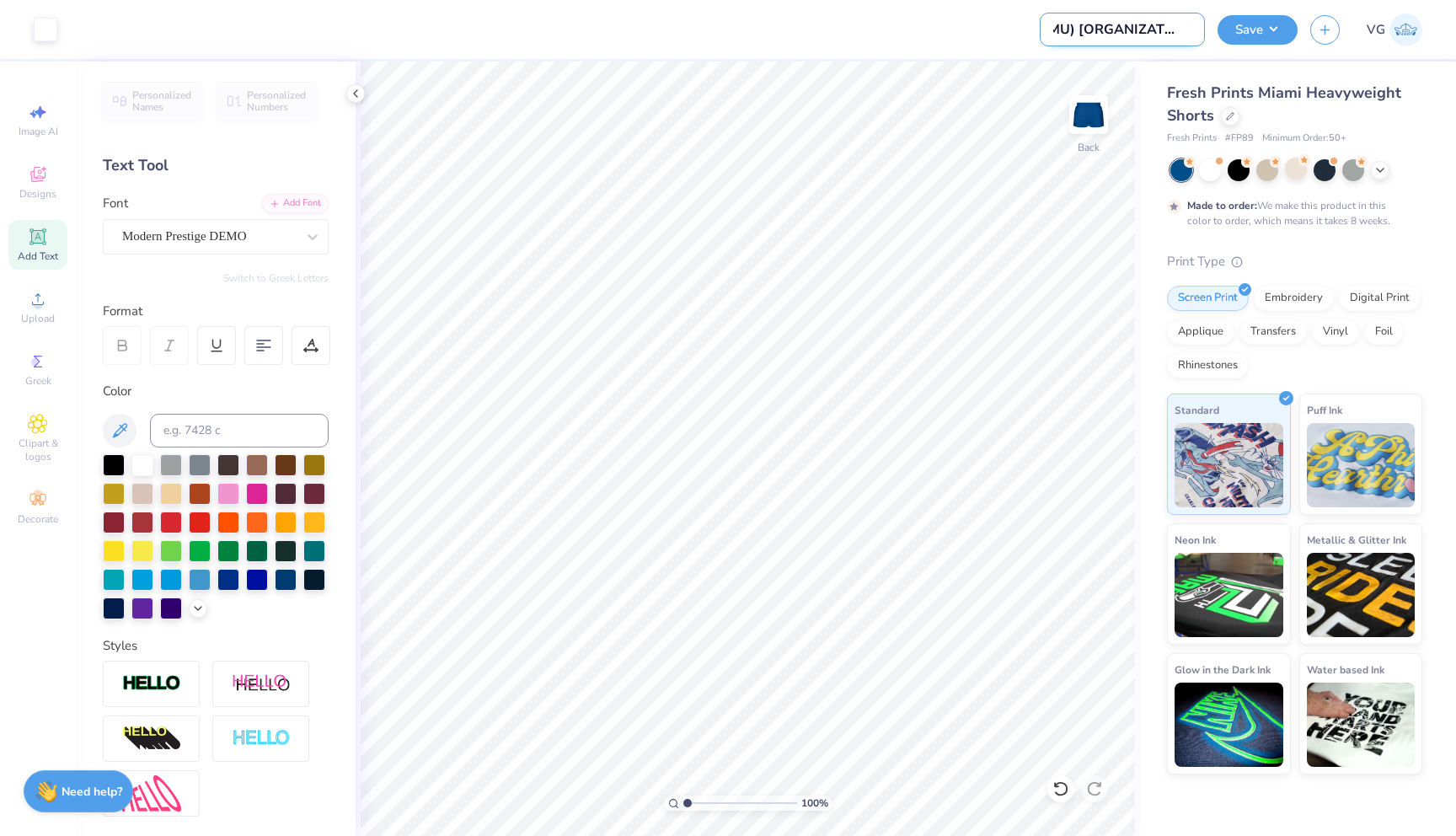 scroll, scrollTop: 0, scrollLeft: 19, axis: horizontal 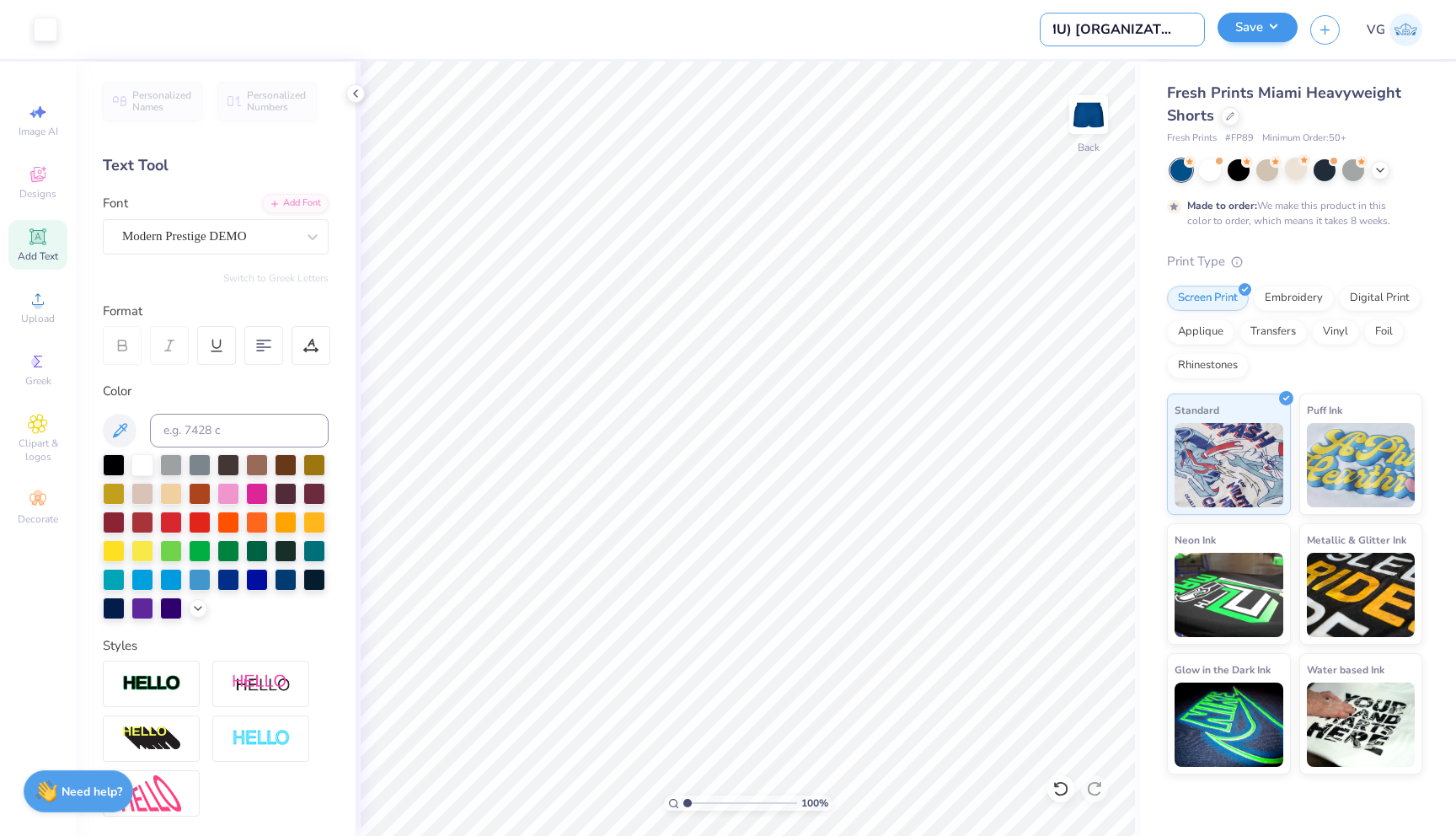 type on "(JMU) [ORGANIZATION] - Shorts" 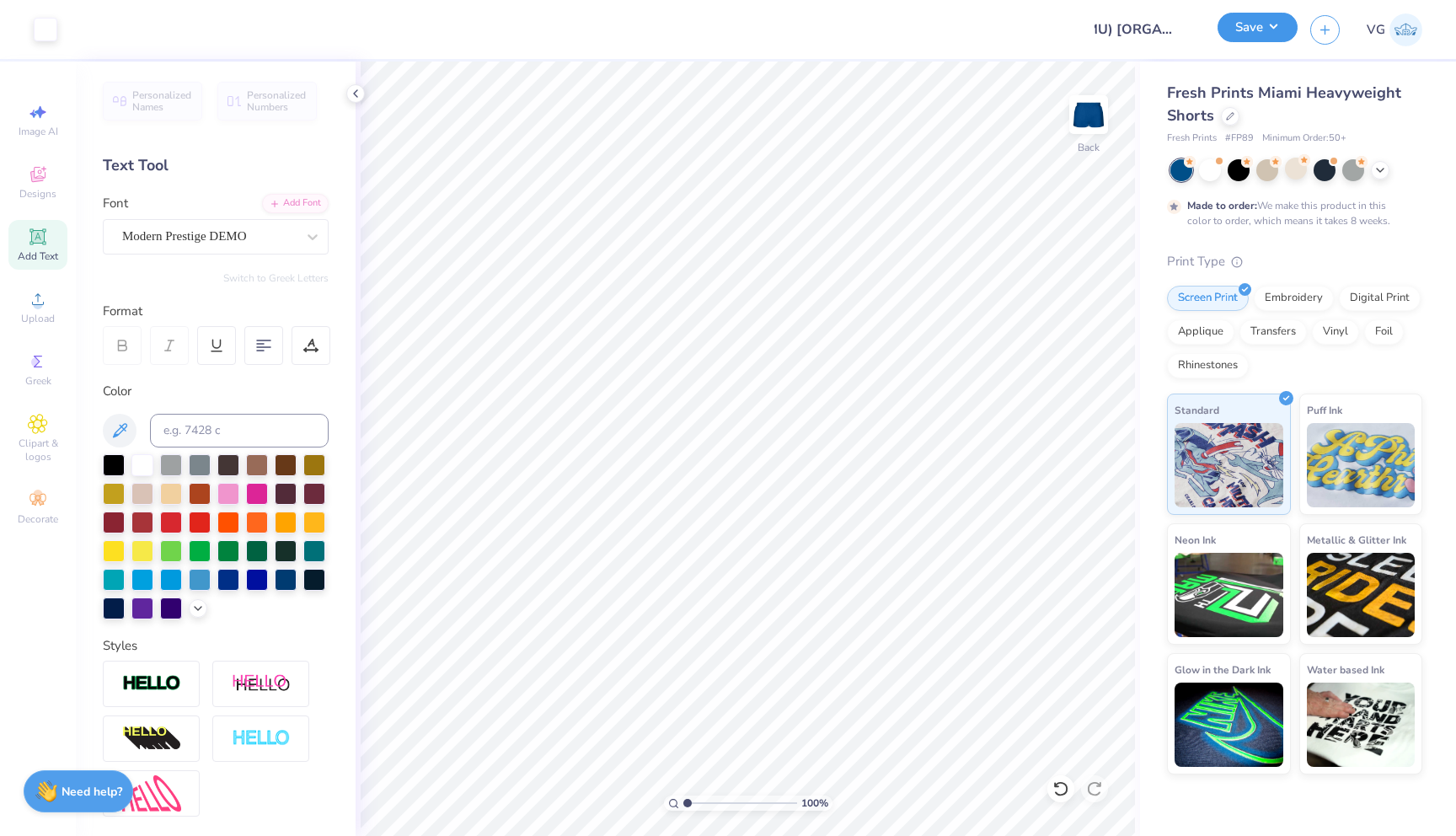 click on "Save" at bounding box center (1257, 27) 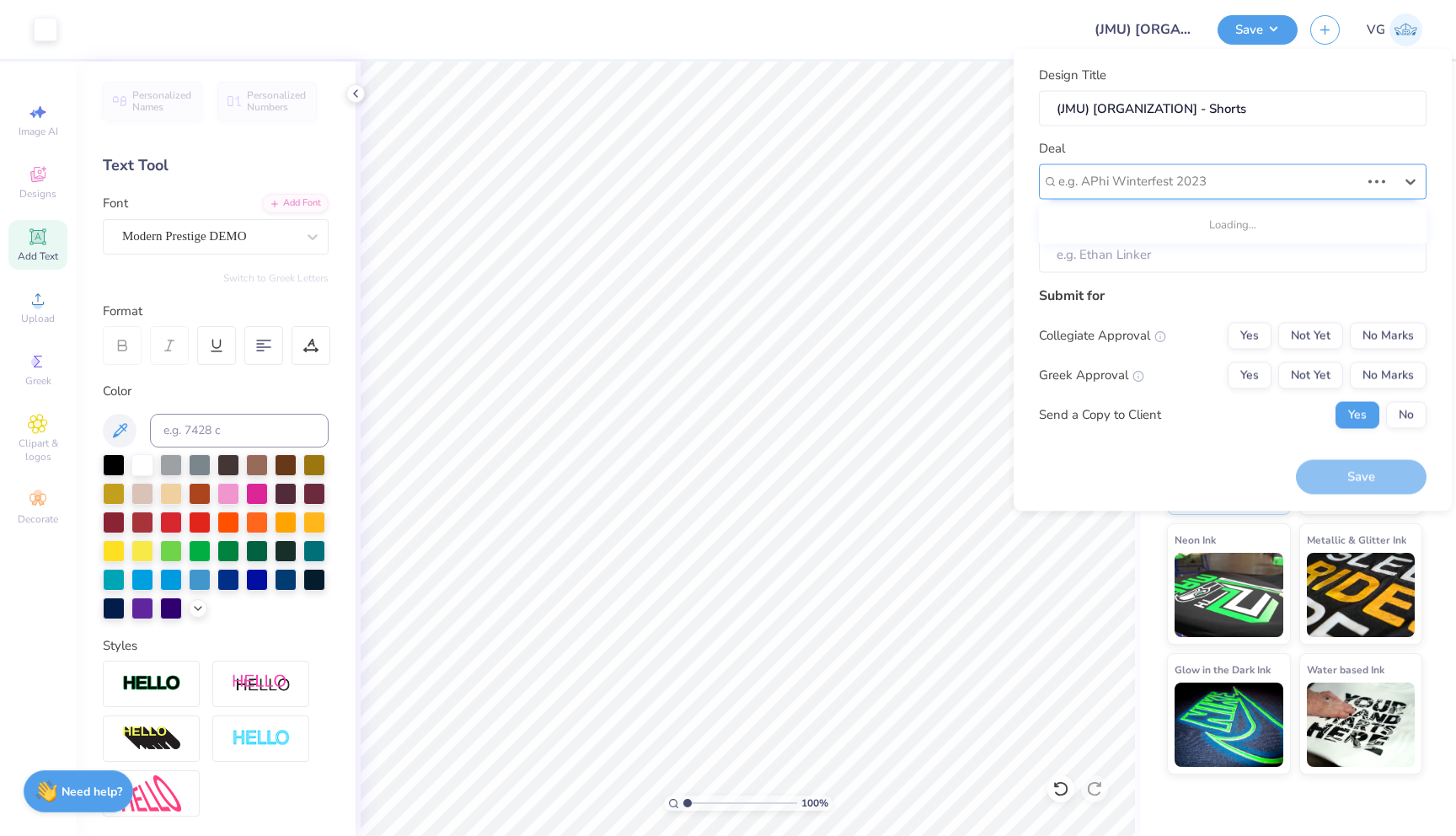 click at bounding box center [1209, 181] 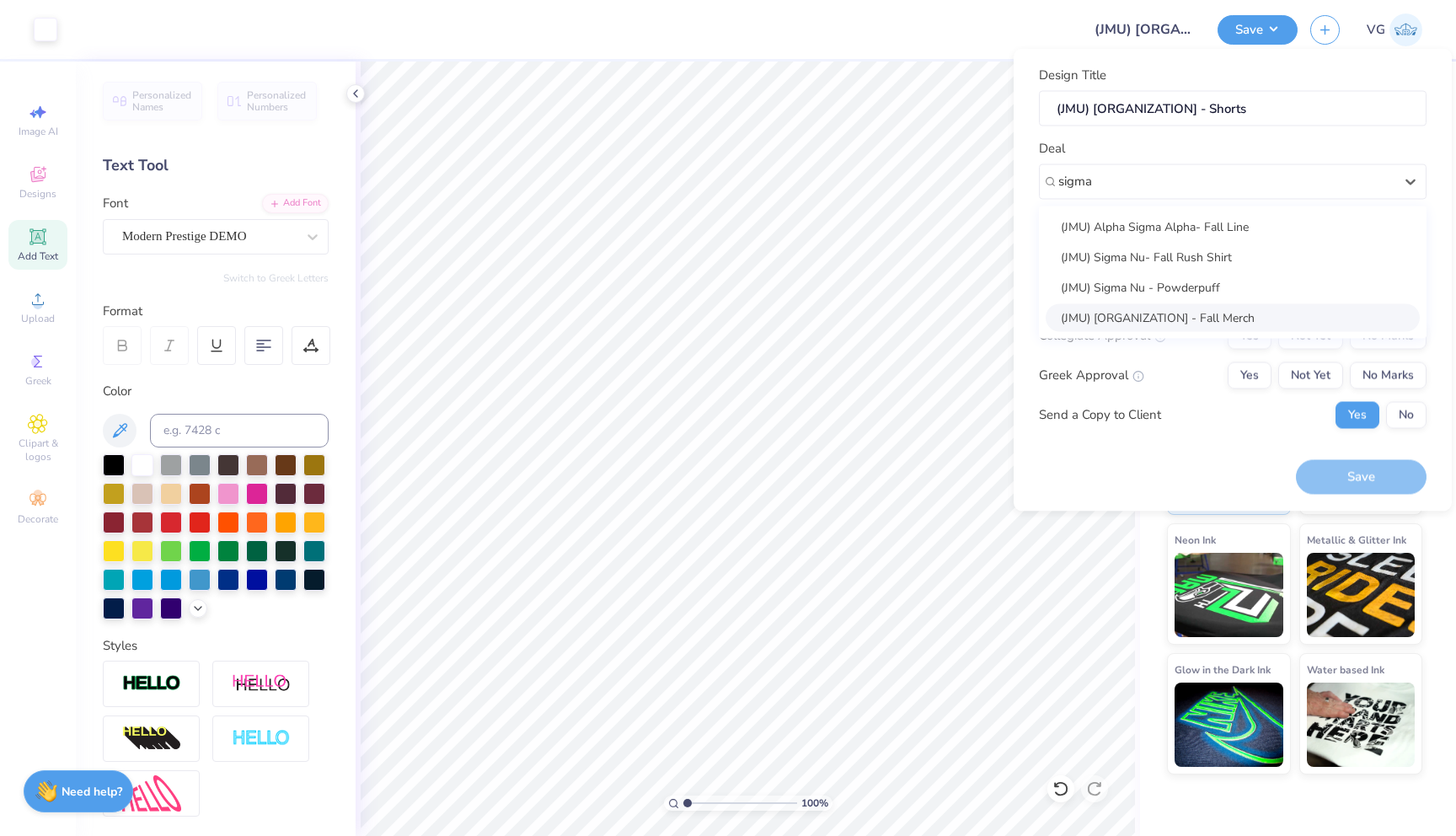 click on "(JMU) [ORGANIZATION] - Fall Merch" at bounding box center [1233, 317] 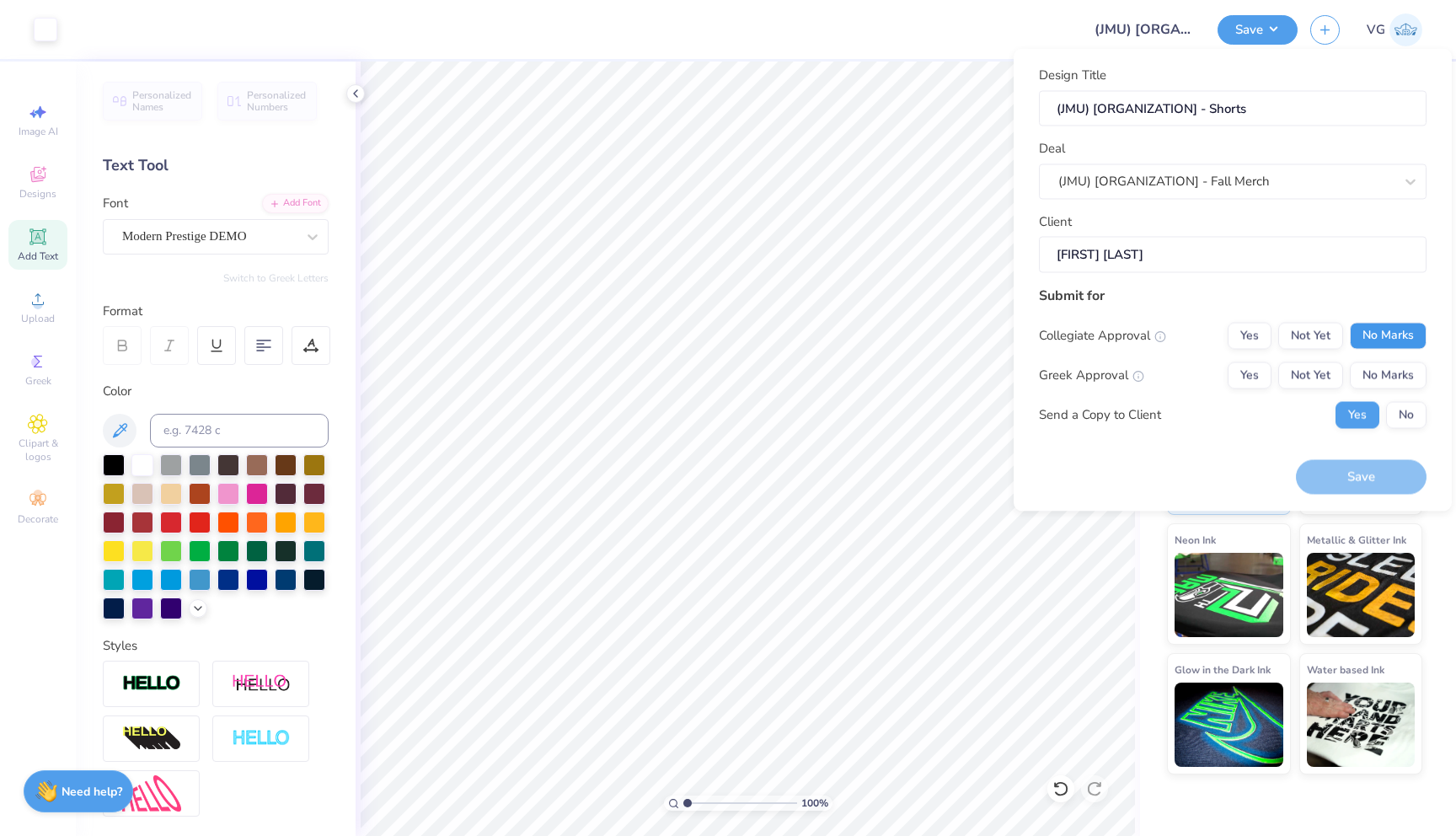 click on "No Marks" at bounding box center (1388, 335) 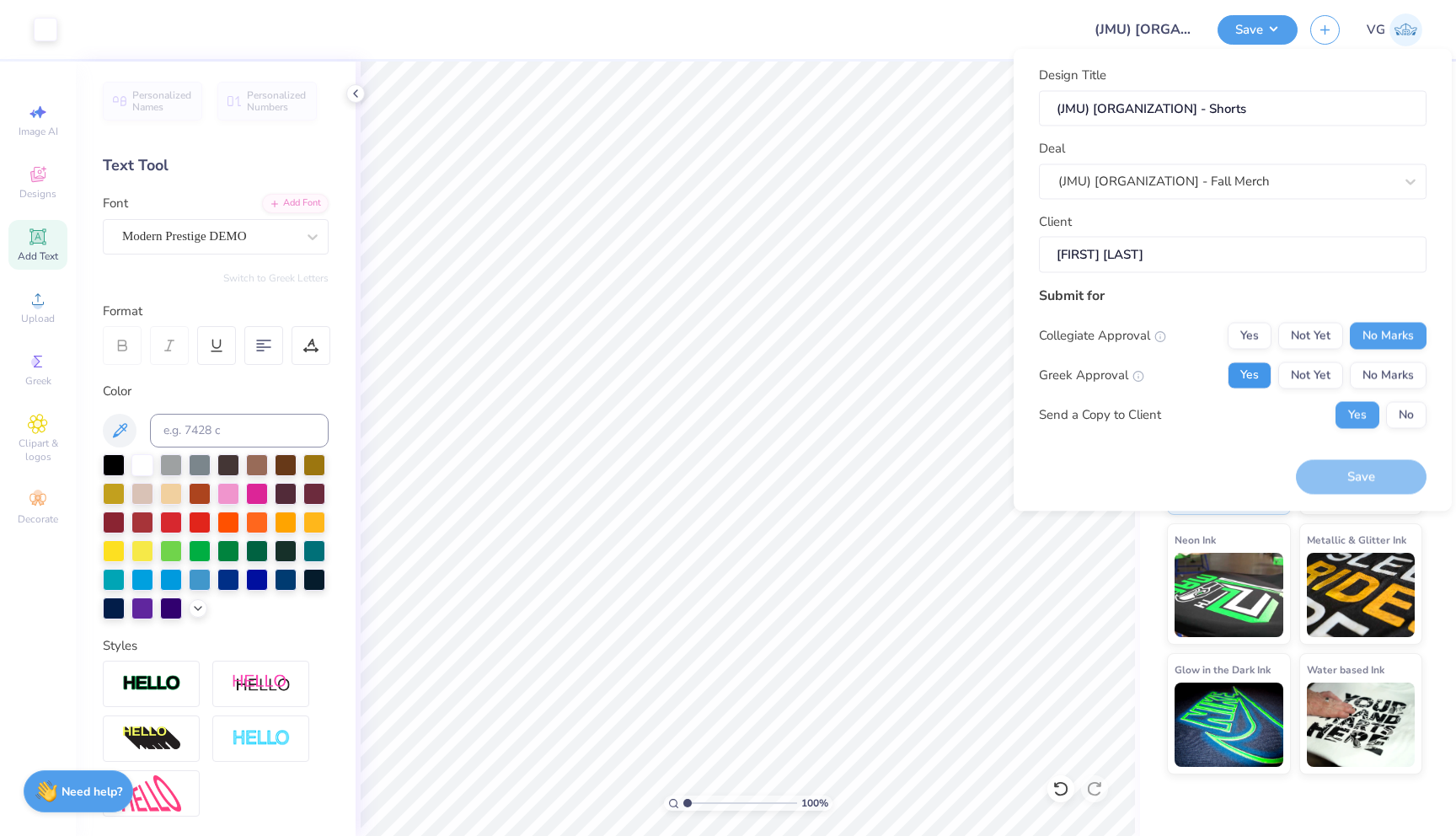 click on "Yes" at bounding box center [1250, 375] 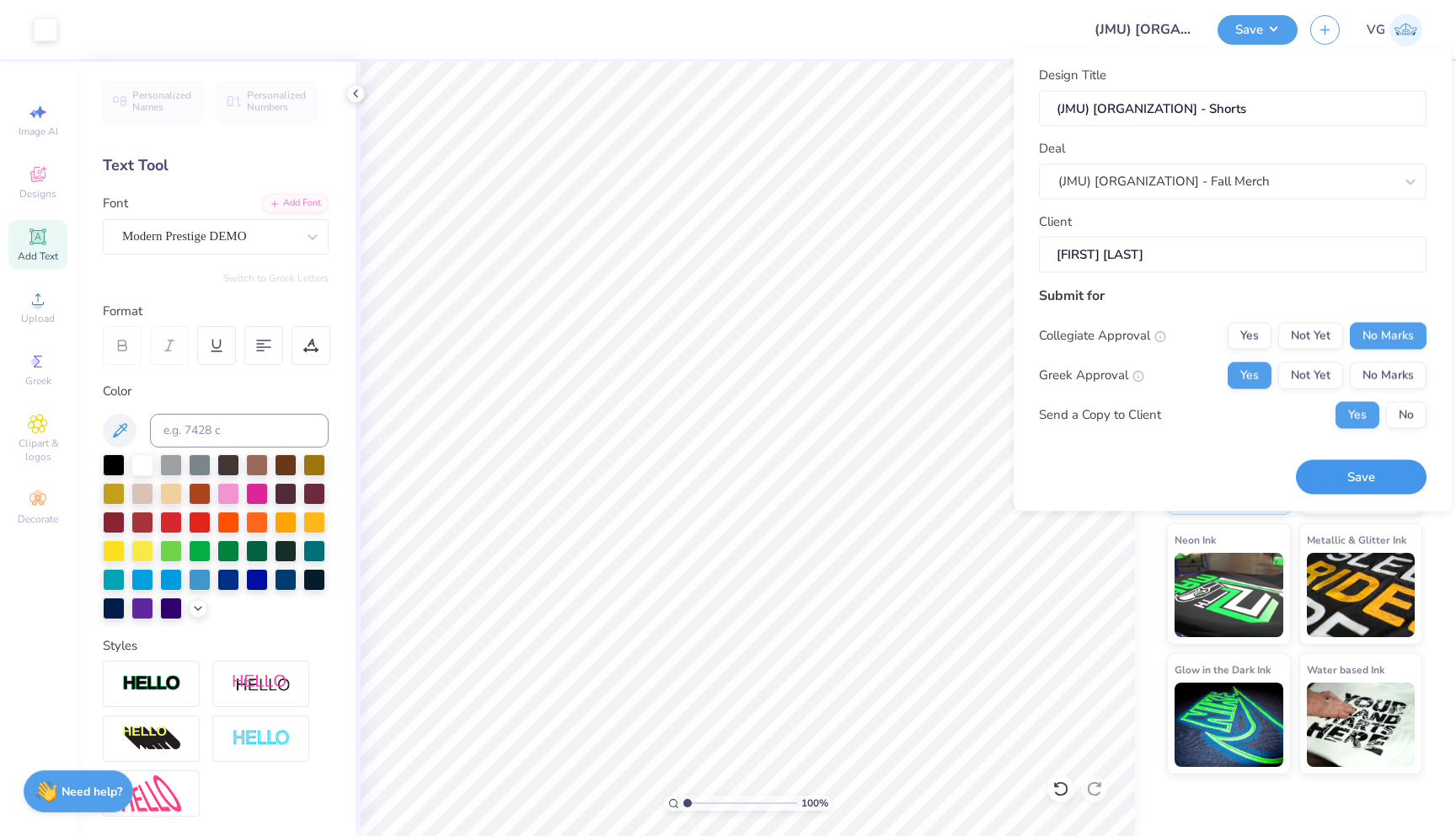 click on "Save" at bounding box center (1361, 477) 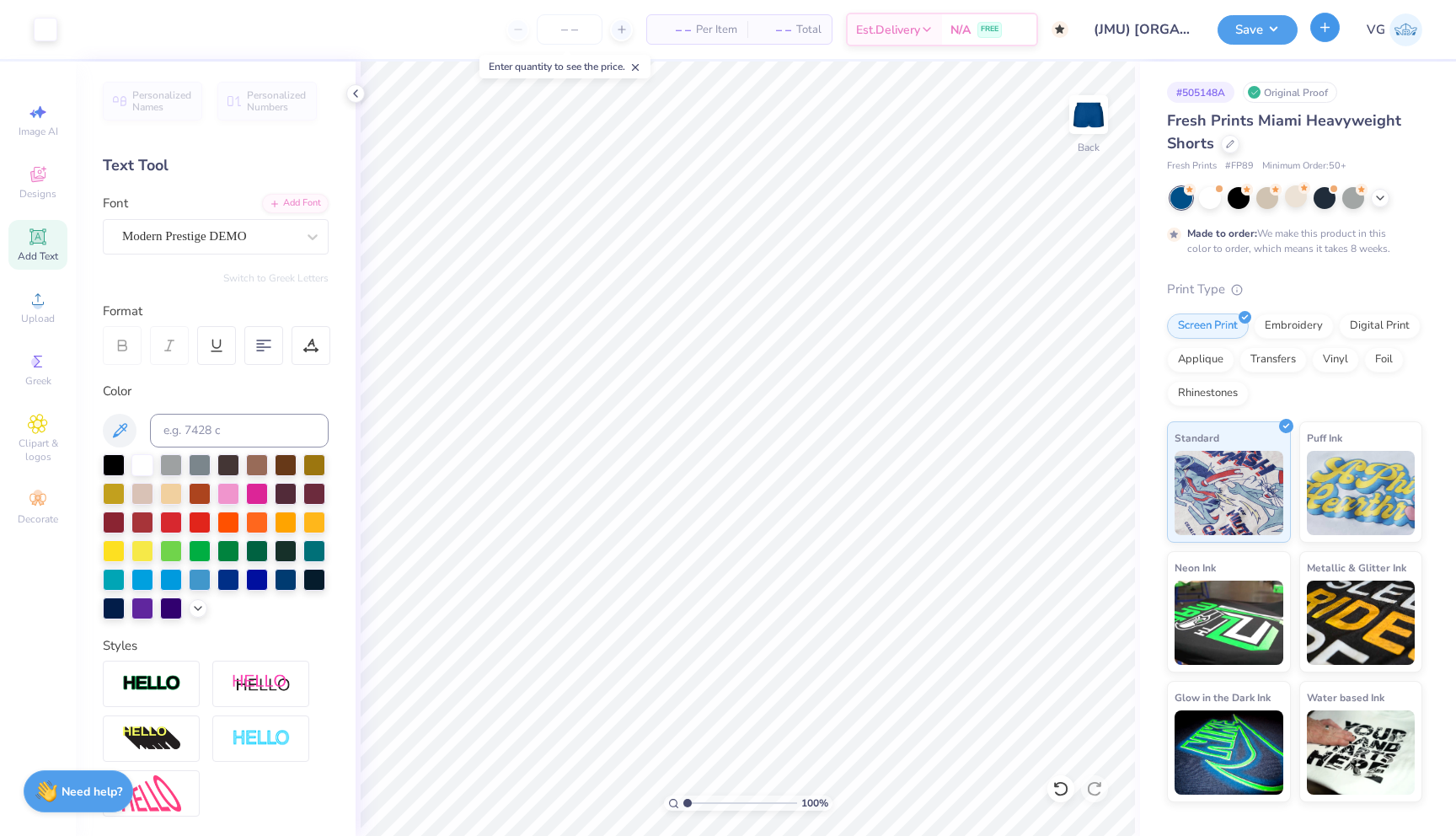 click at bounding box center [1325, 27] 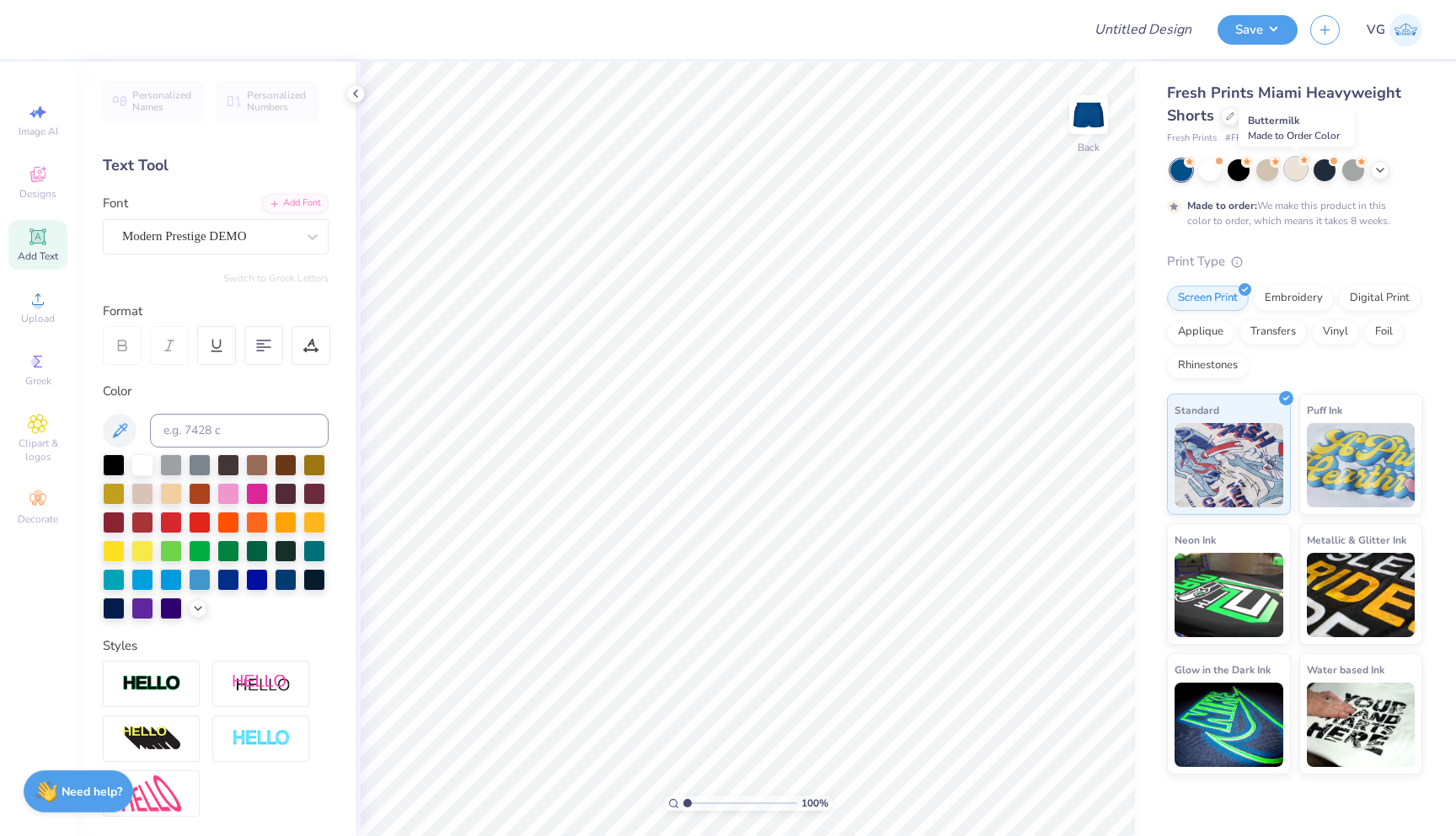 click at bounding box center (1296, 169) 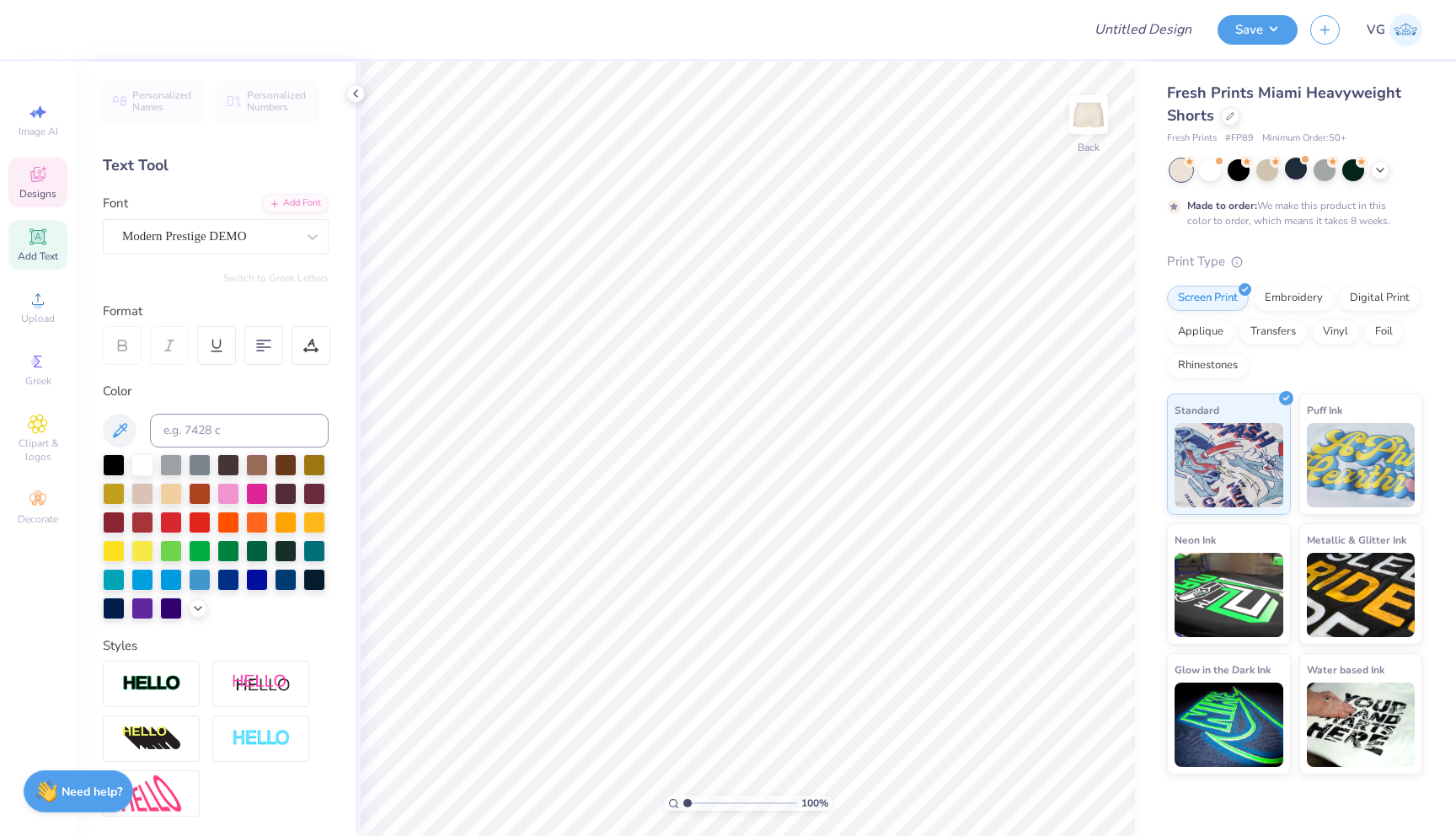 click on "Designs" at bounding box center [38, 194] 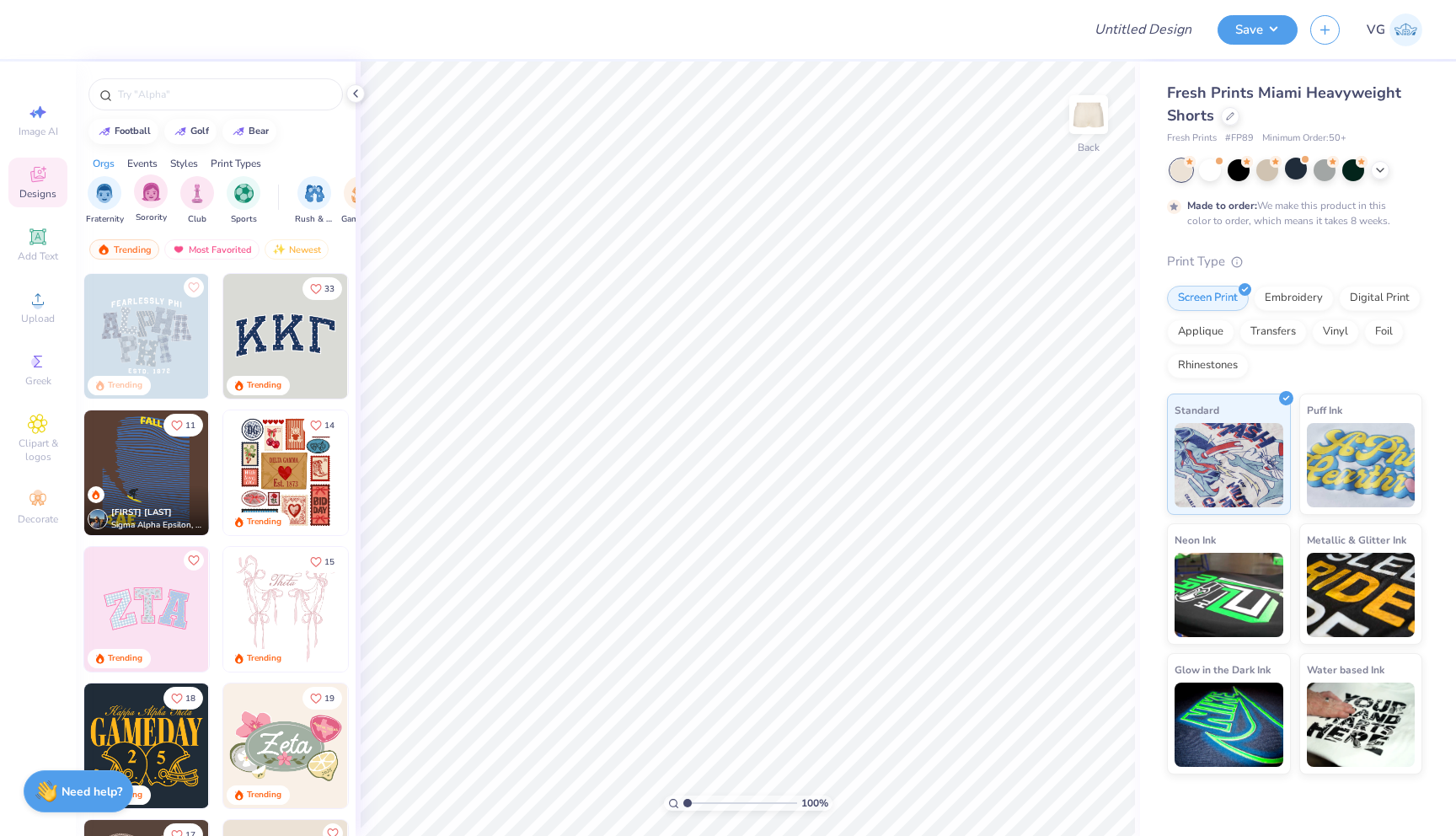 click on "Sorority" at bounding box center [151, 199] 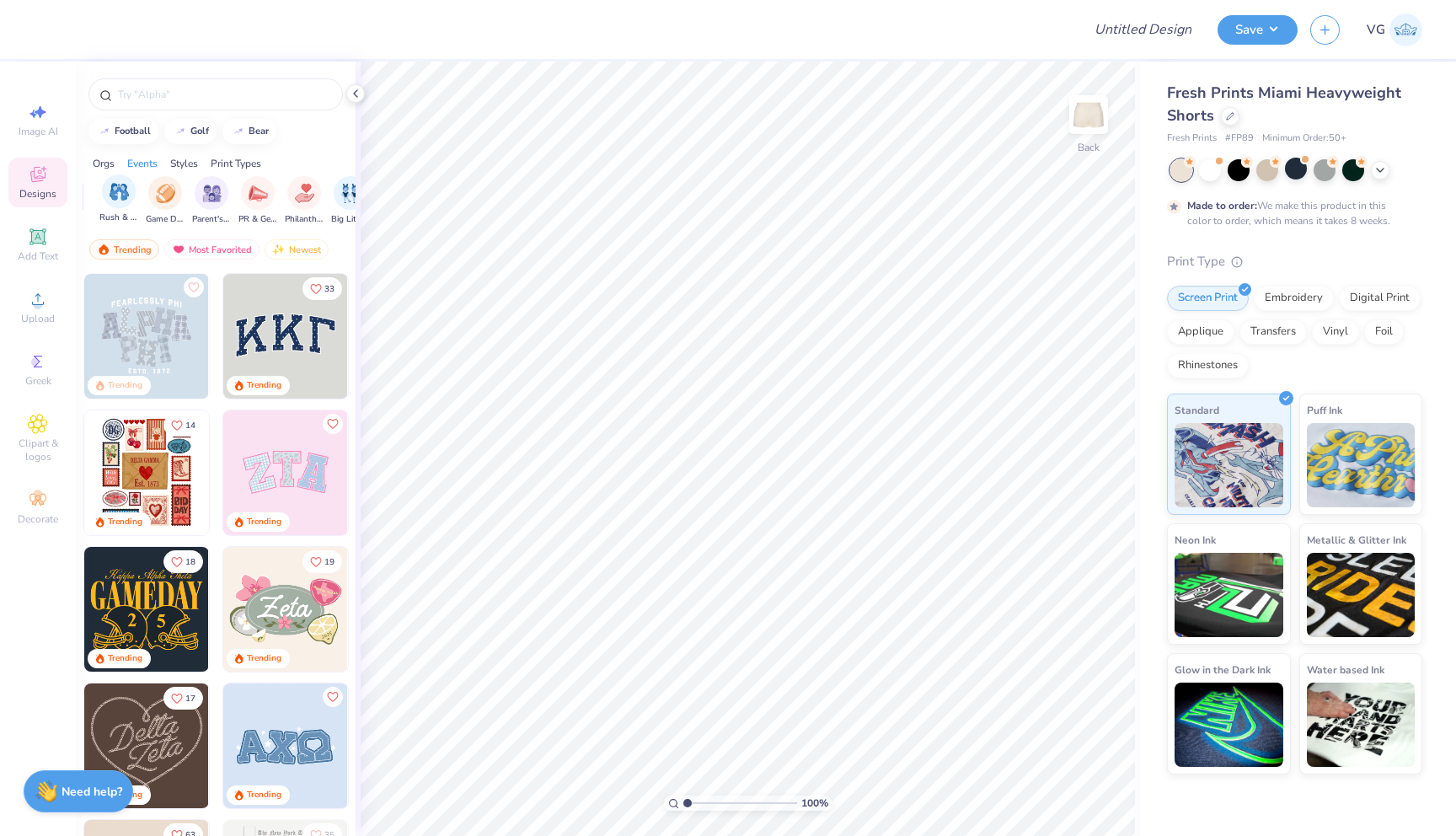 scroll, scrollTop: 0, scrollLeft: 226, axis: horizontal 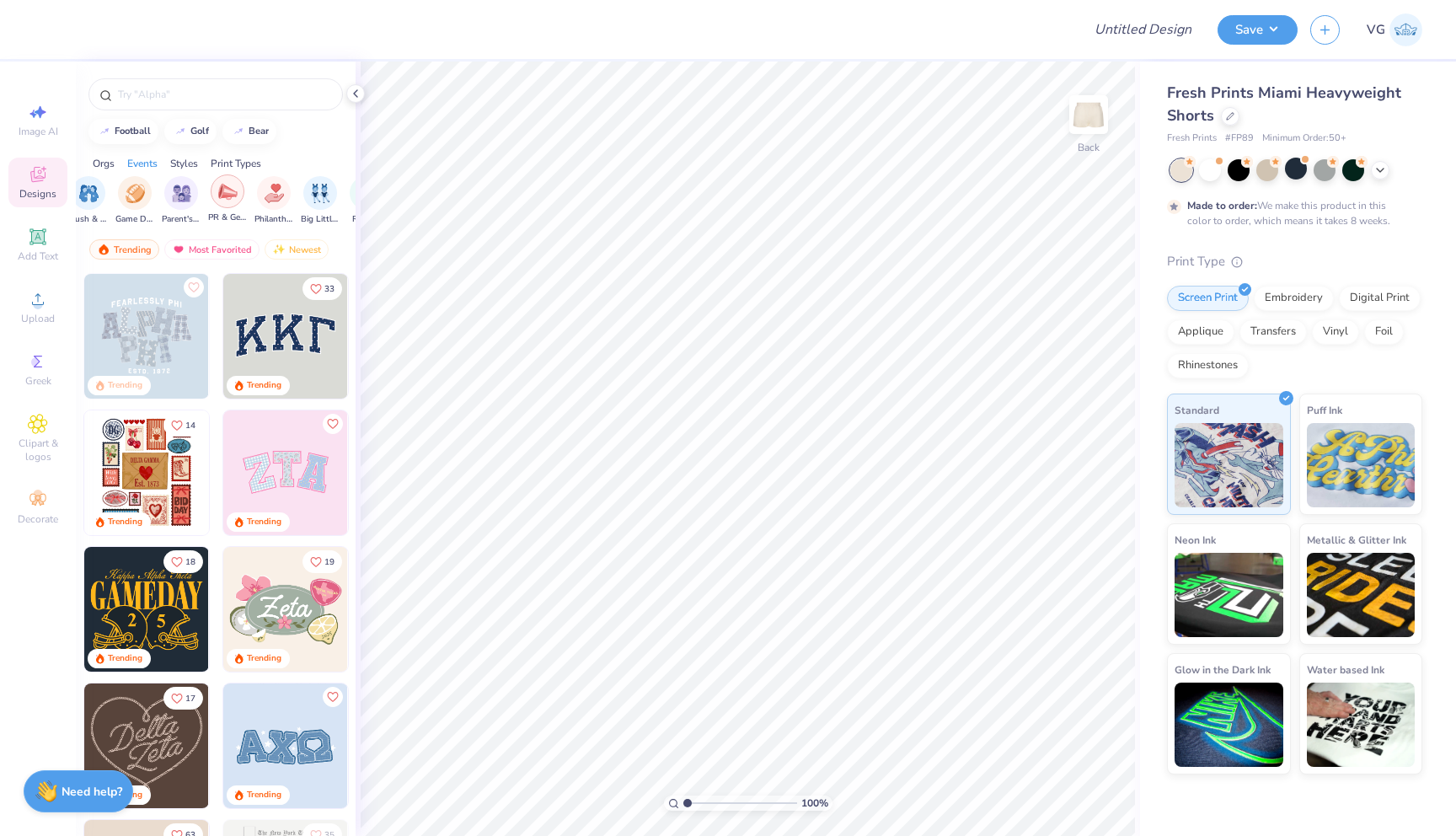 click at bounding box center [228, 191] 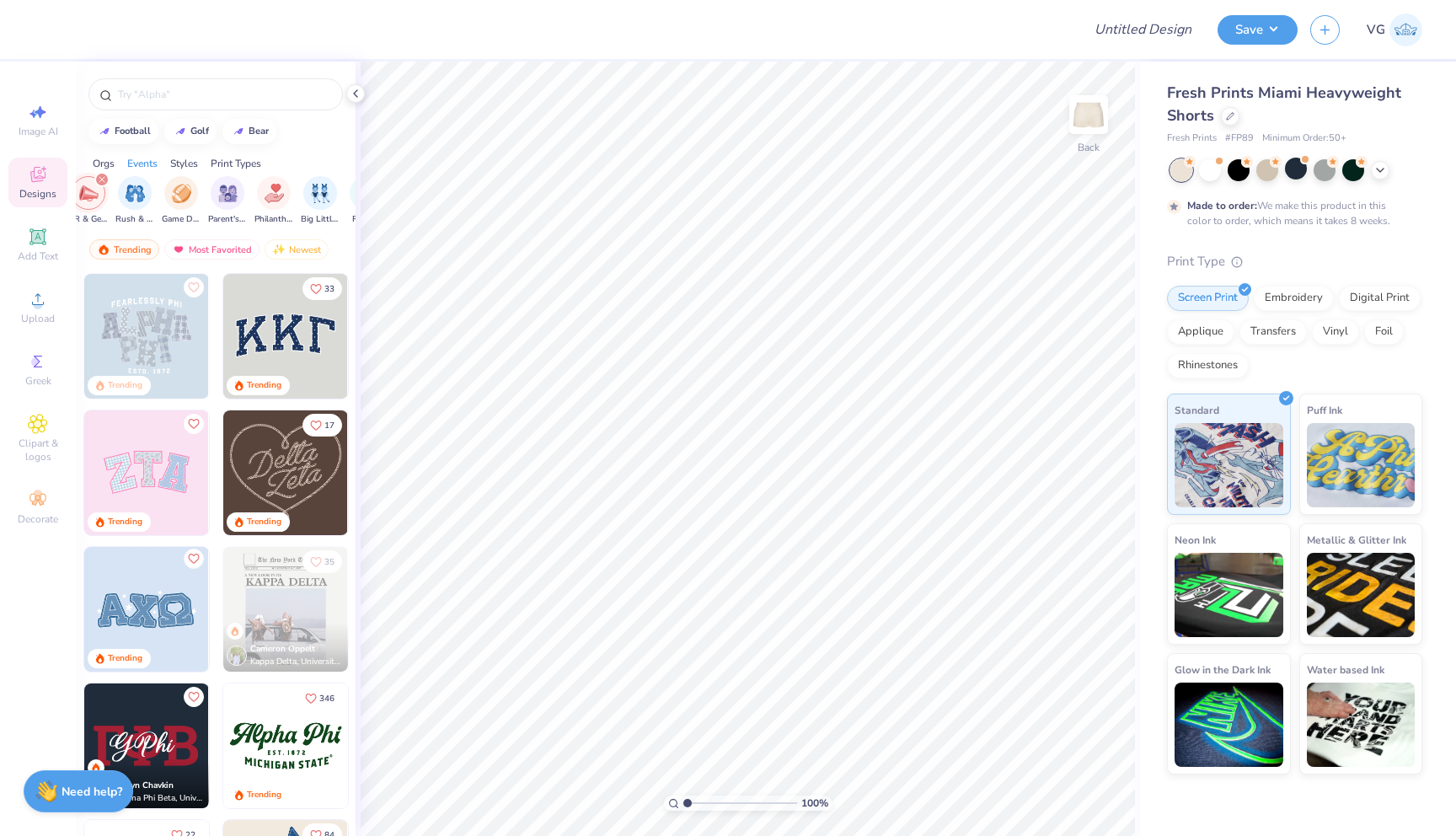 scroll, scrollTop: 617, scrollLeft: 0, axis: vertical 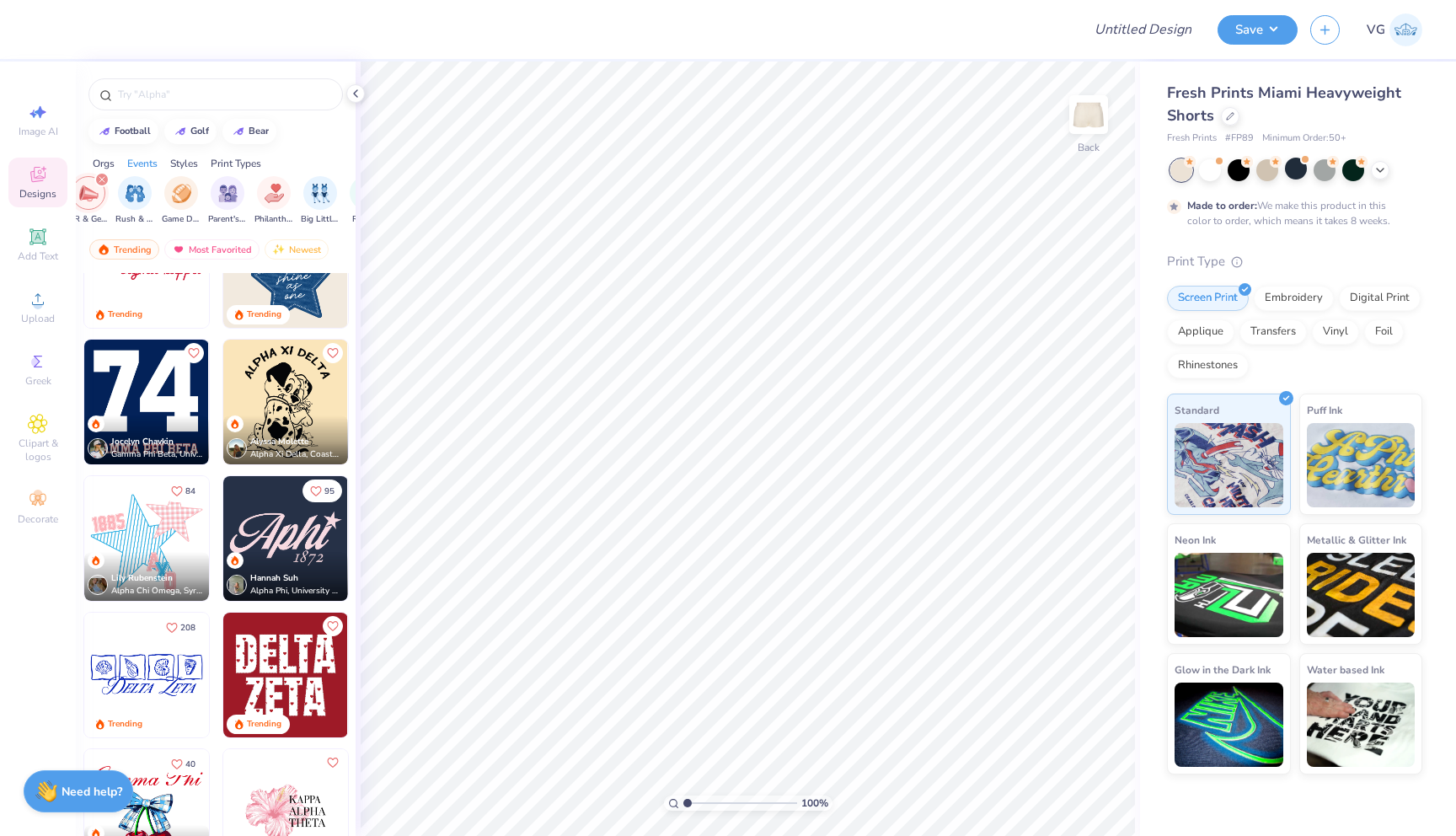 click at bounding box center [147, 675] 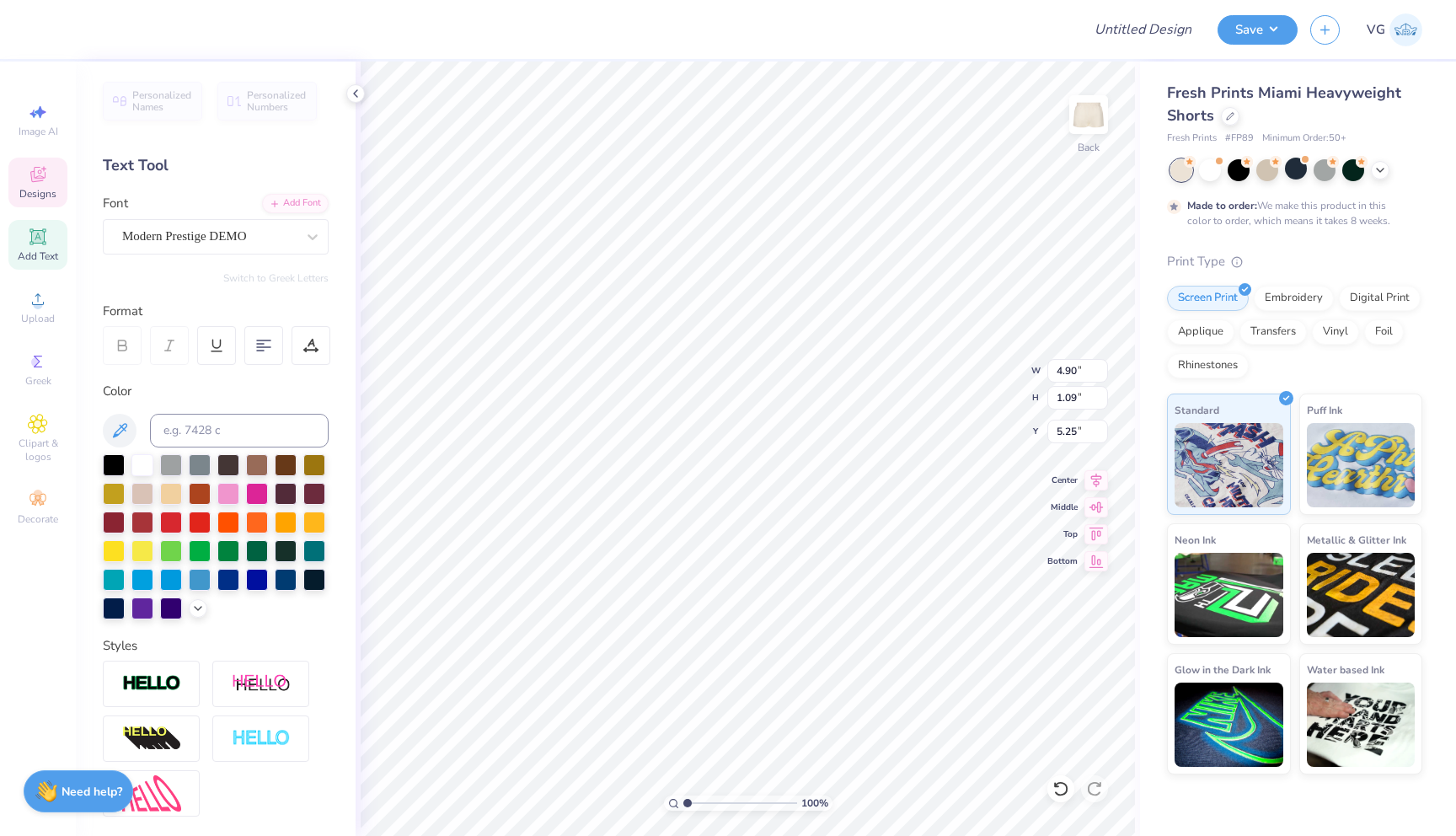 scroll, scrollTop: 0, scrollLeft: 0, axis: both 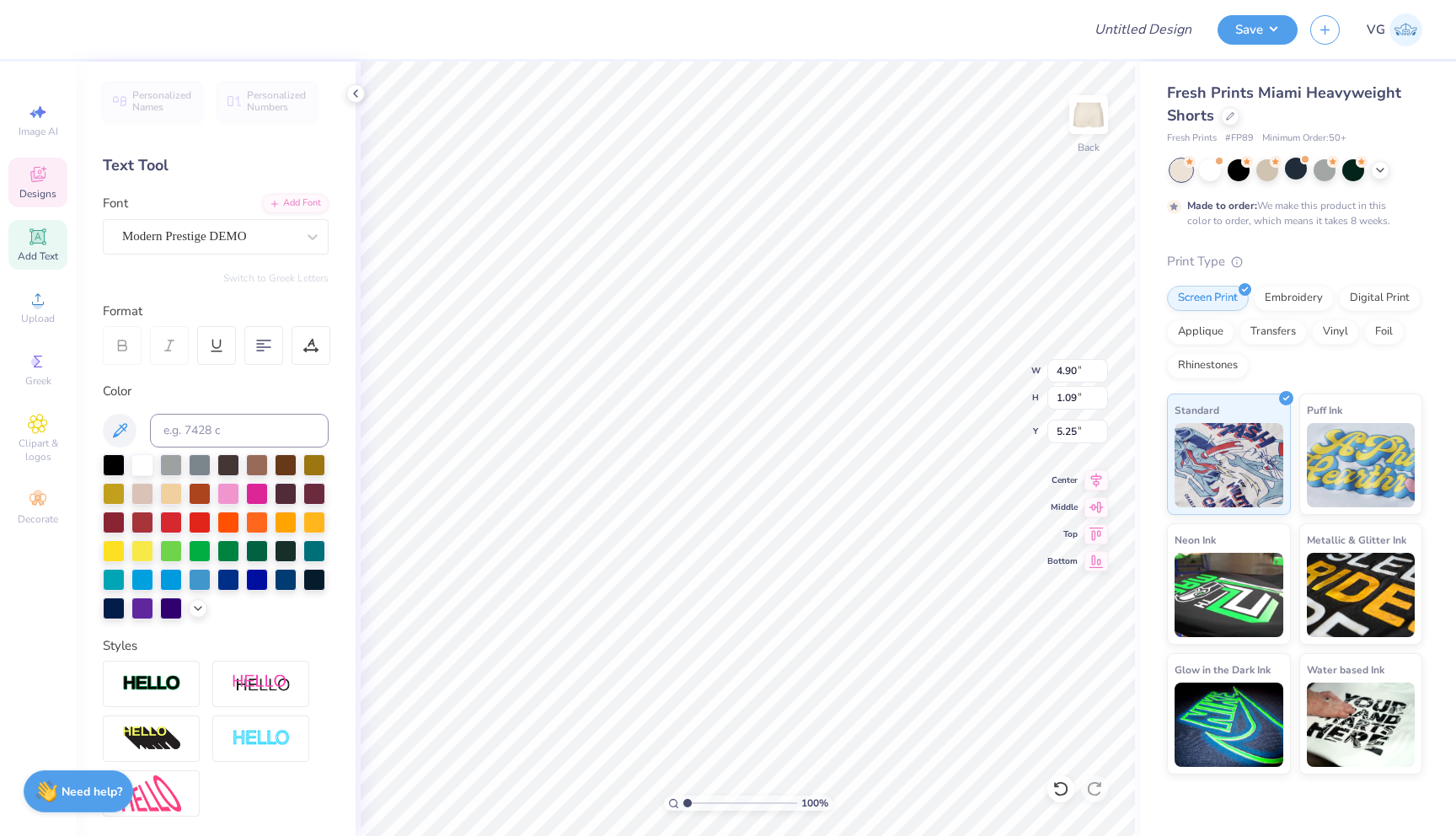 type on "Sigma Sigma Sigma" 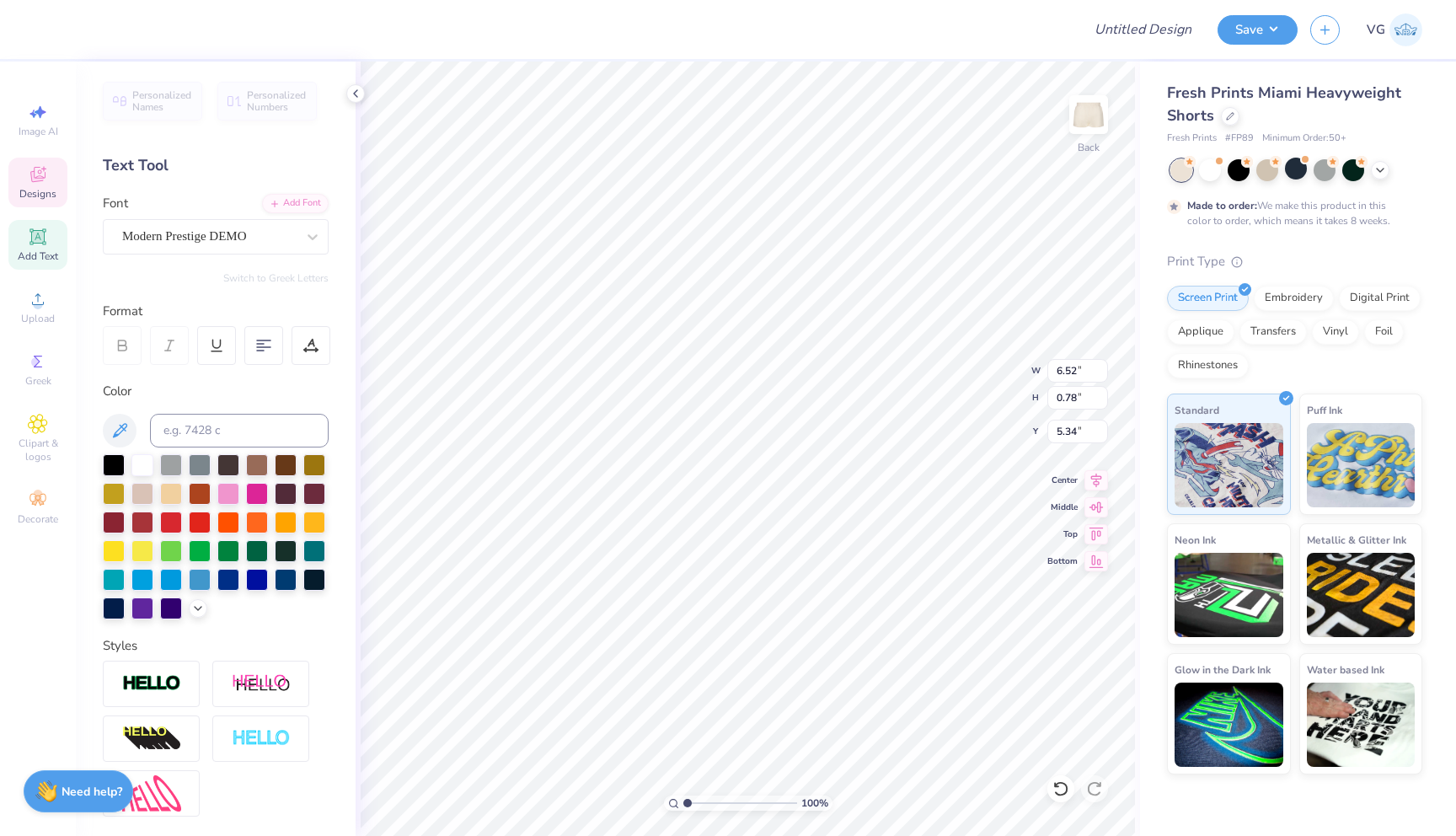 type on "6.52" 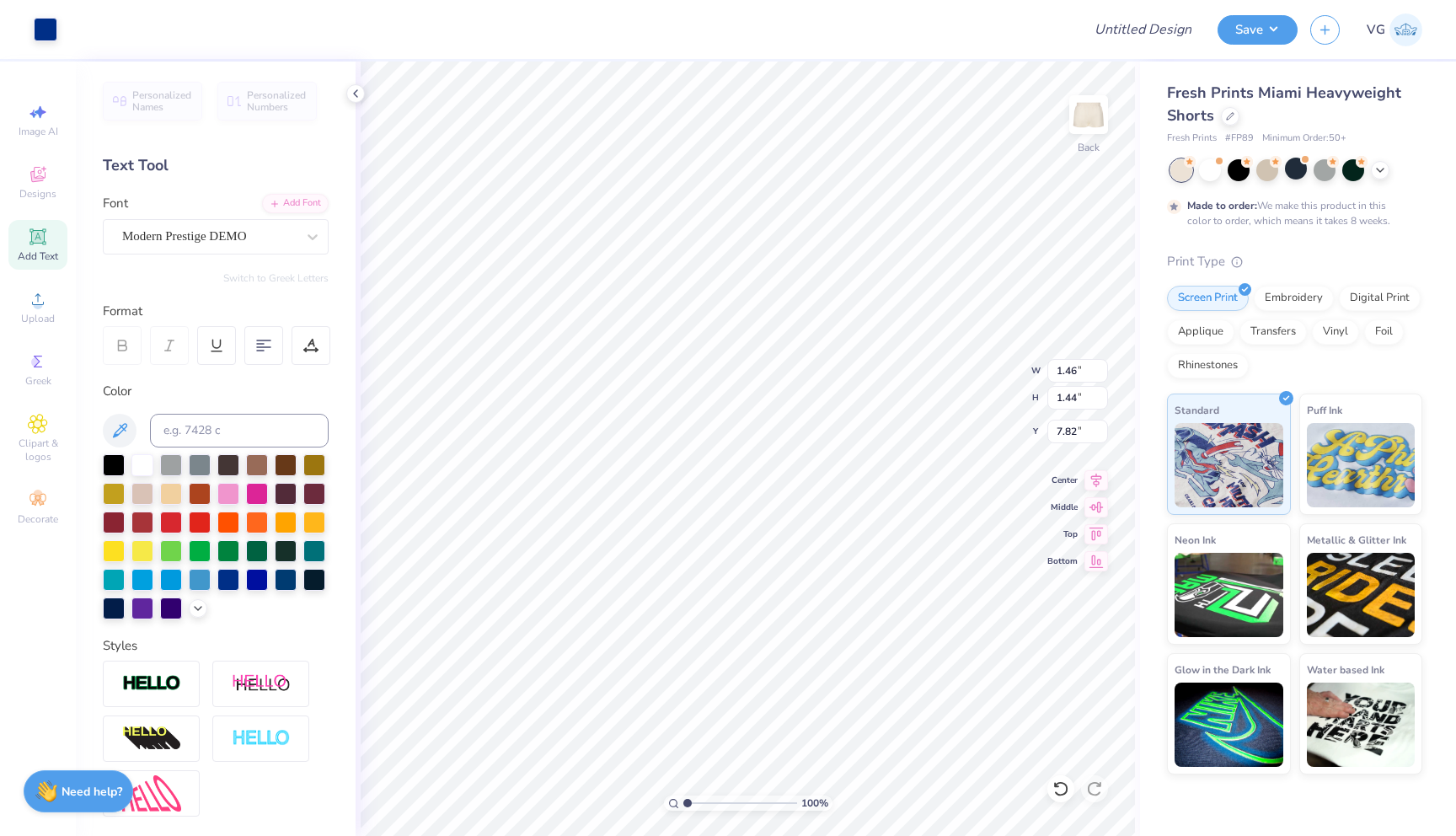 click on "Personalized Names Personalized Numbers Text Tool  Add Font Font Modern Prestige DEMO Switch to Greek Letters Format Color Styles Text Shape" at bounding box center (216, 448) 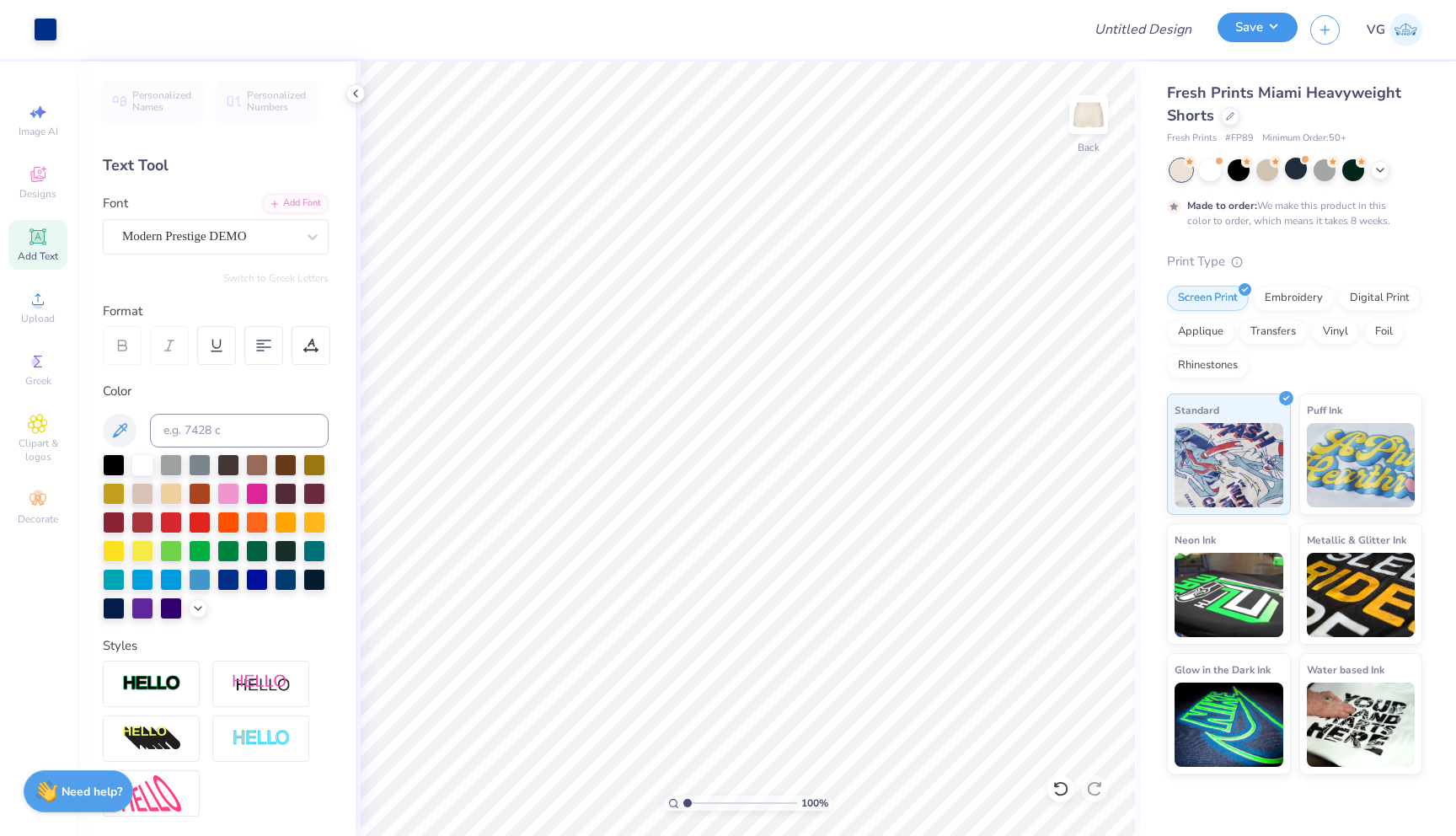 click on "Save" at bounding box center [1257, 27] 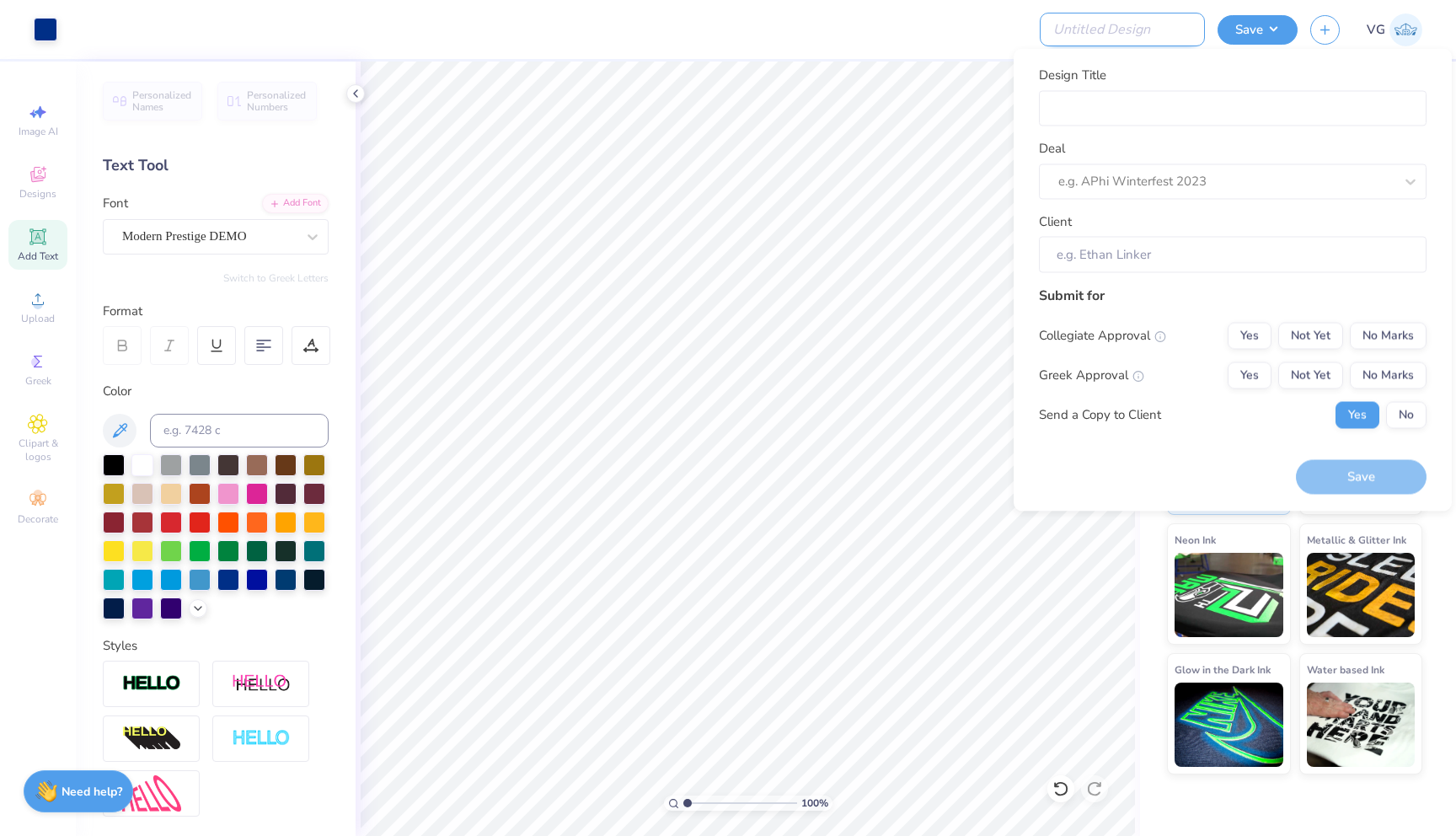 click on "Design Title" at bounding box center [1122, 29] 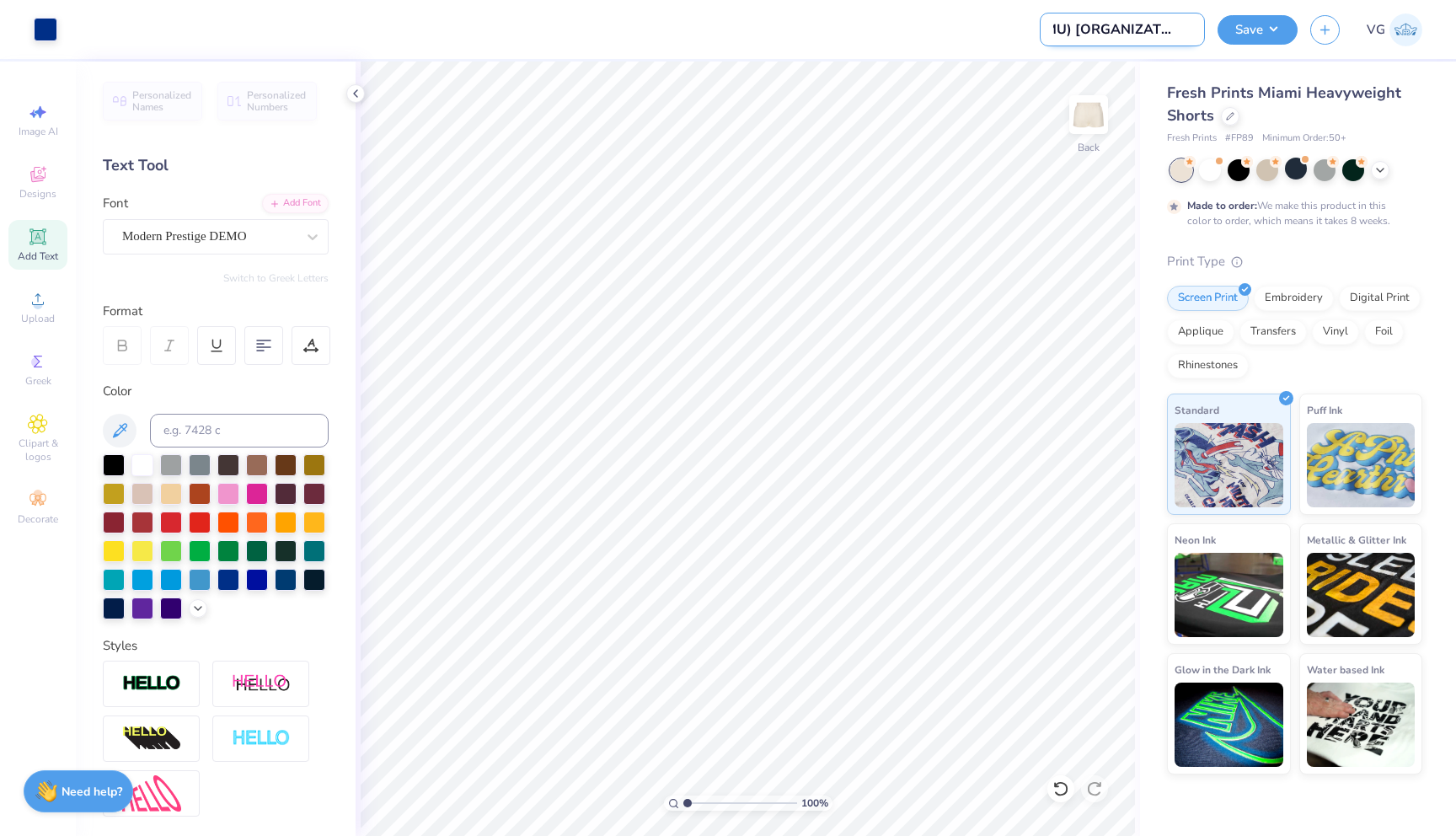 scroll, scrollTop: 0, scrollLeft: 27, axis: horizontal 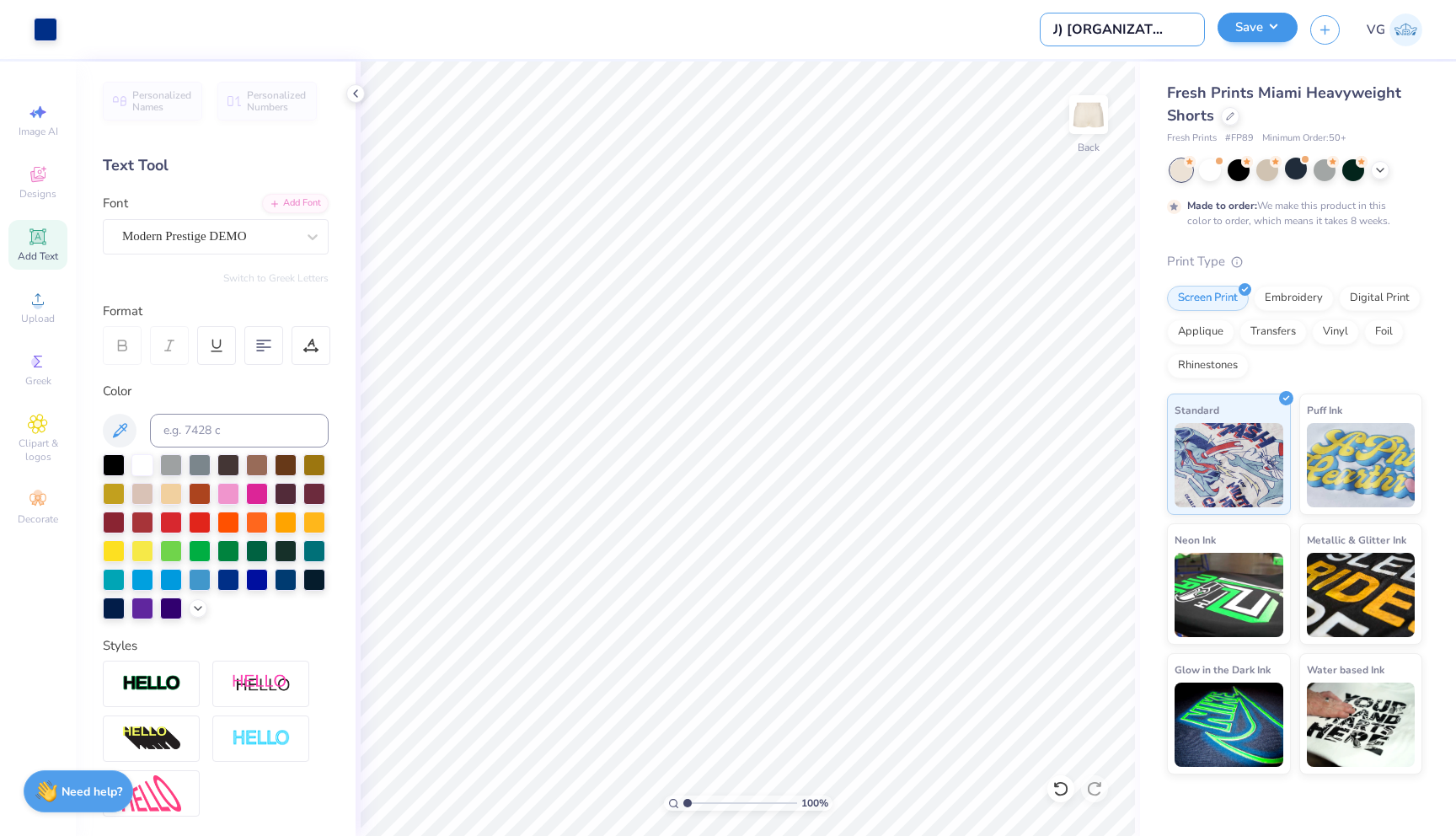 type on "(JMU) [ORGANIZATION] - Shorts 2" 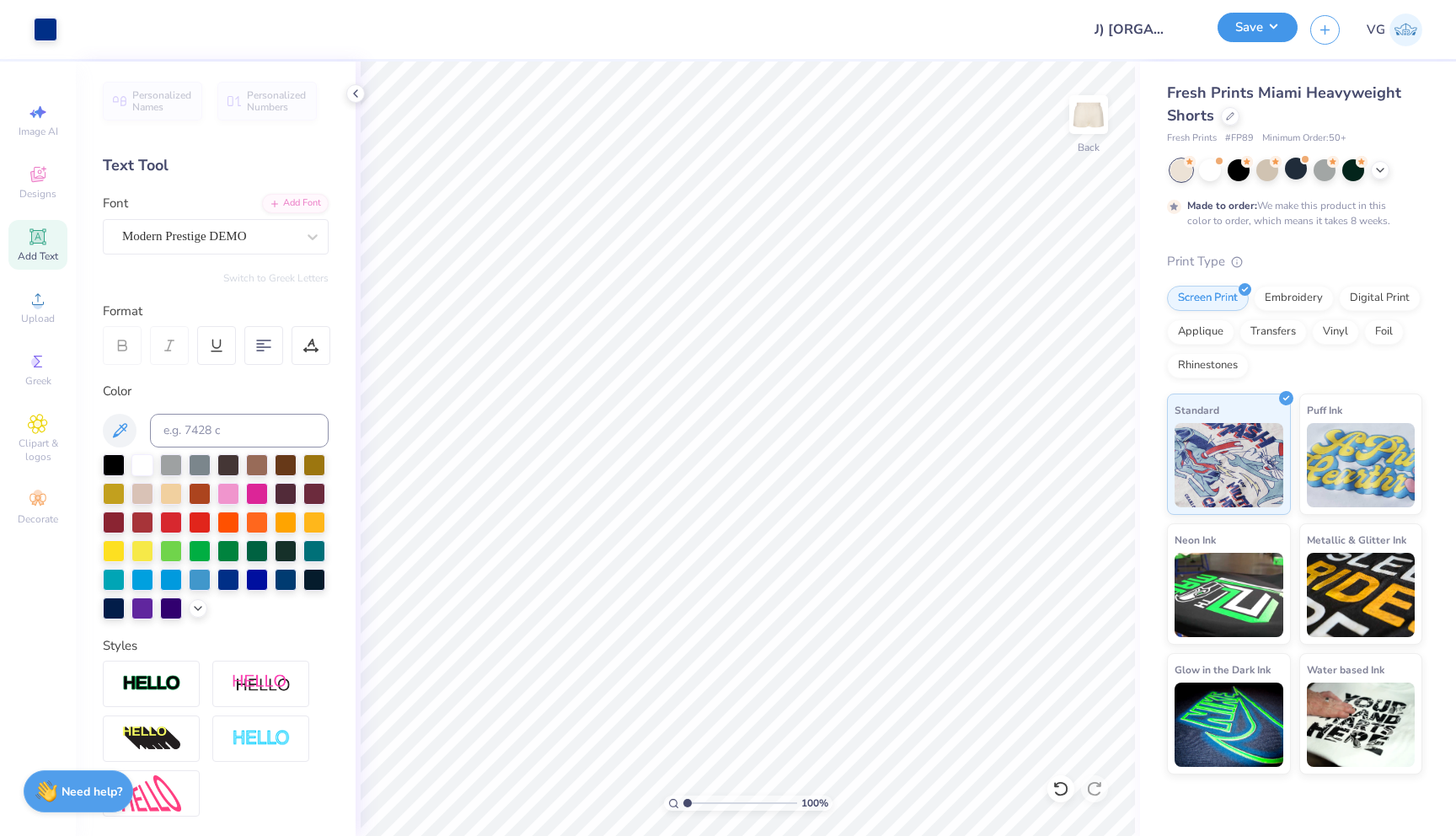 click on "Save" at bounding box center (1257, 27) 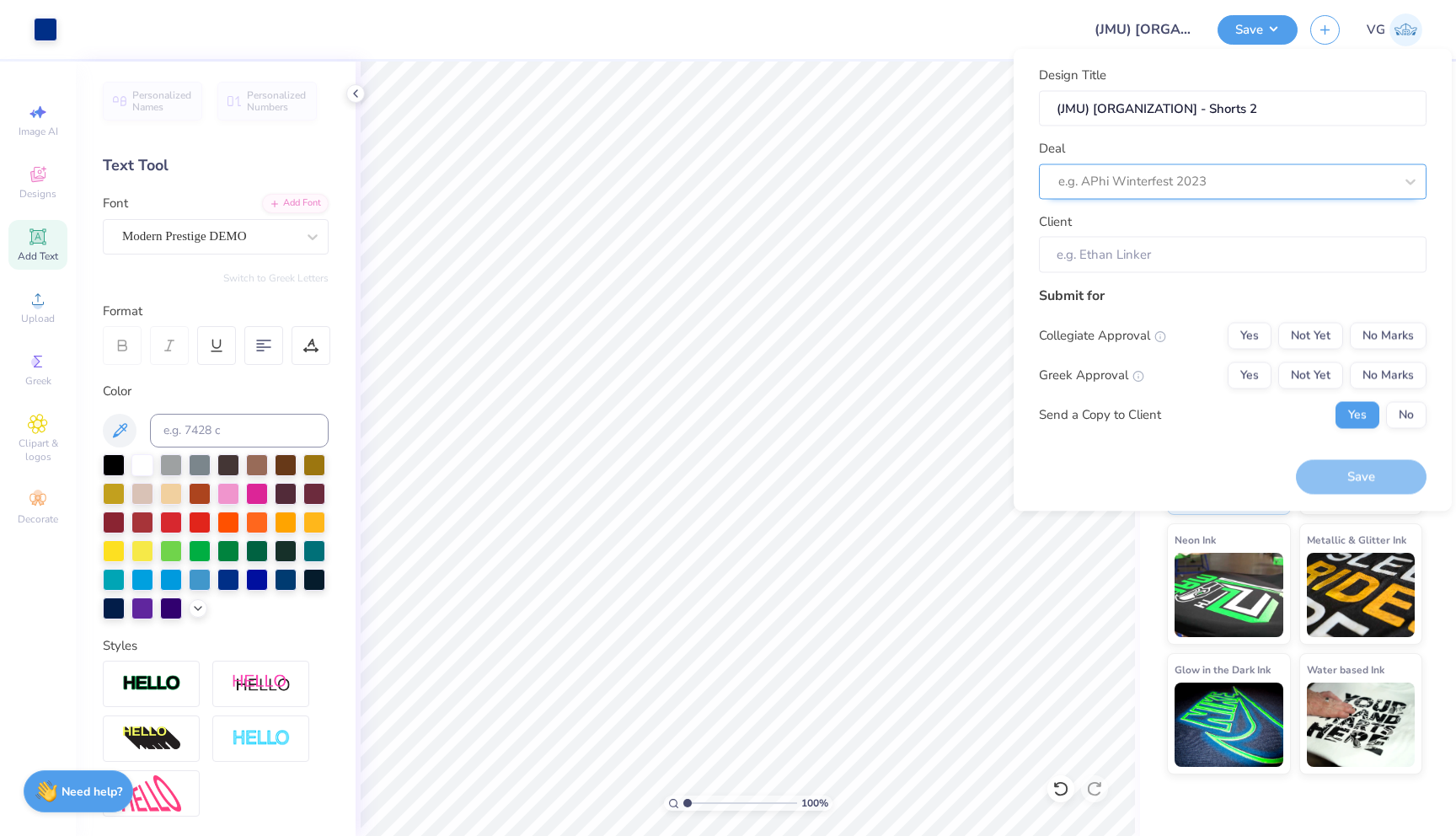 click at bounding box center (1226, 181) 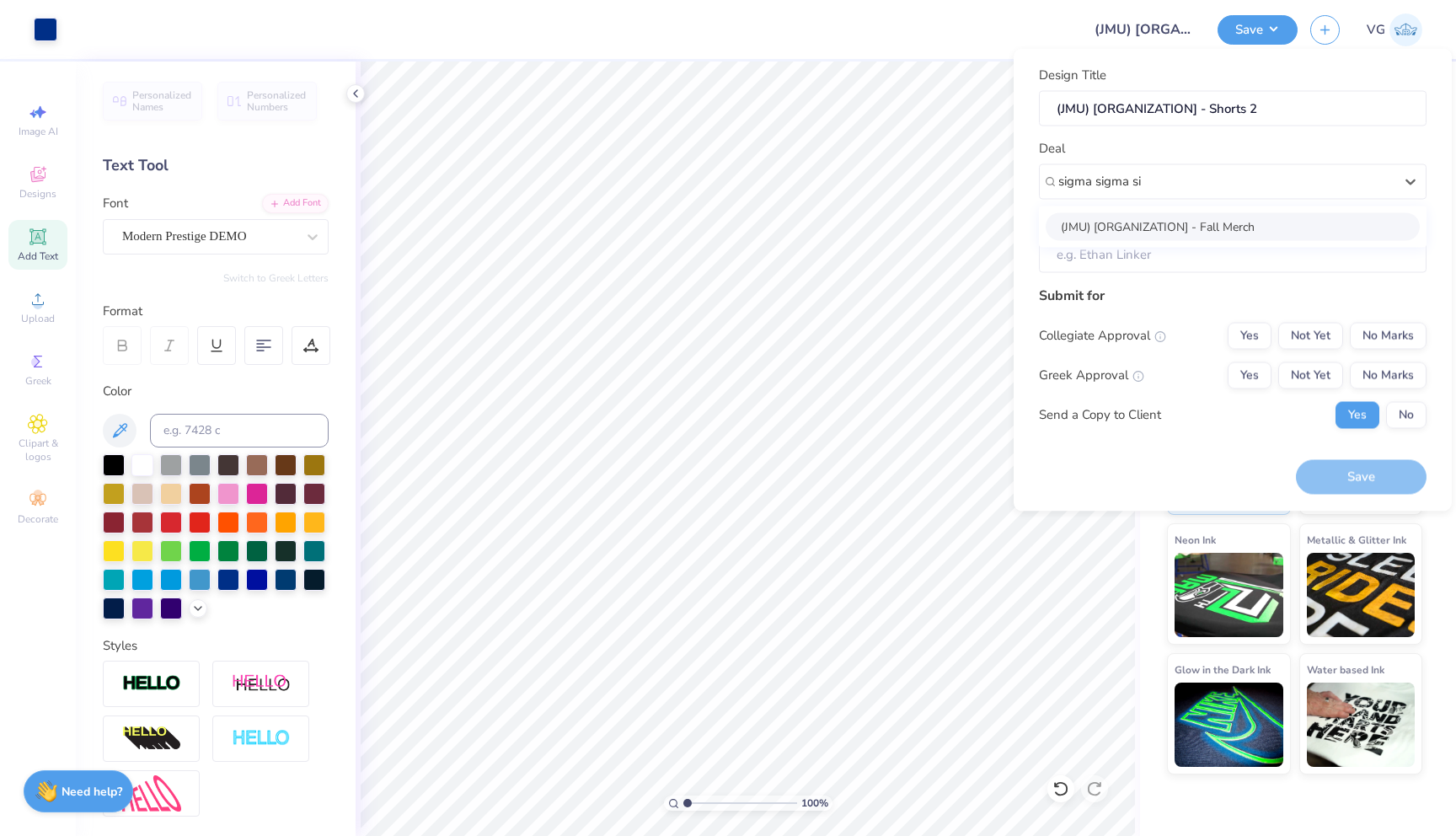 click on "(JMU) [ORGANIZATION] - Fall Merch" at bounding box center (1233, 226) 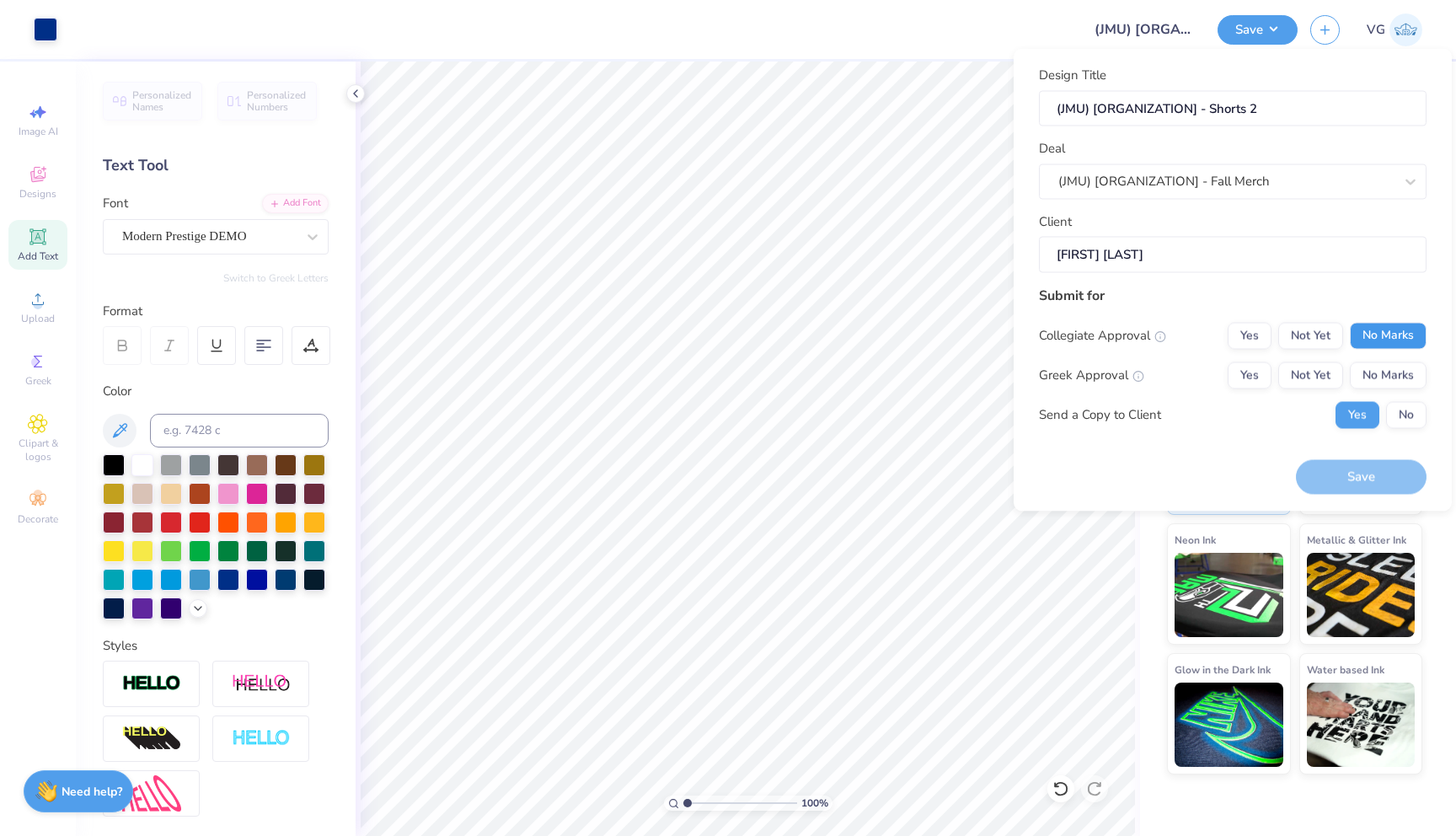 click on "No Marks" at bounding box center [1388, 335] 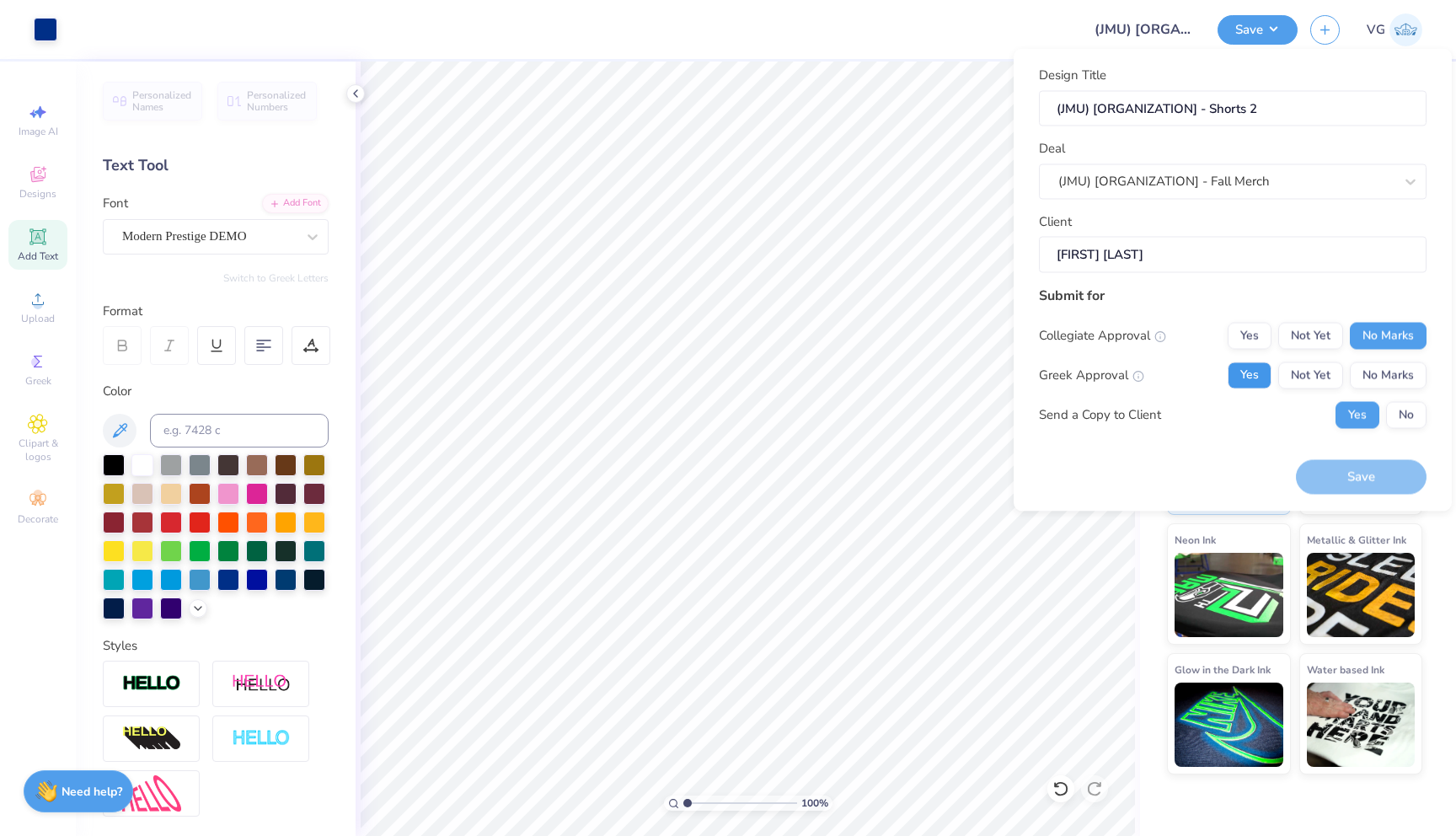 click on "Yes" at bounding box center [1250, 375] 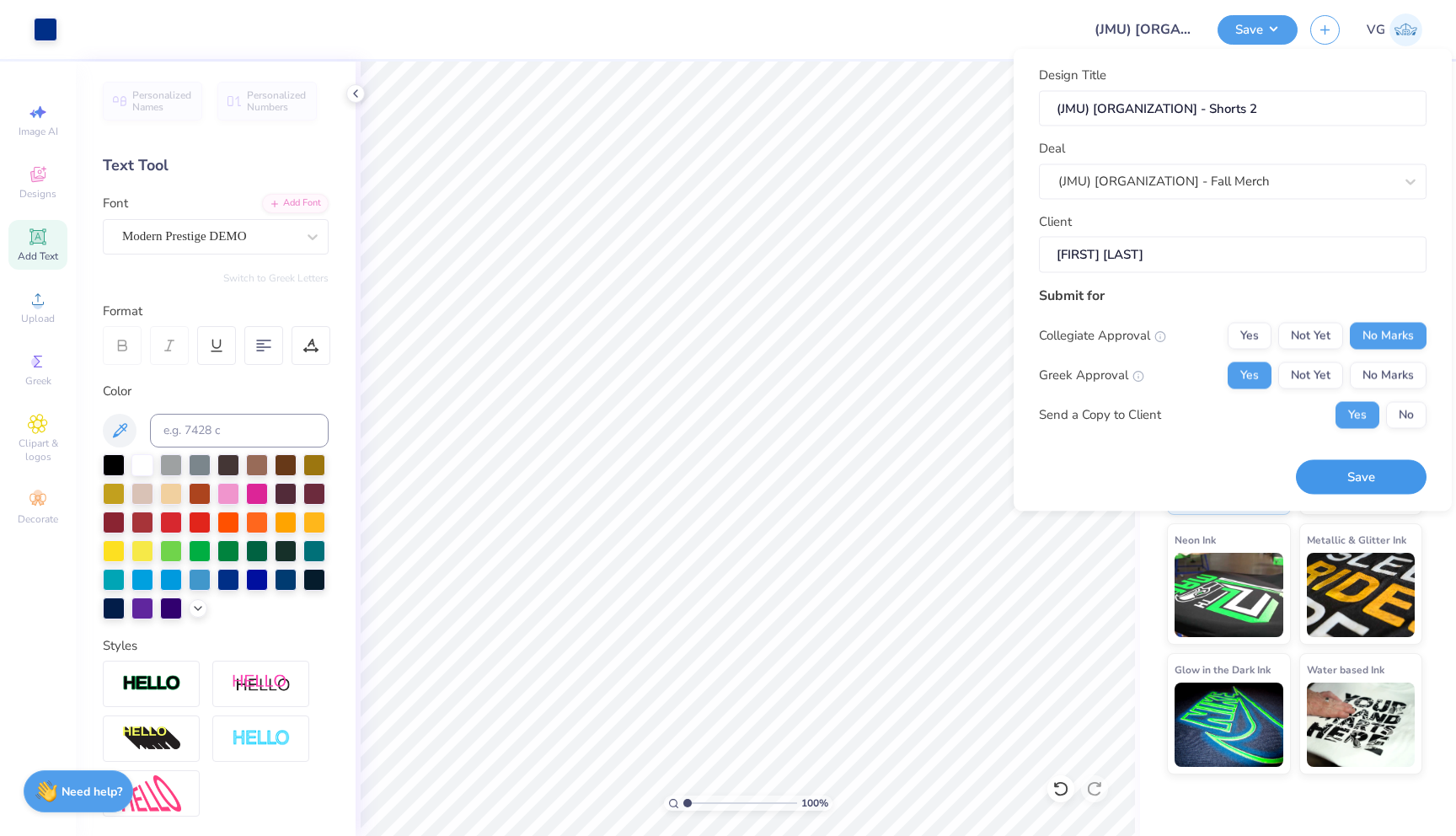 click on "Save" at bounding box center [1361, 477] 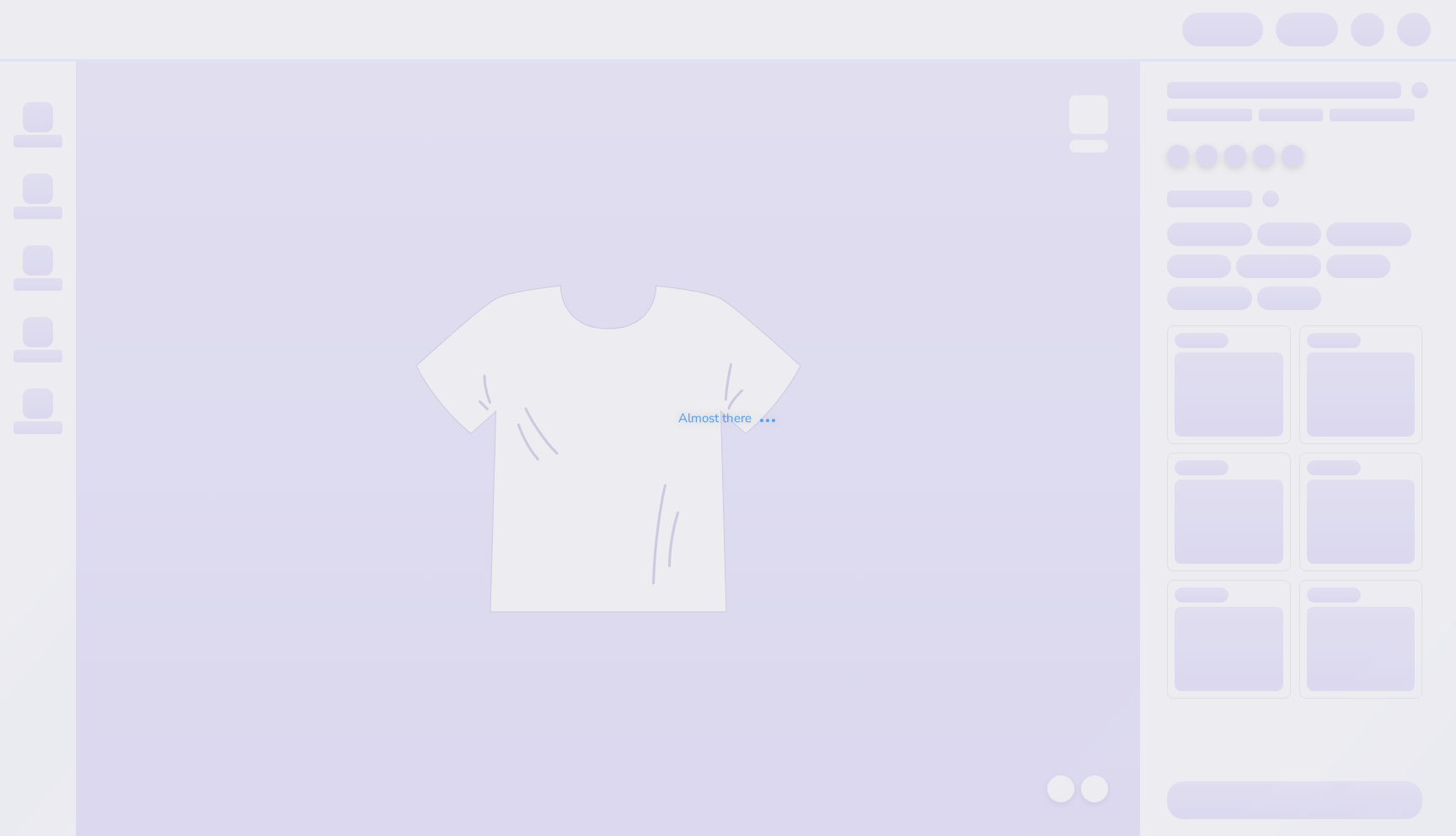 scroll, scrollTop: 0, scrollLeft: 0, axis: both 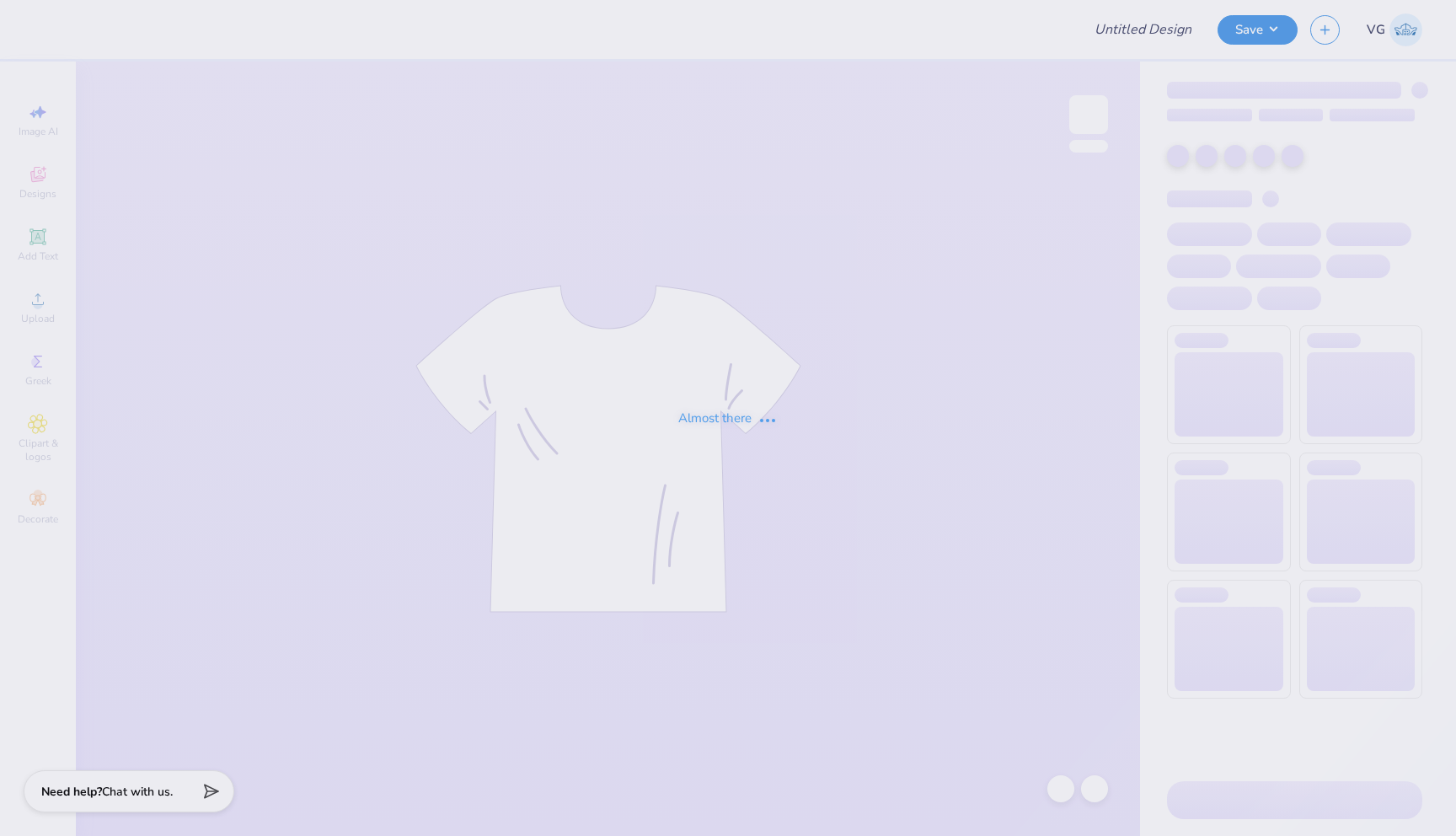 type on "(JMU) Tri Sigma - Mock Neck 2" 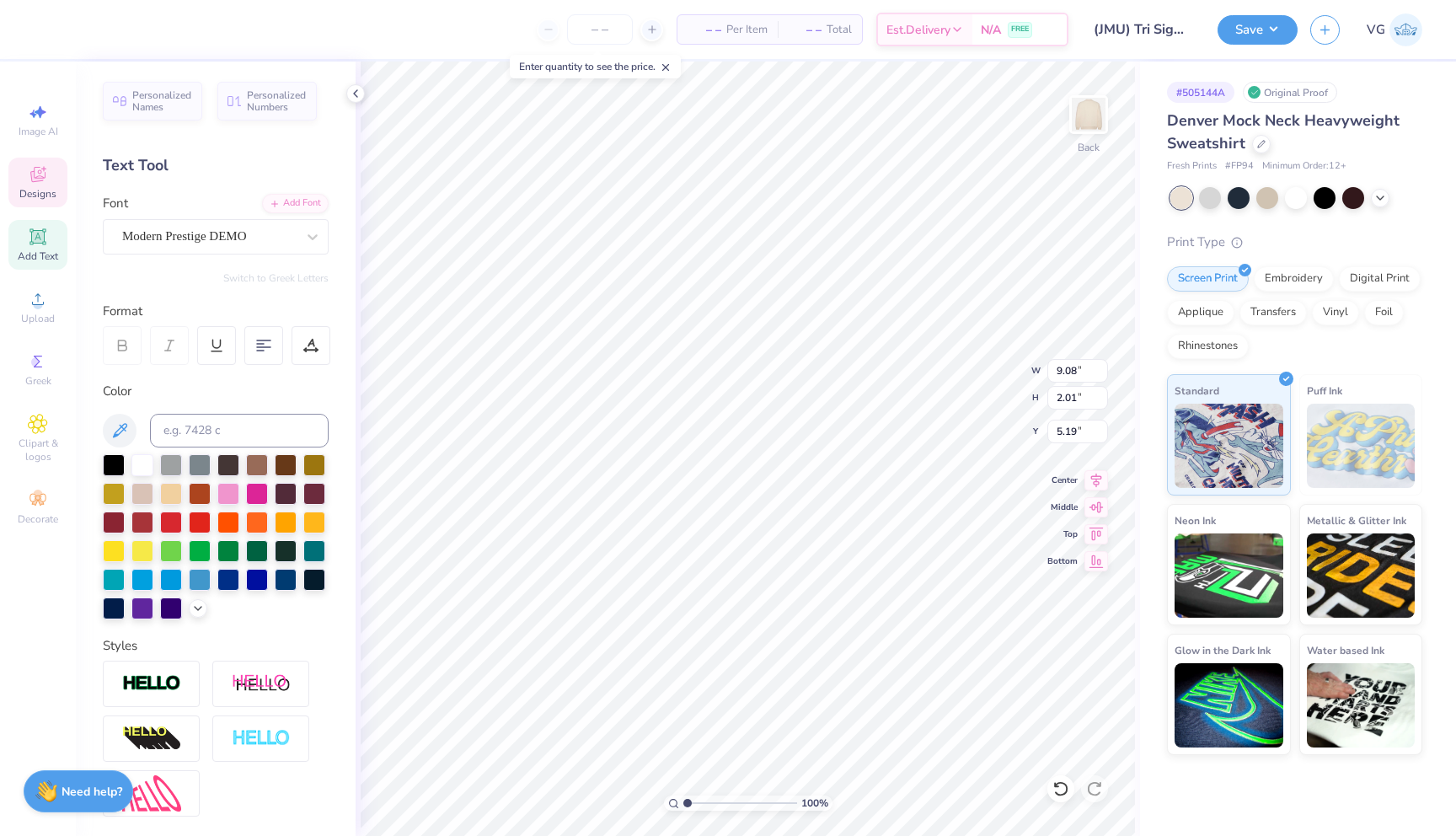 type on "5.08" 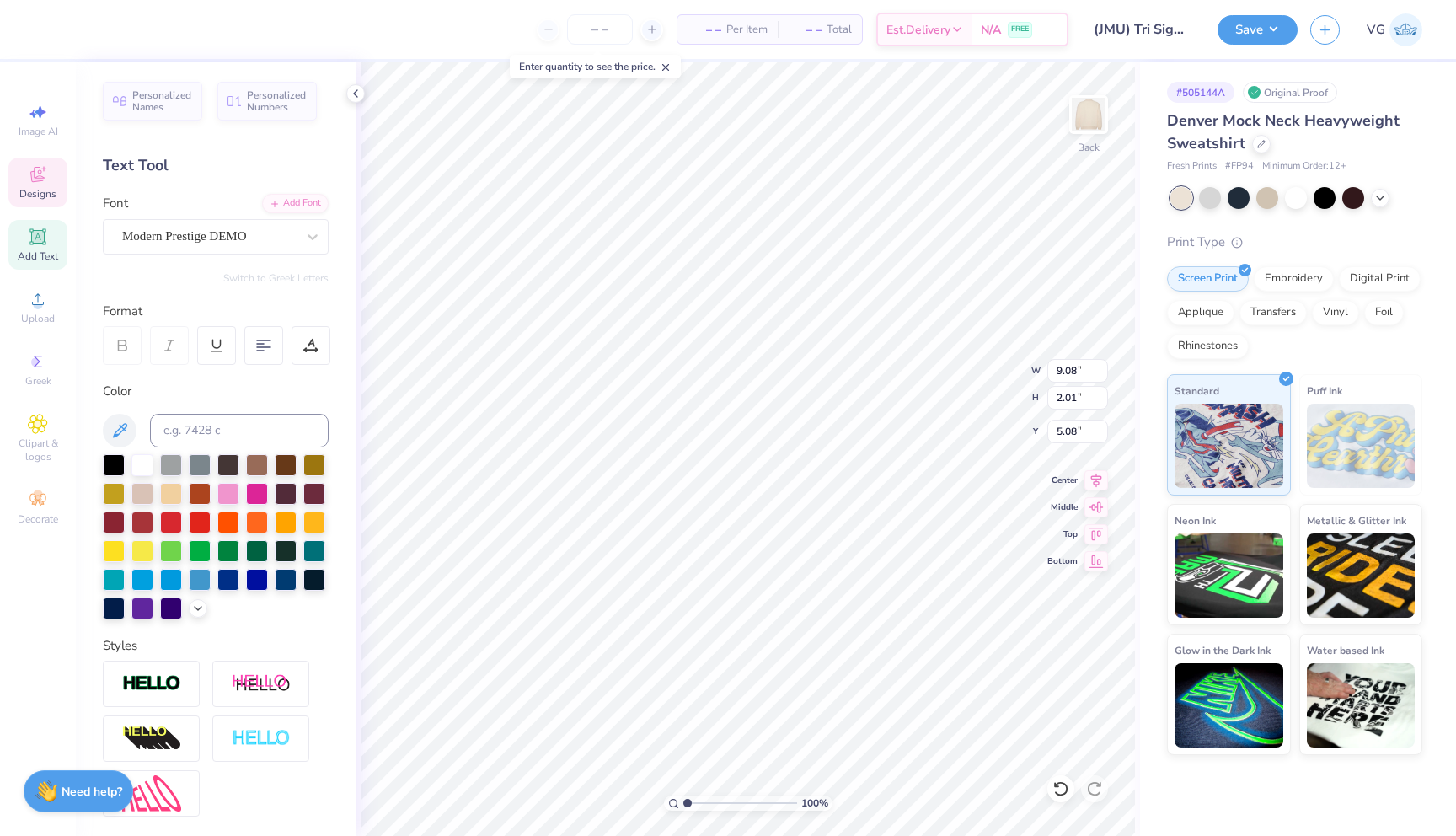 scroll, scrollTop: 0, scrollLeft: 0, axis: both 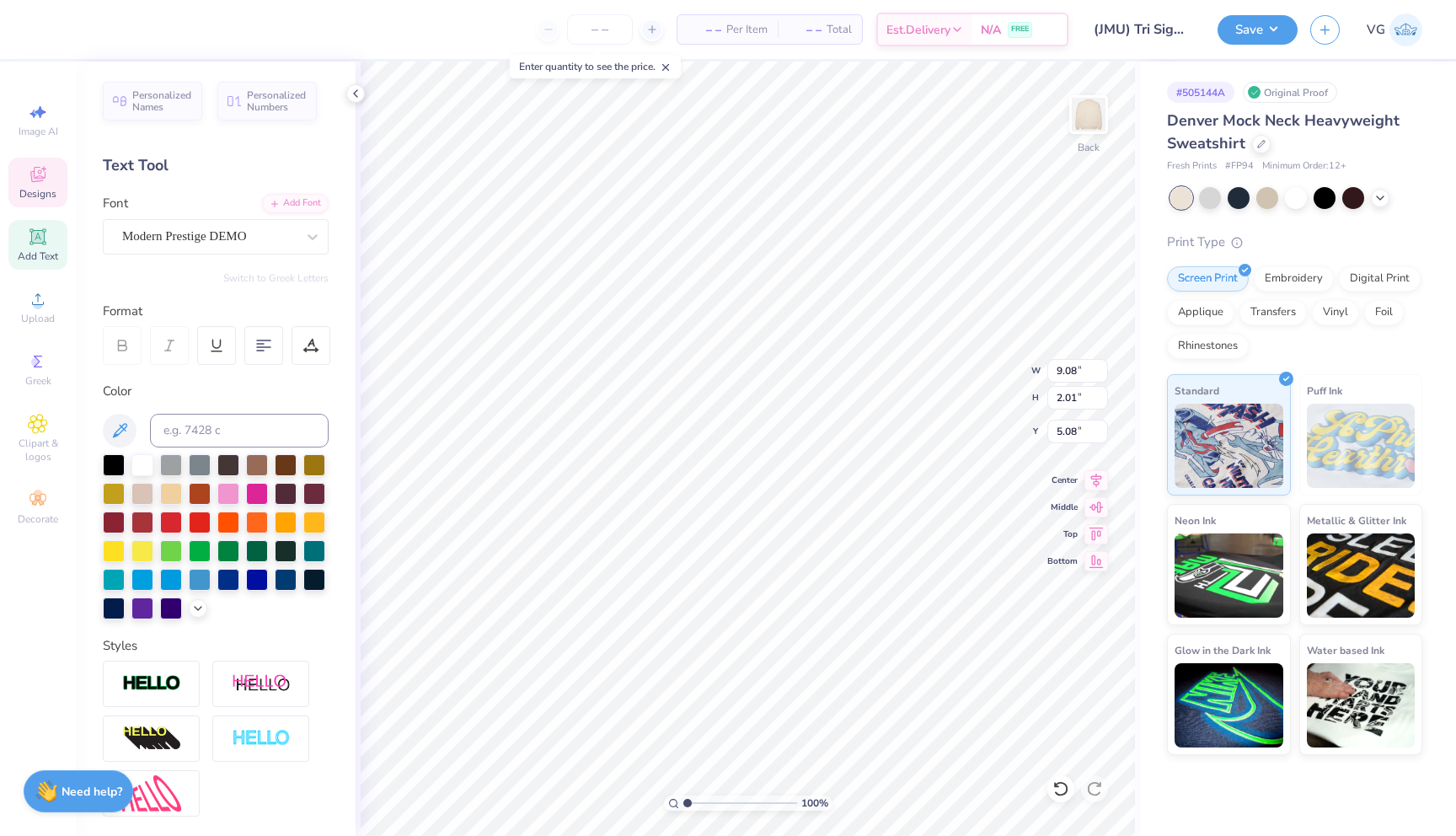 type on "Sigma Sigma Sigma" 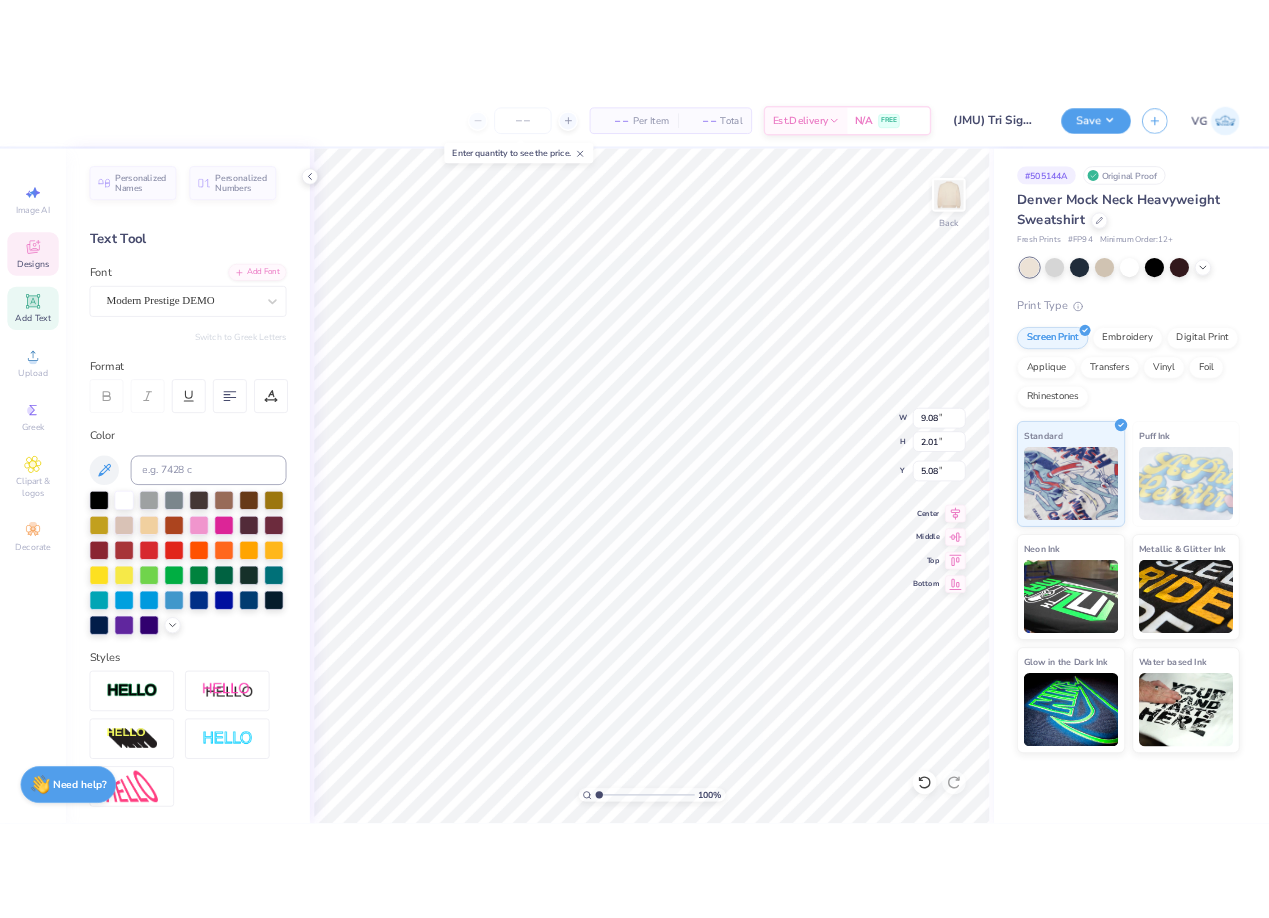 scroll, scrollTop: 0, scrollLeft: 6, axis: horizontal 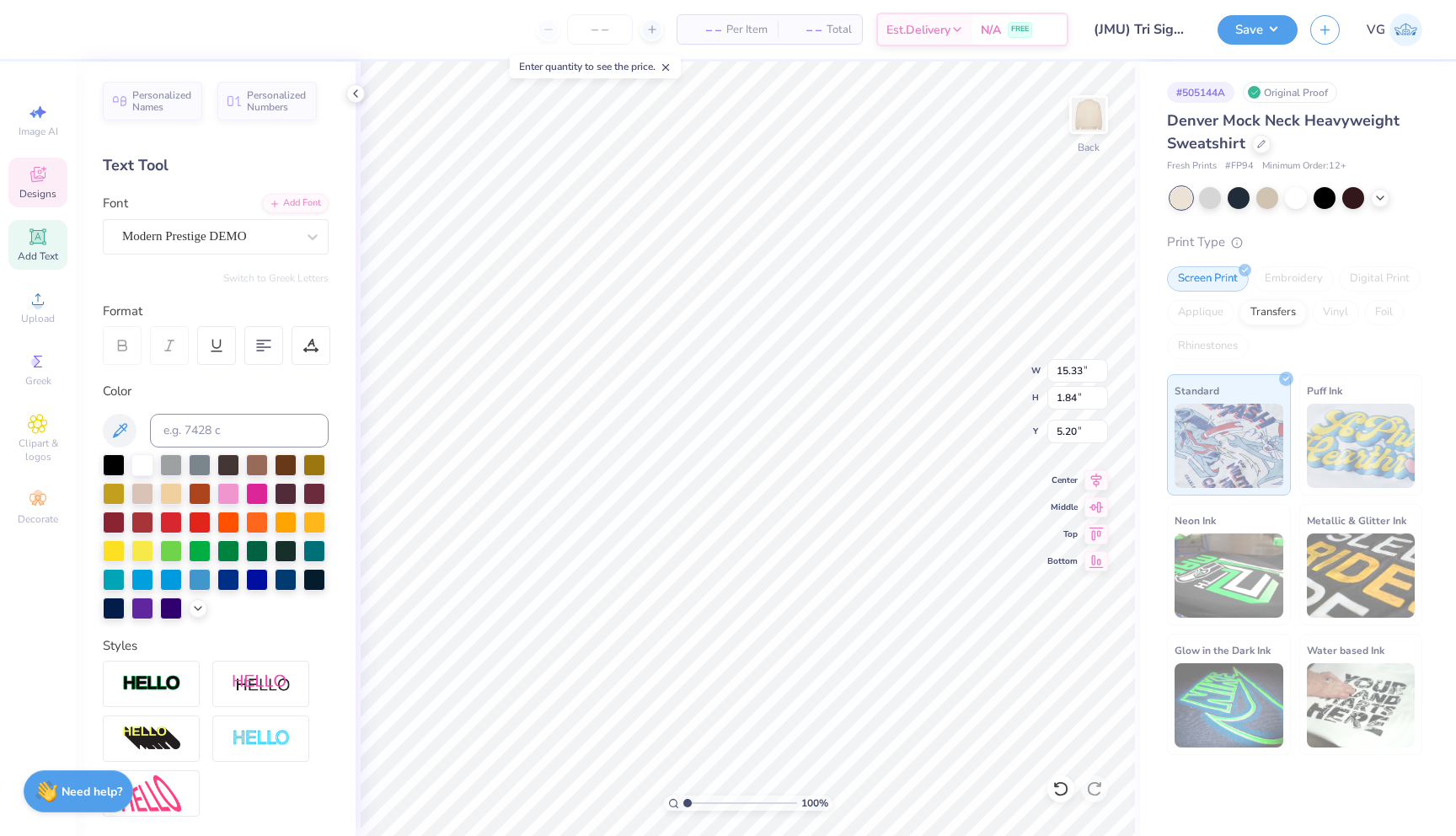 type on "14.24" 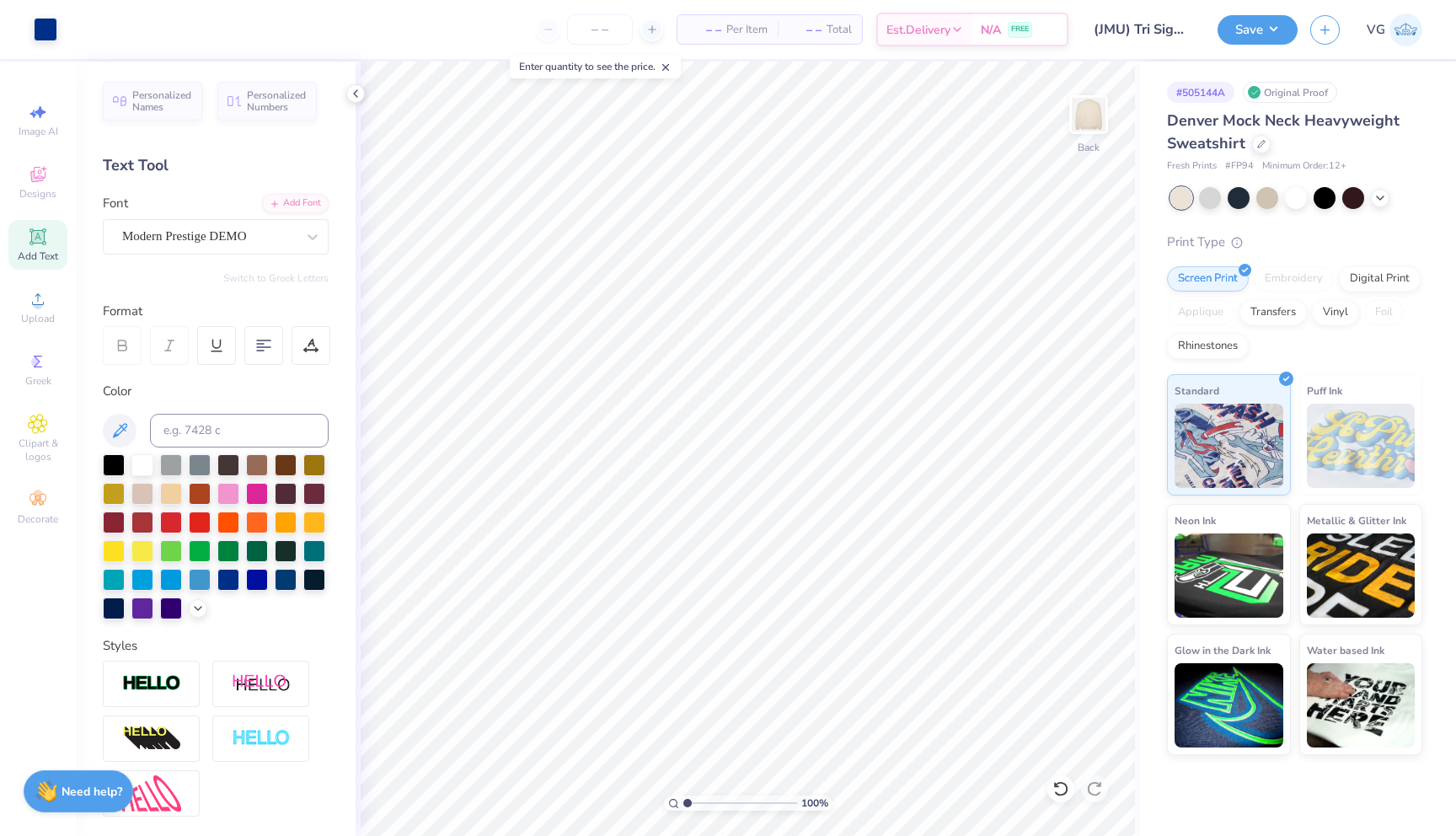 click on "Save VG" at bounding box center [1336, 29] 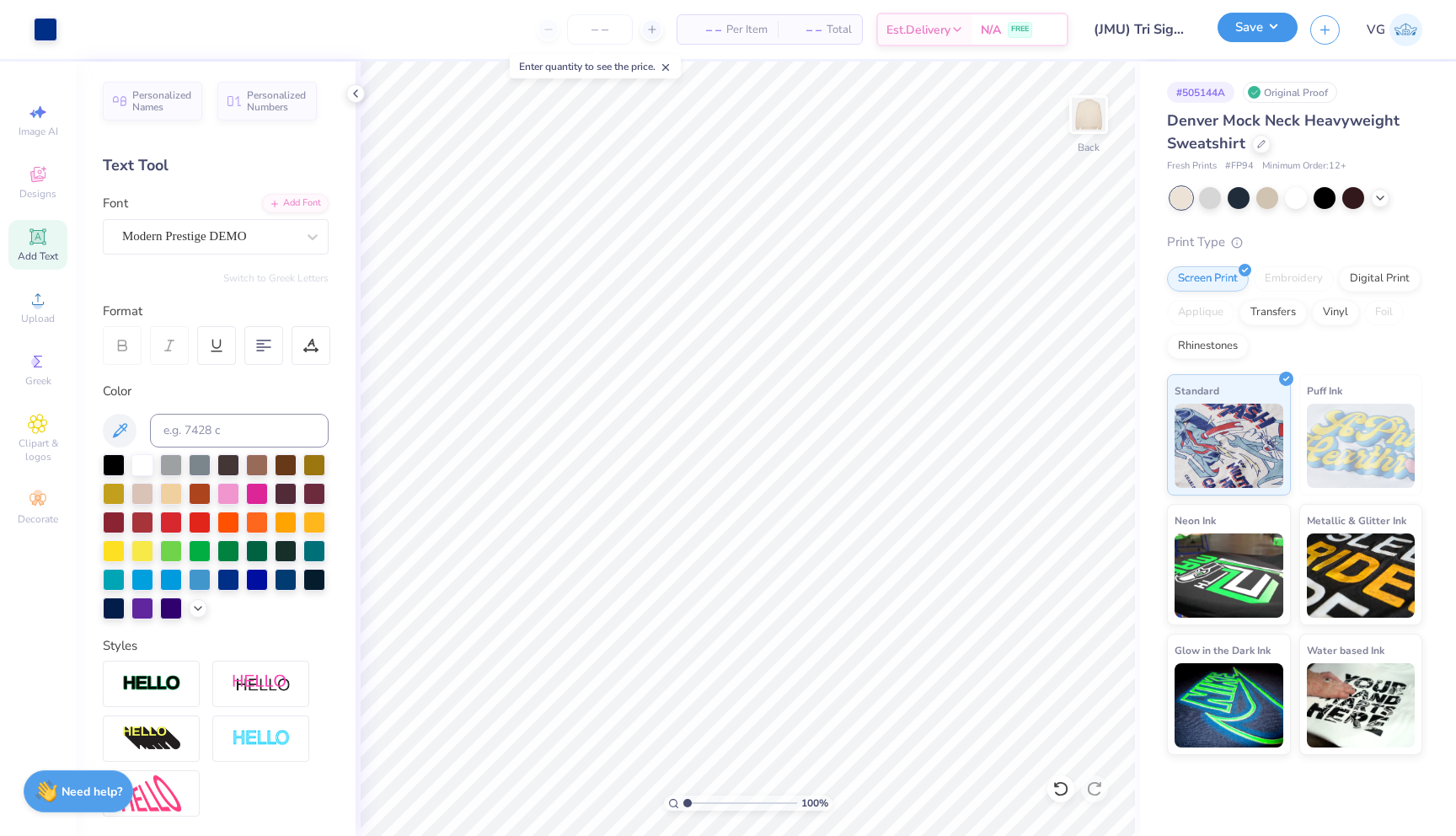 click on "Save" at bounding box center [1257, 27] 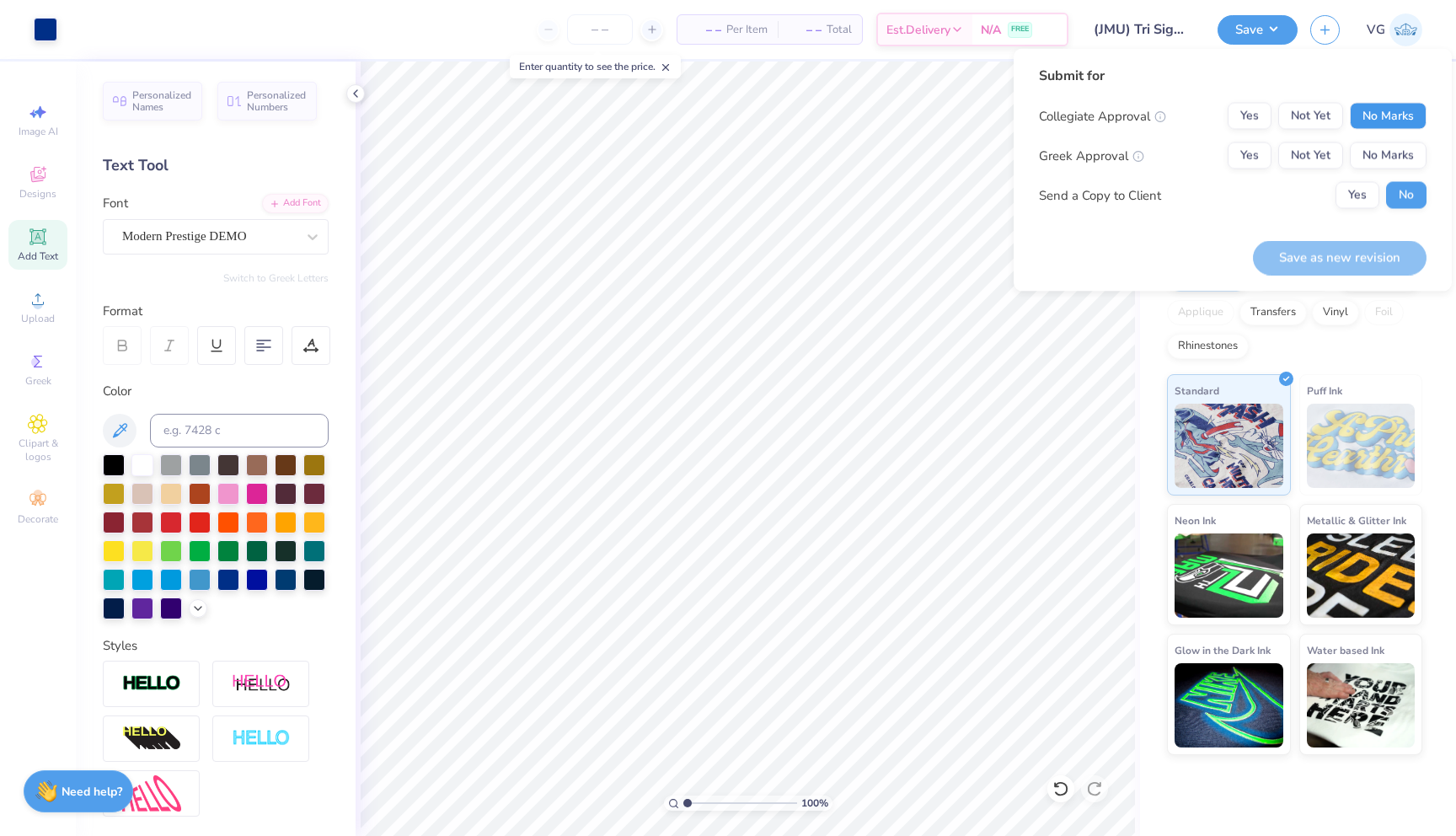 click on "No Marks" at bounding box center (1388, 116) 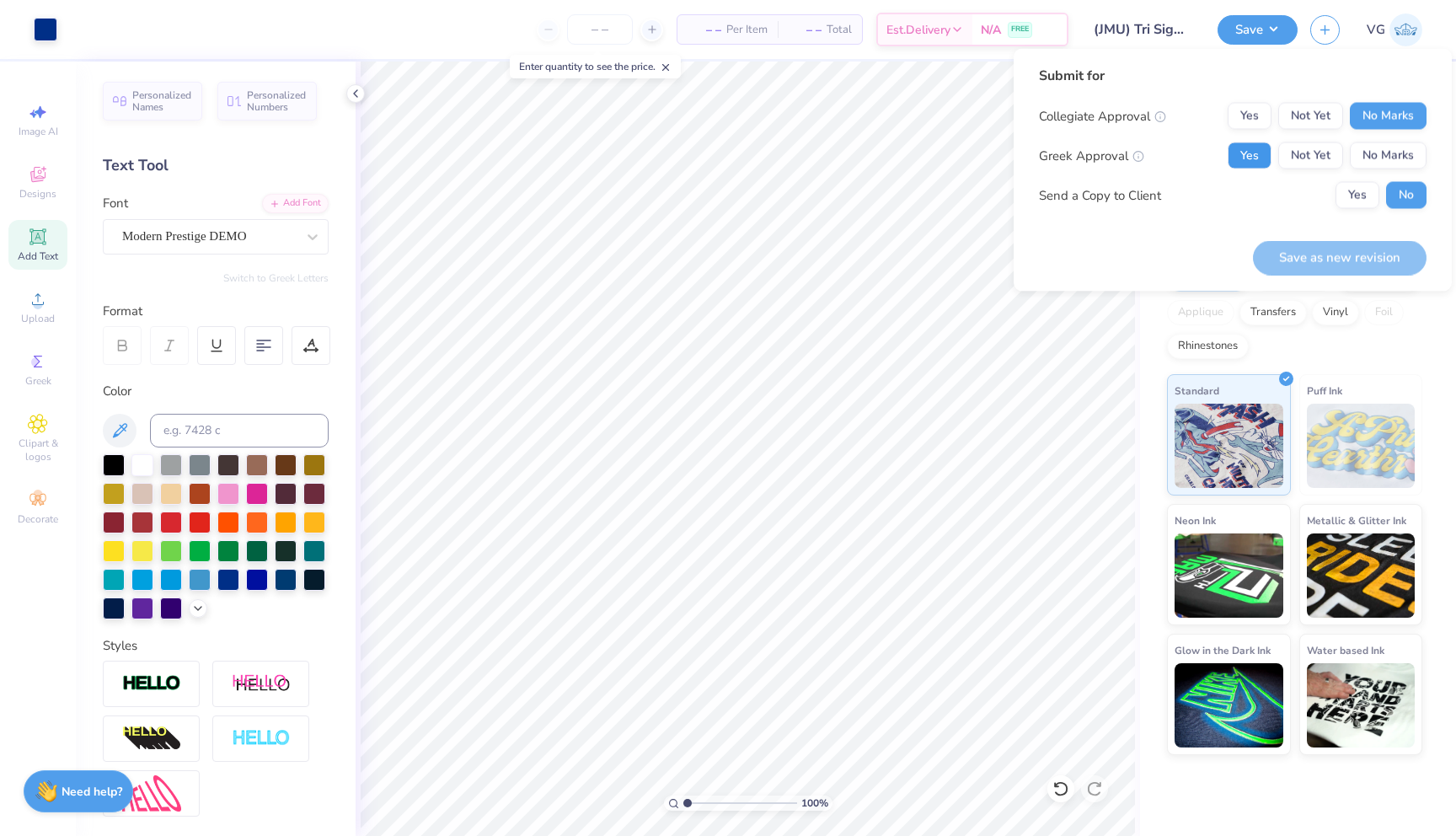 click on "Yes" at bounding box center [1250, 156] 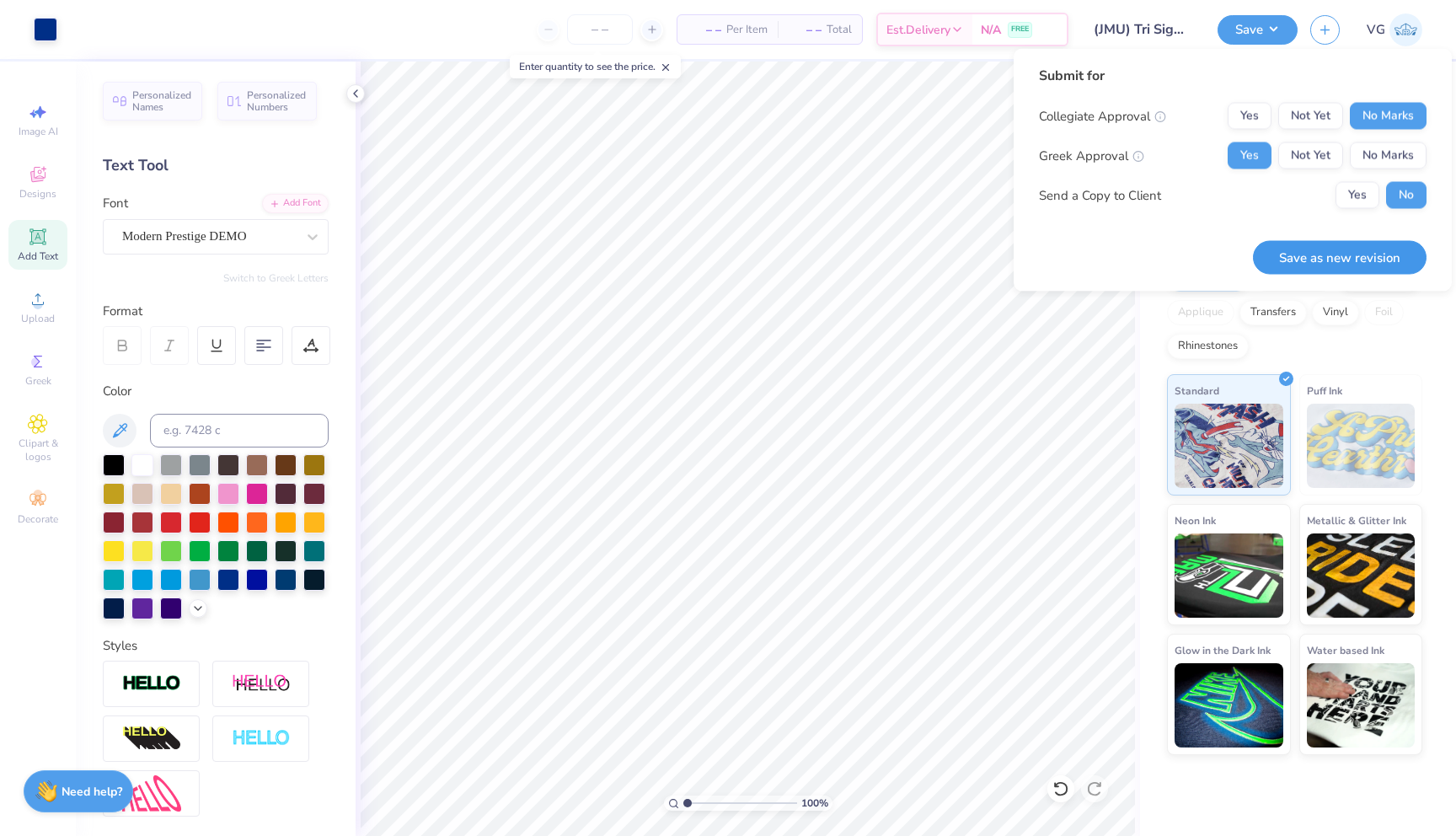 click on "Save as new revision" at bounding box center (1340, 257) 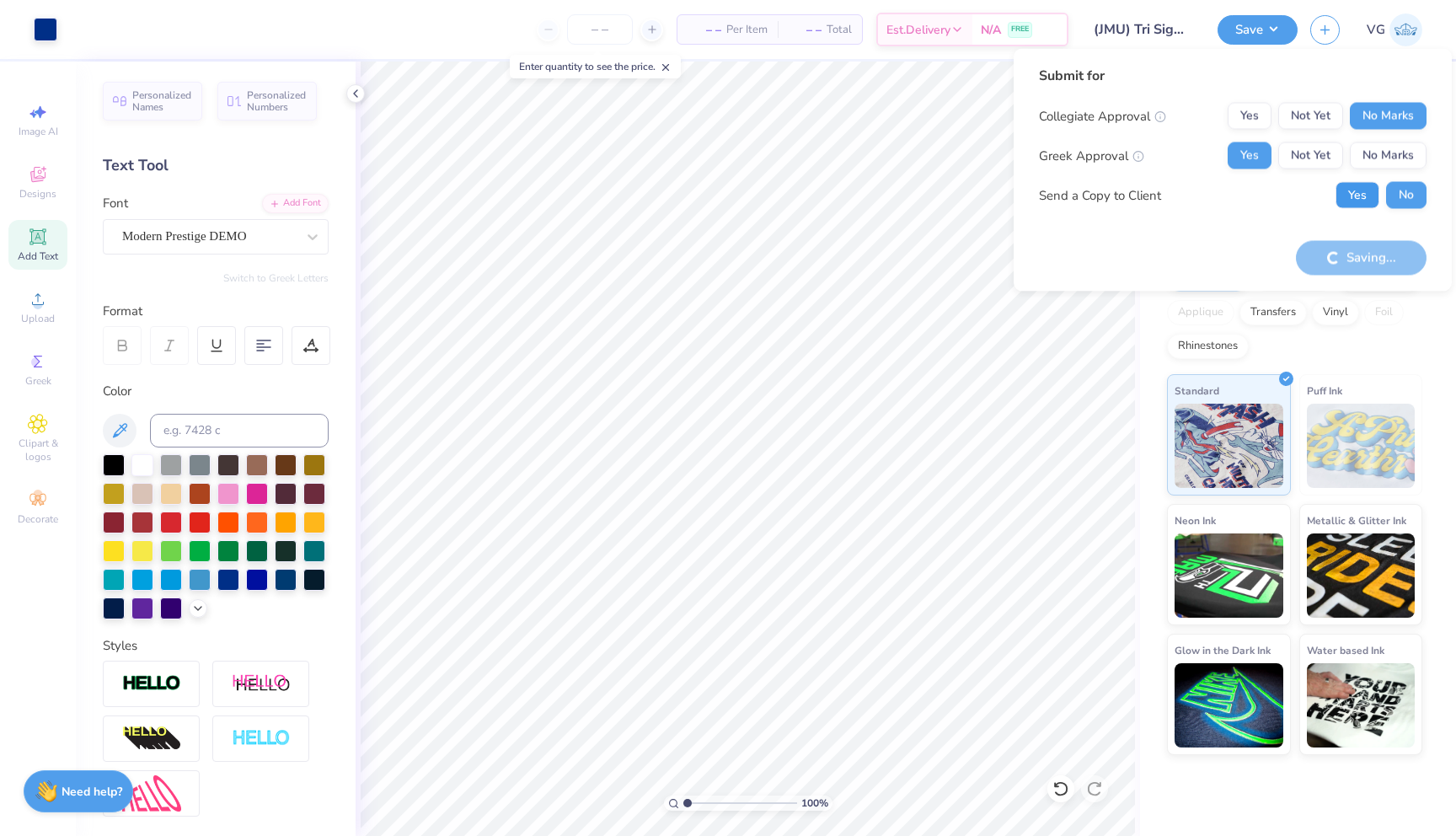 click on "Yes" at bounding box center [1357, 196] 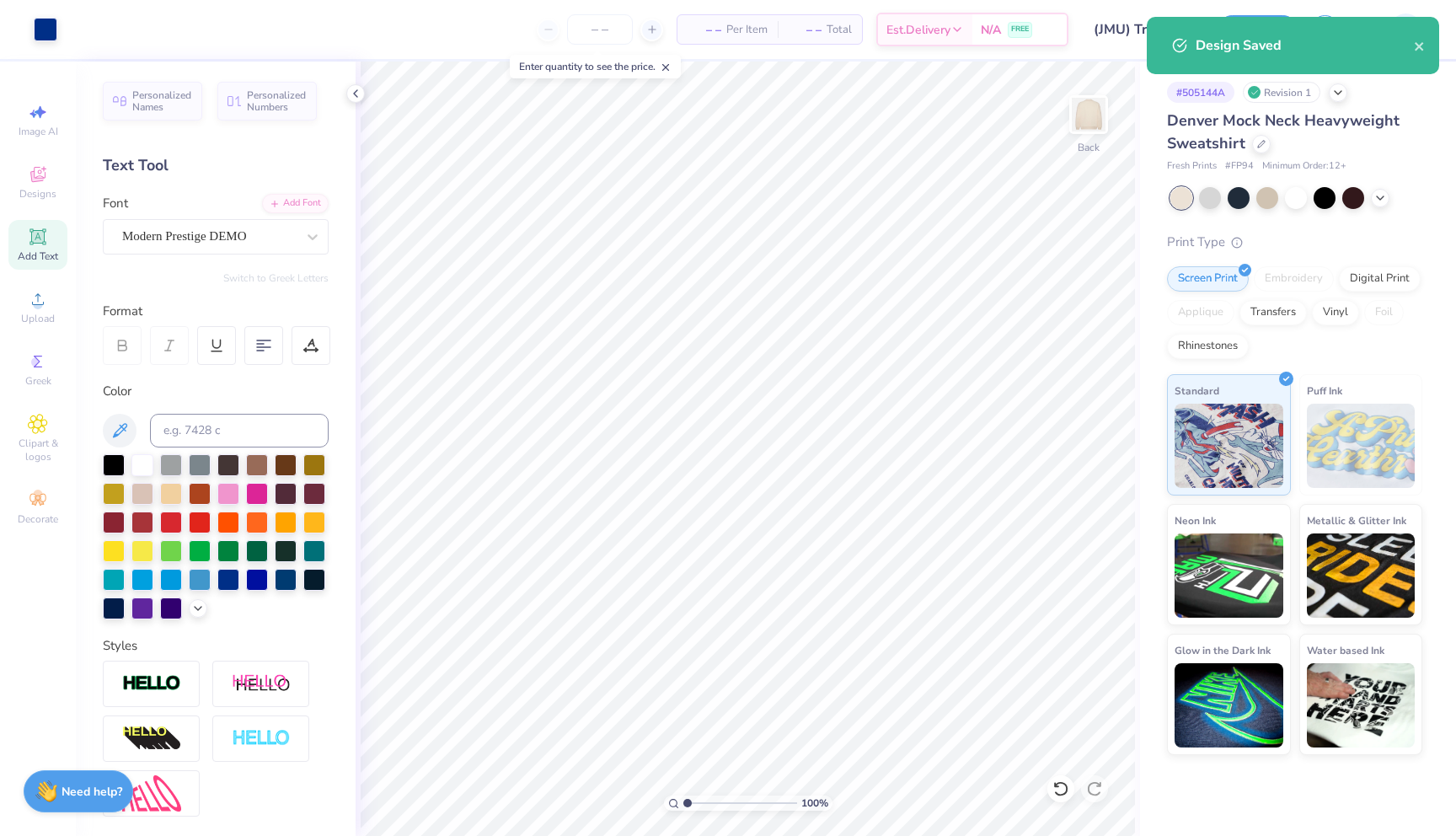 click on "Design Saved" at bounding box center (1293, 51) 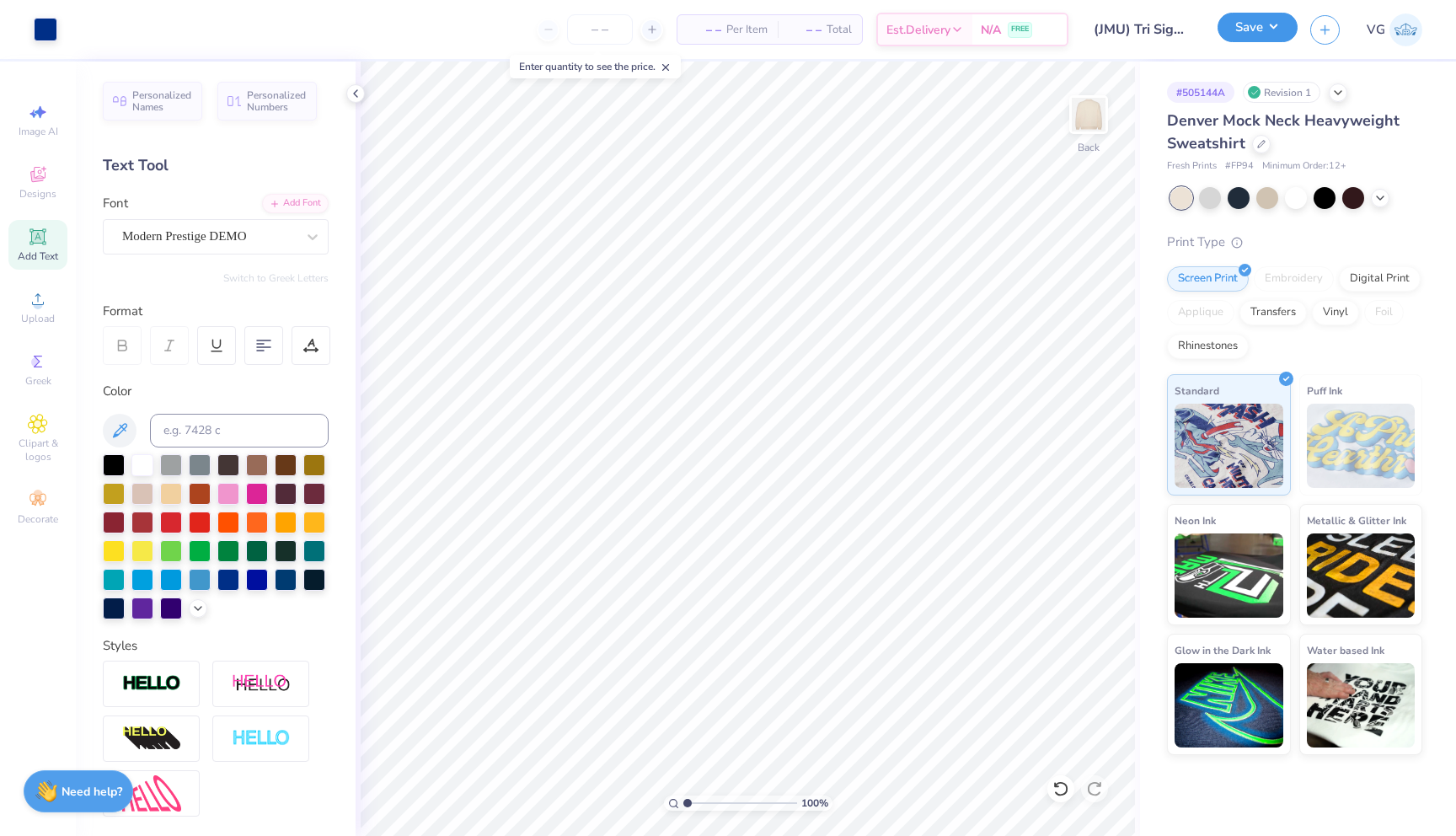click on "Save" at bounding box center (1257, 27) 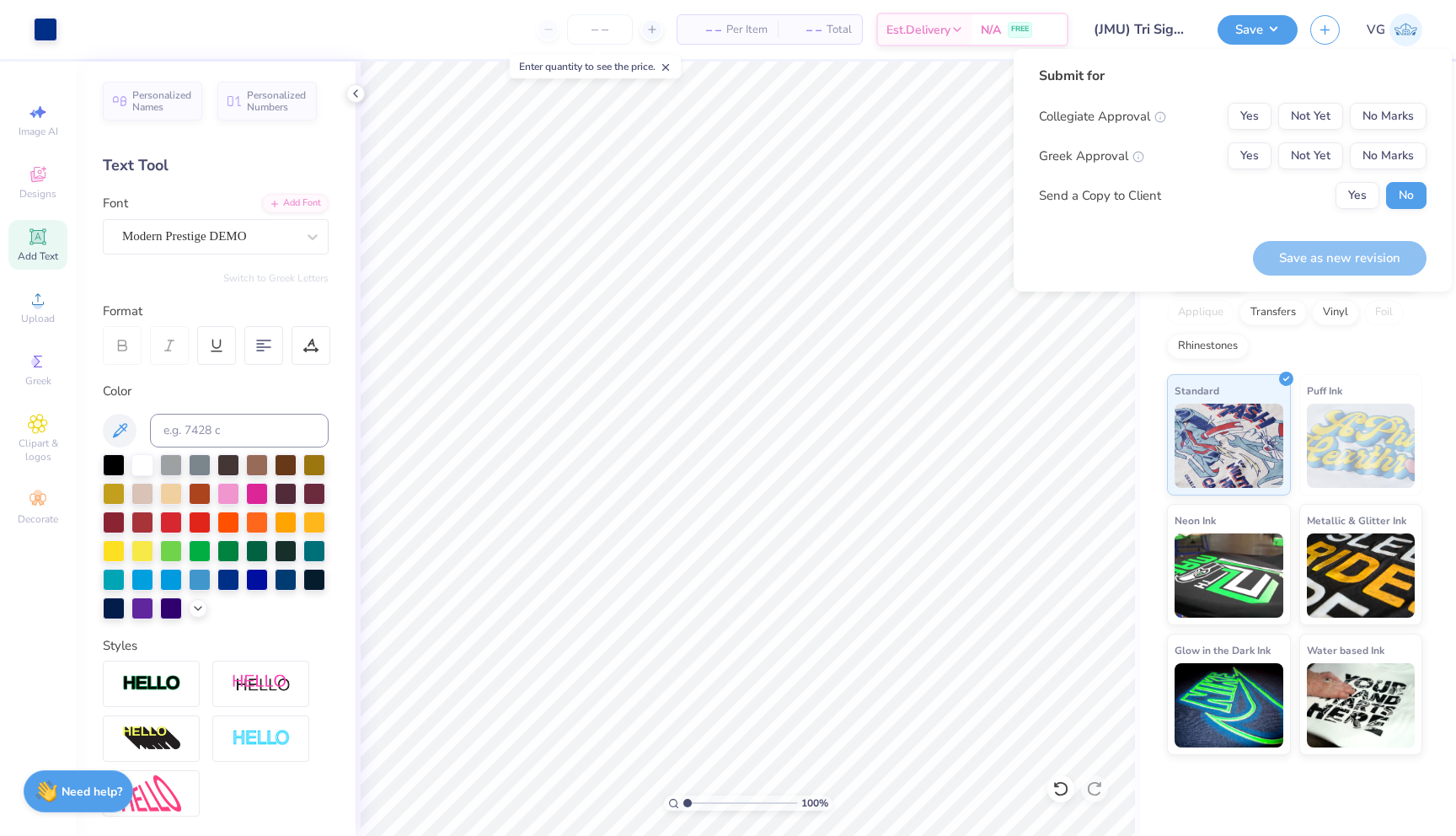 click on "Collegiate Approval Yes Not Yet No Marks Greek Approval Yes Not Yet No Marks Send a Copy to Client Yes No" at bounding box center [1233, 156] 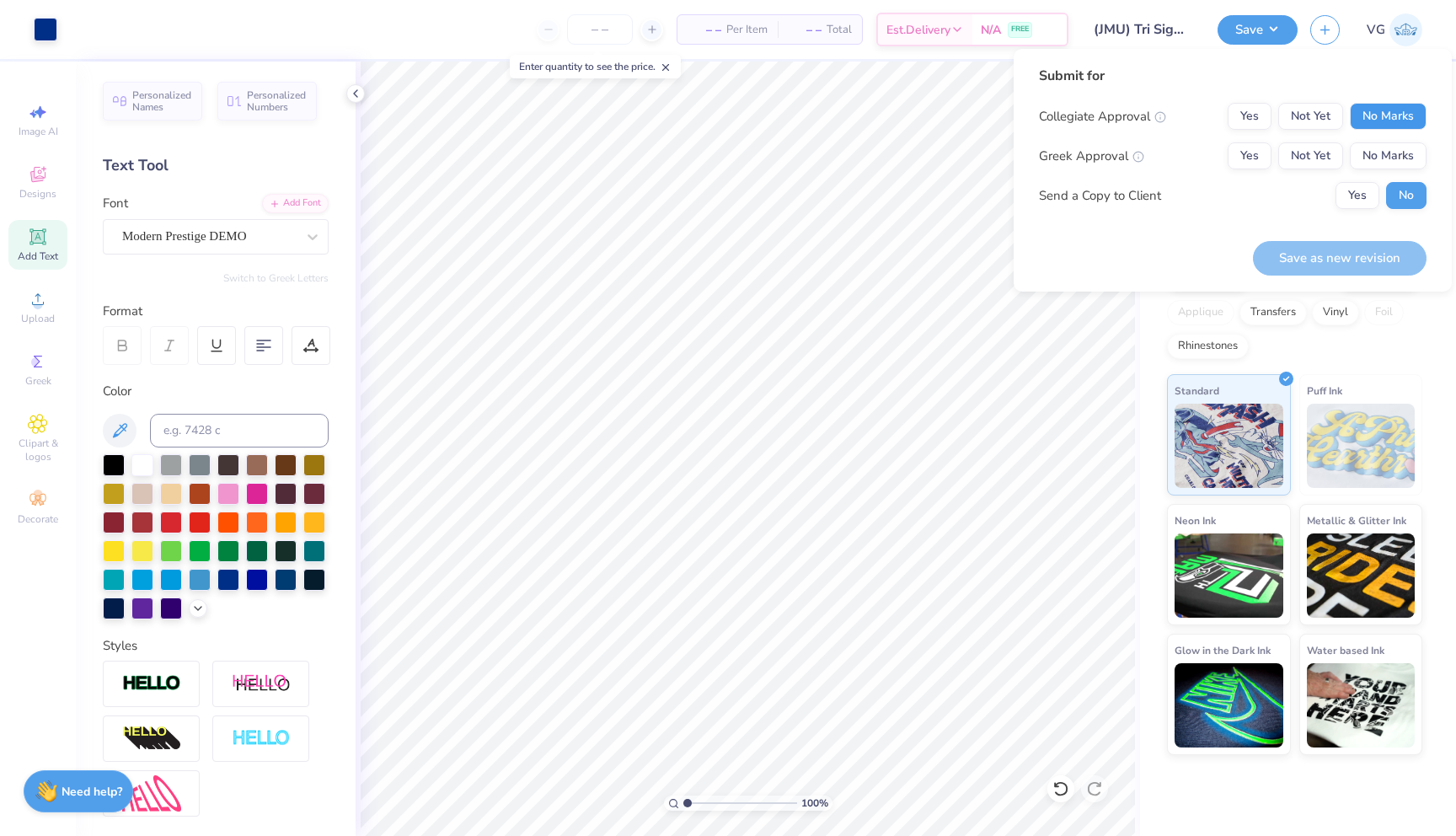 click on "No Marks" at bounding box center [1388, 116] 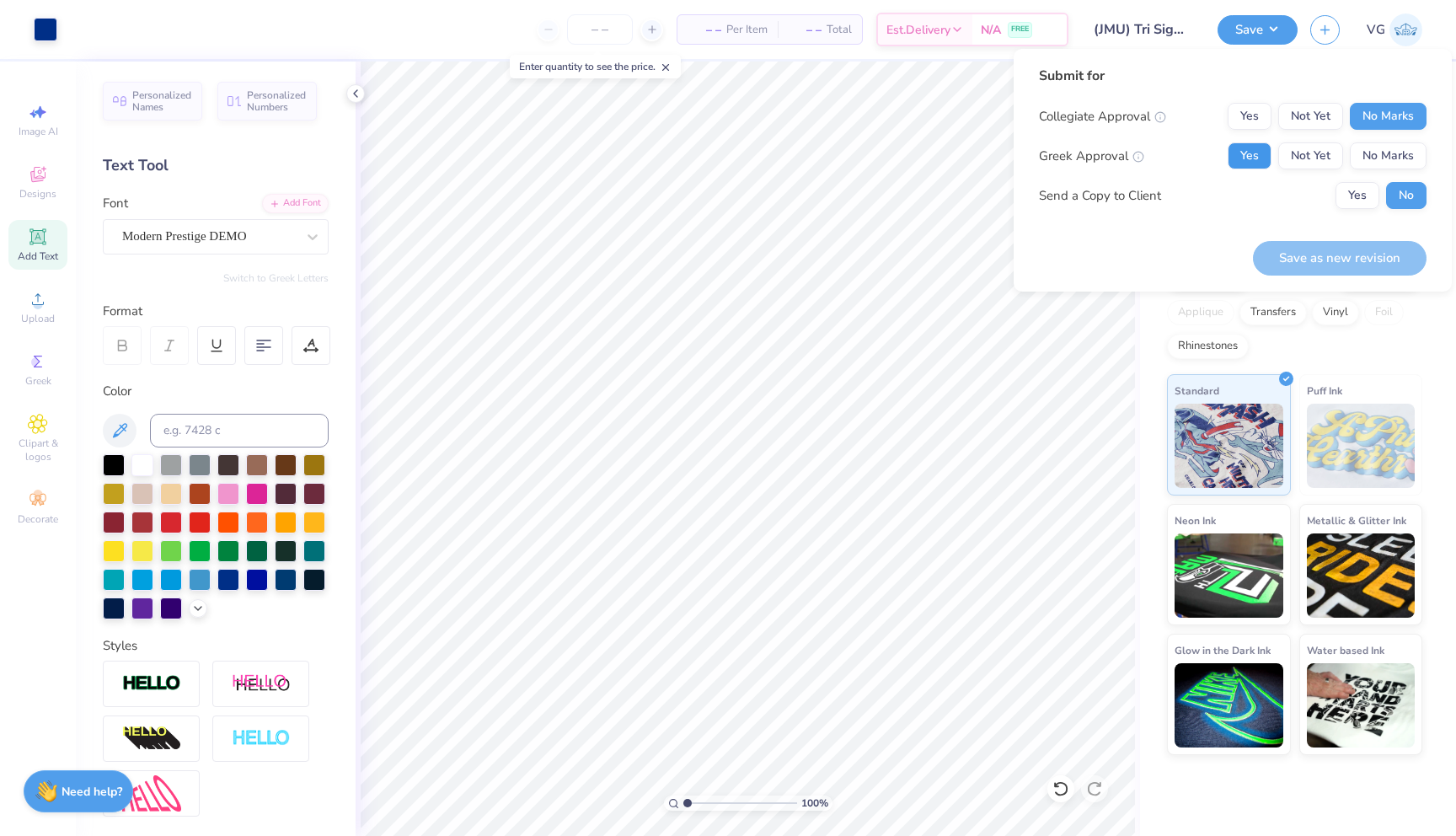 click on "Yes" at bounding box center (1250, 156) 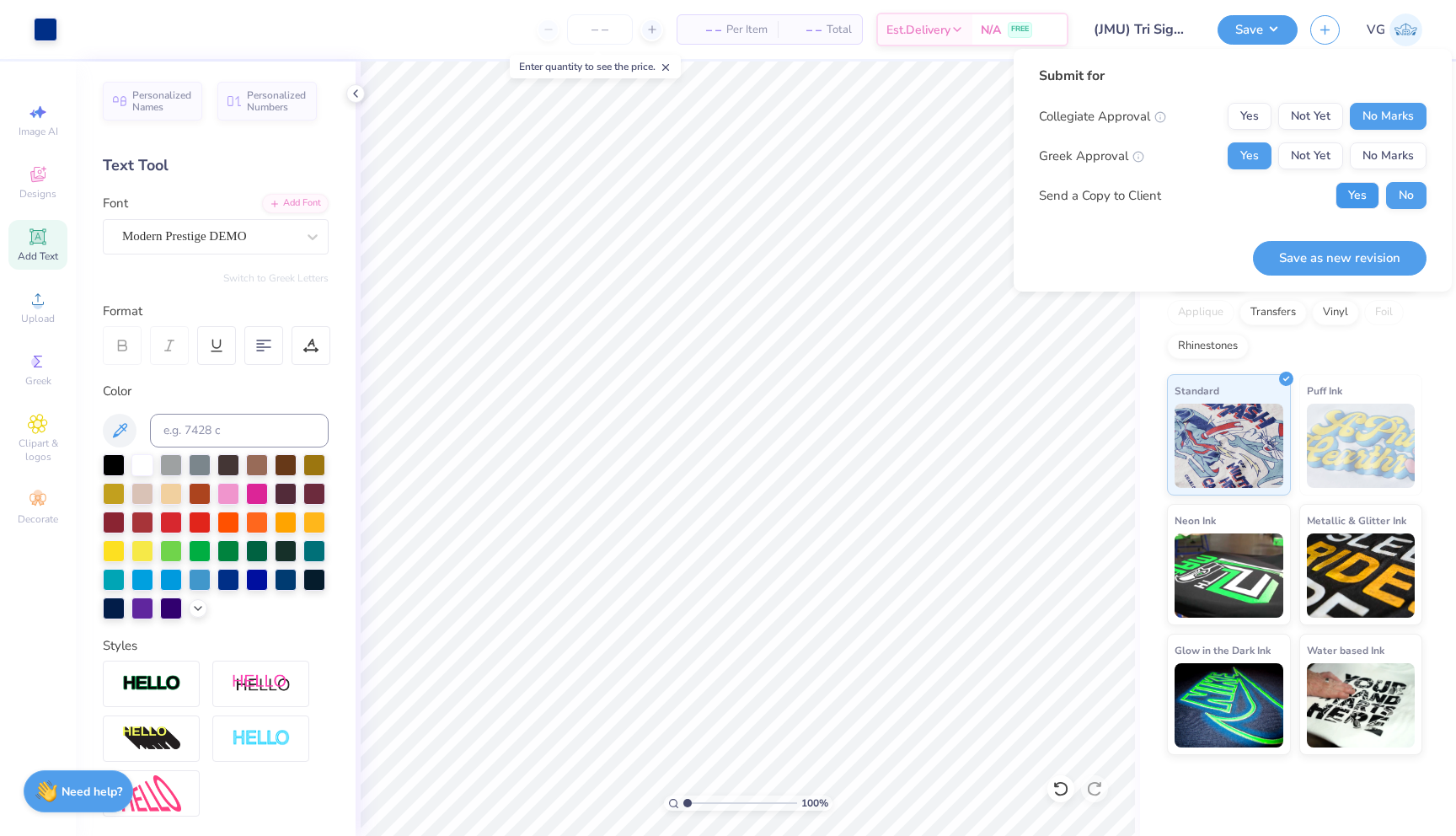 click on "Yes" at bounding box center (1357, 196) 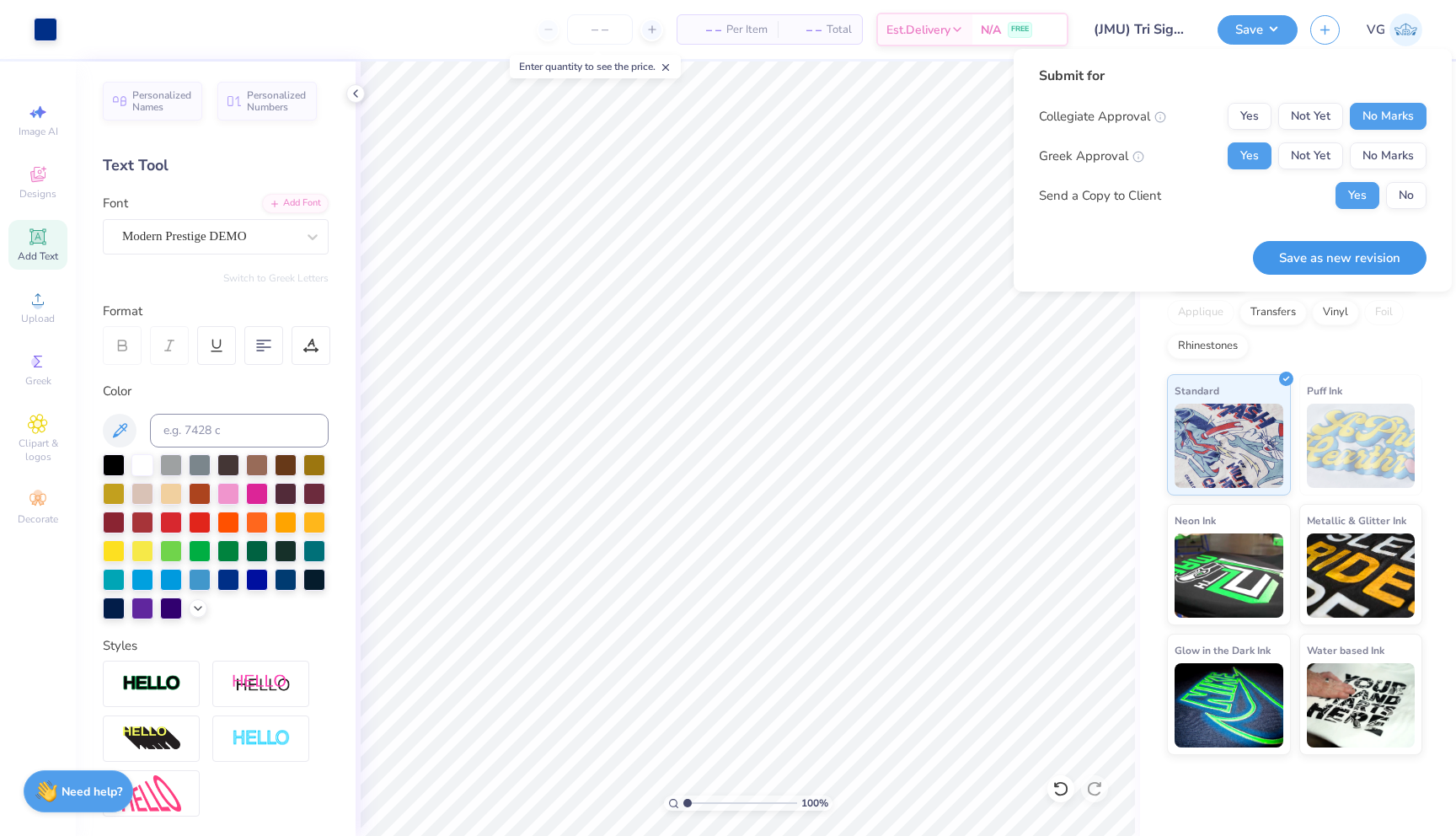 click on "Save as new revision" at bounding box center [1340, 258] 